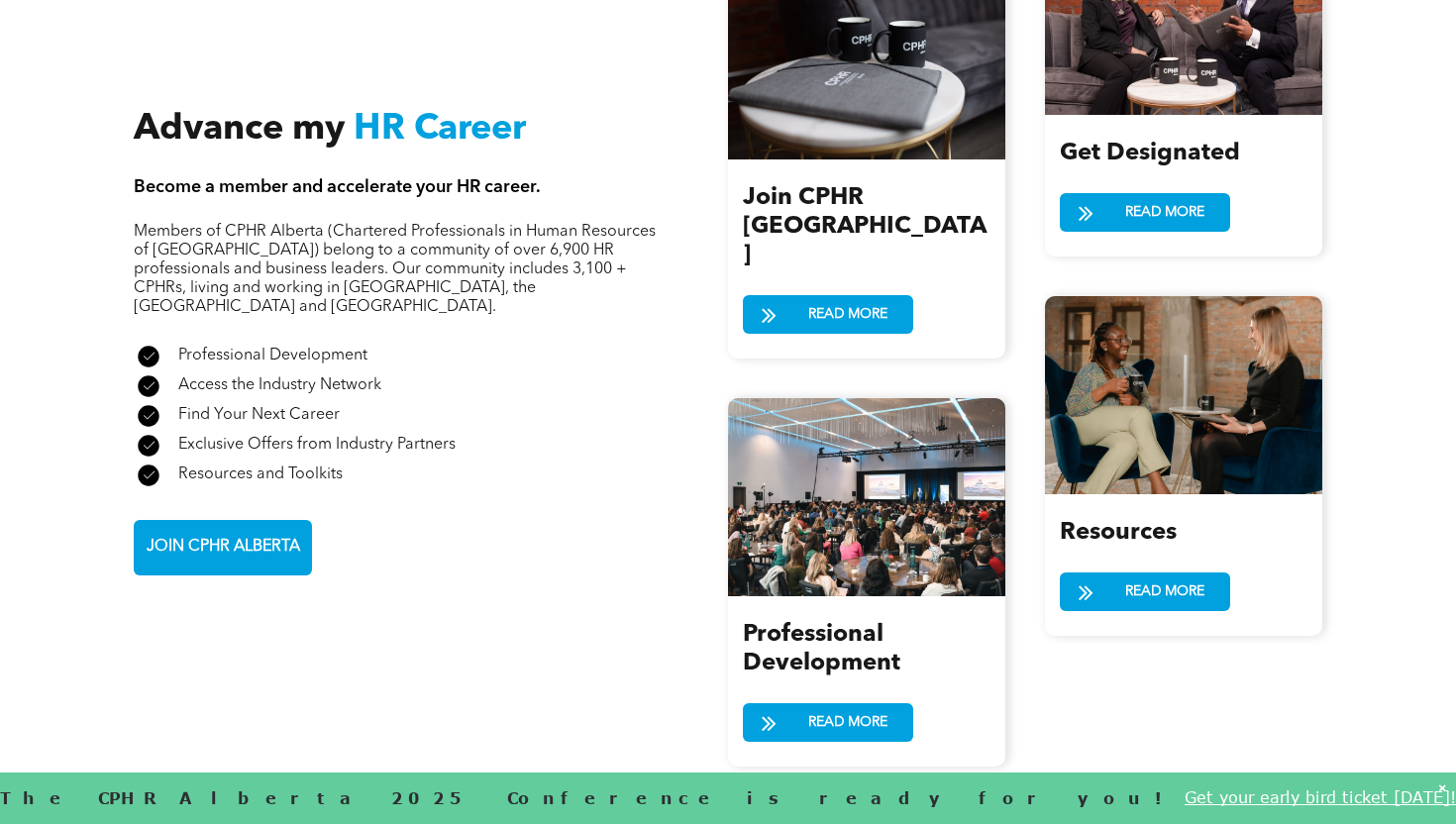 scroll, scrollTop: 2426, scrollLeft: 0, axis: vertical 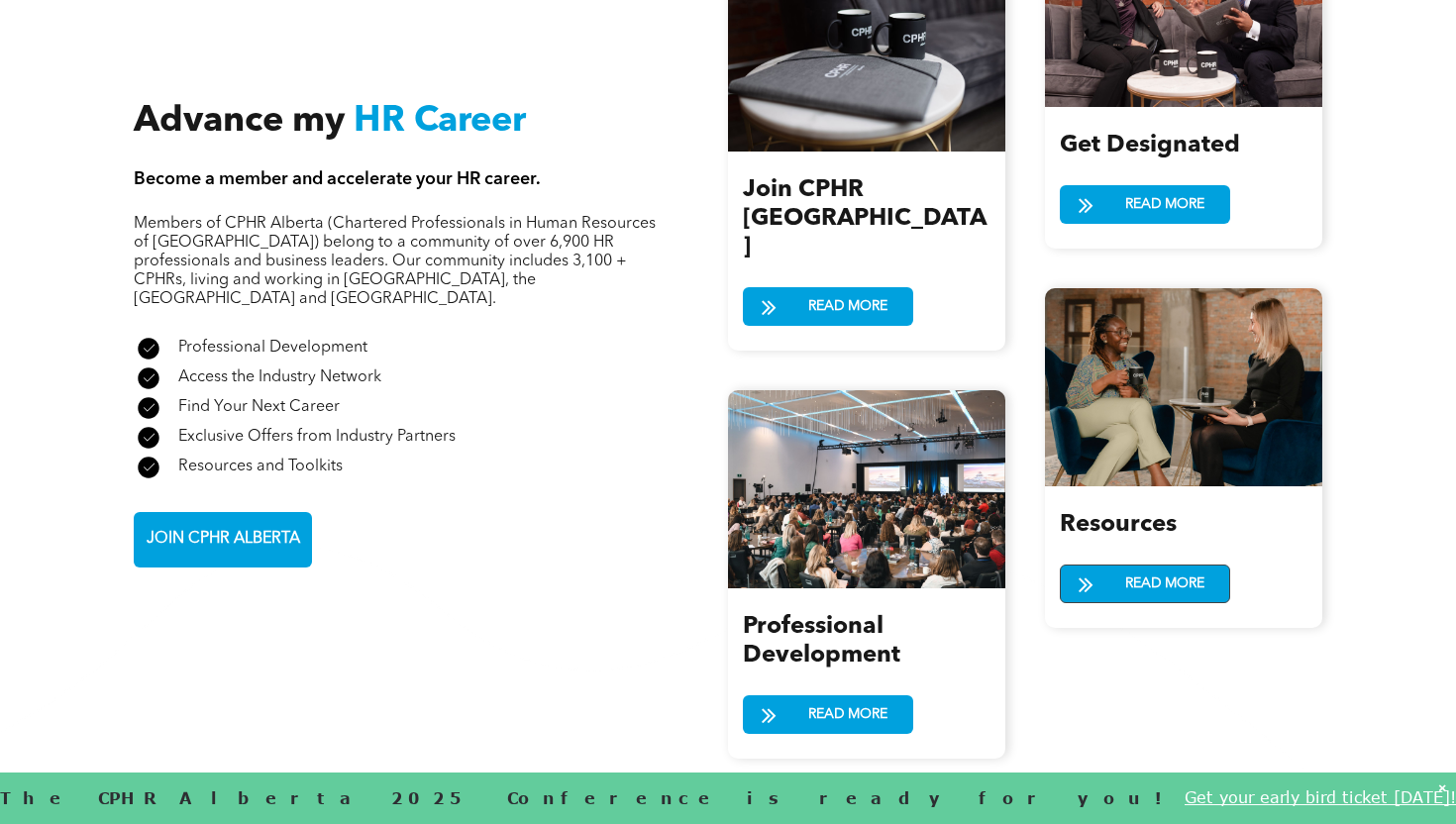 click on "READ MORE" at bounding box center [1165, 583] 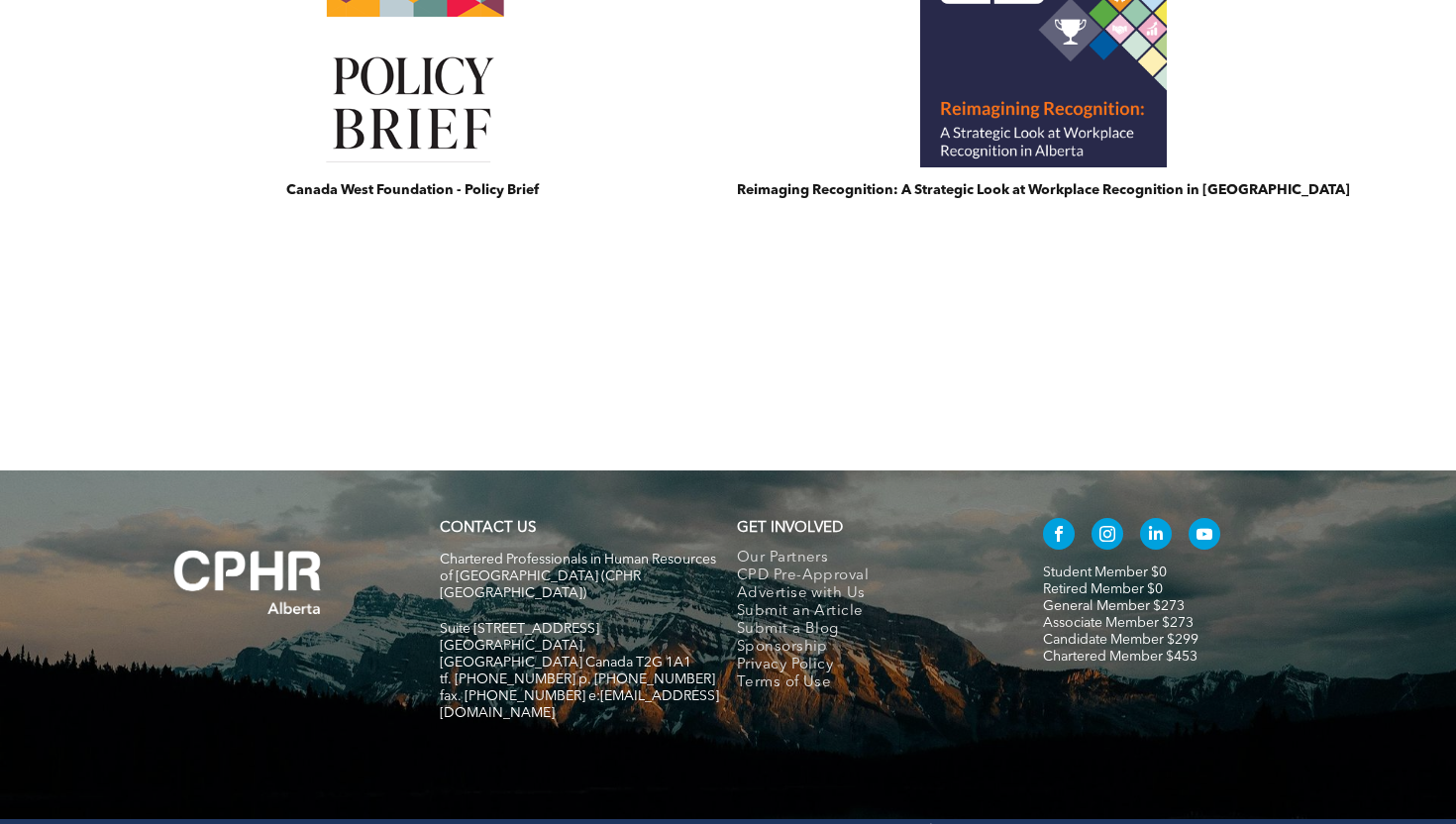 scroll, scrollTop: 1661, scrollLeft: 0, axis: vertical 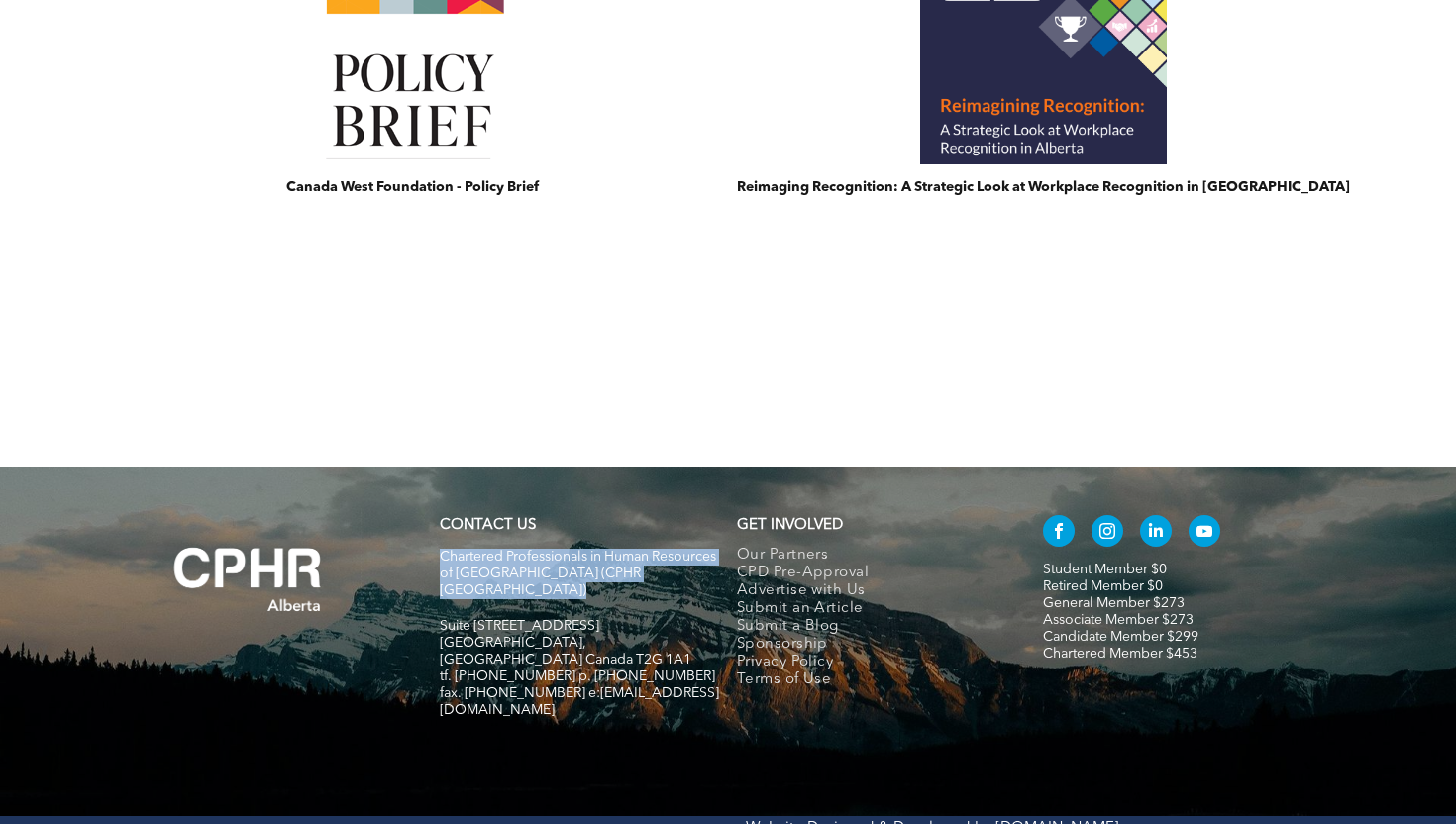 drag, startPoint x: 611, startPoint y: 541, endPoint x: 614, endPoint y: 590, distance: 49.09175 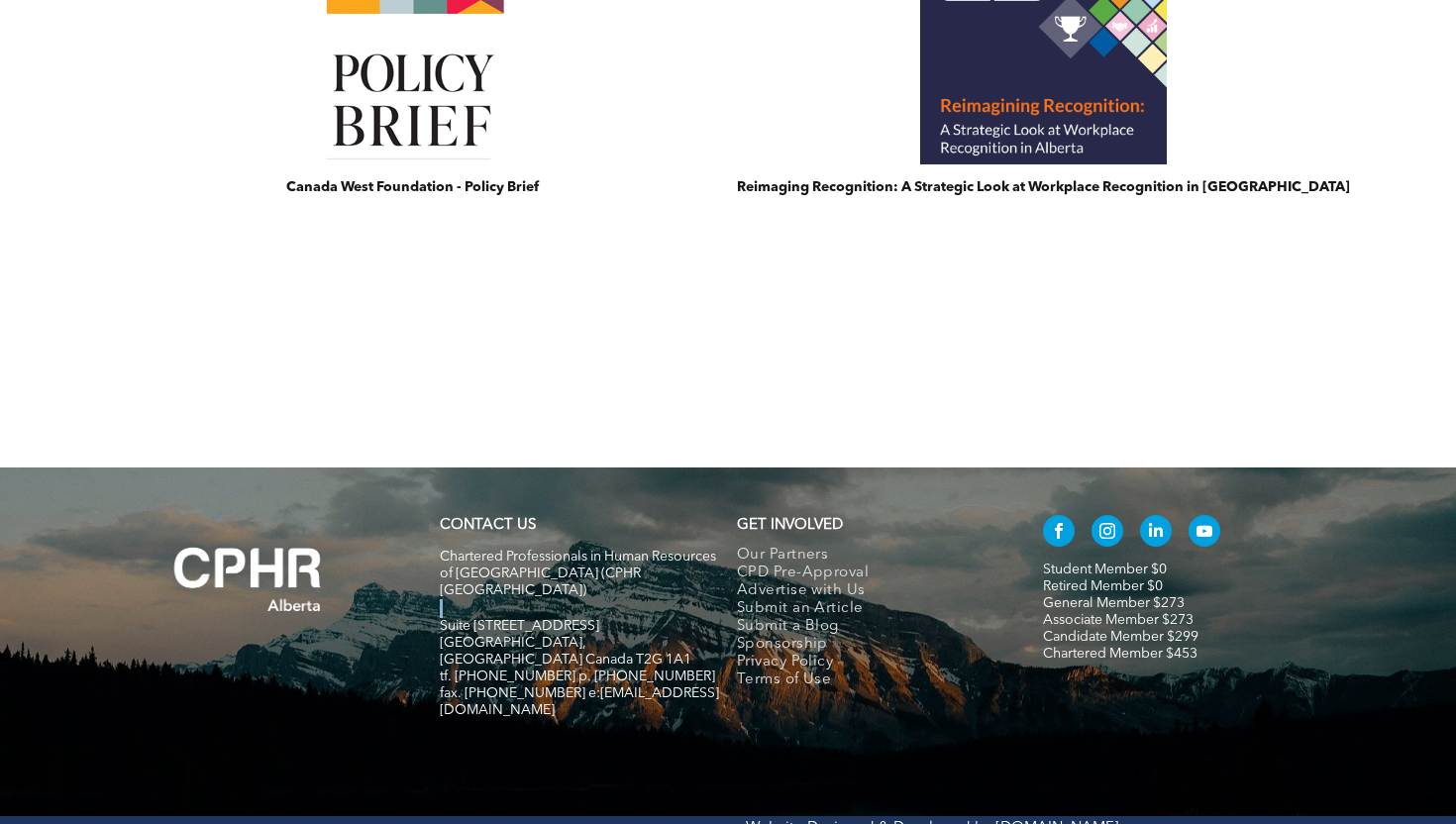 click at bounding box center [579, 608] 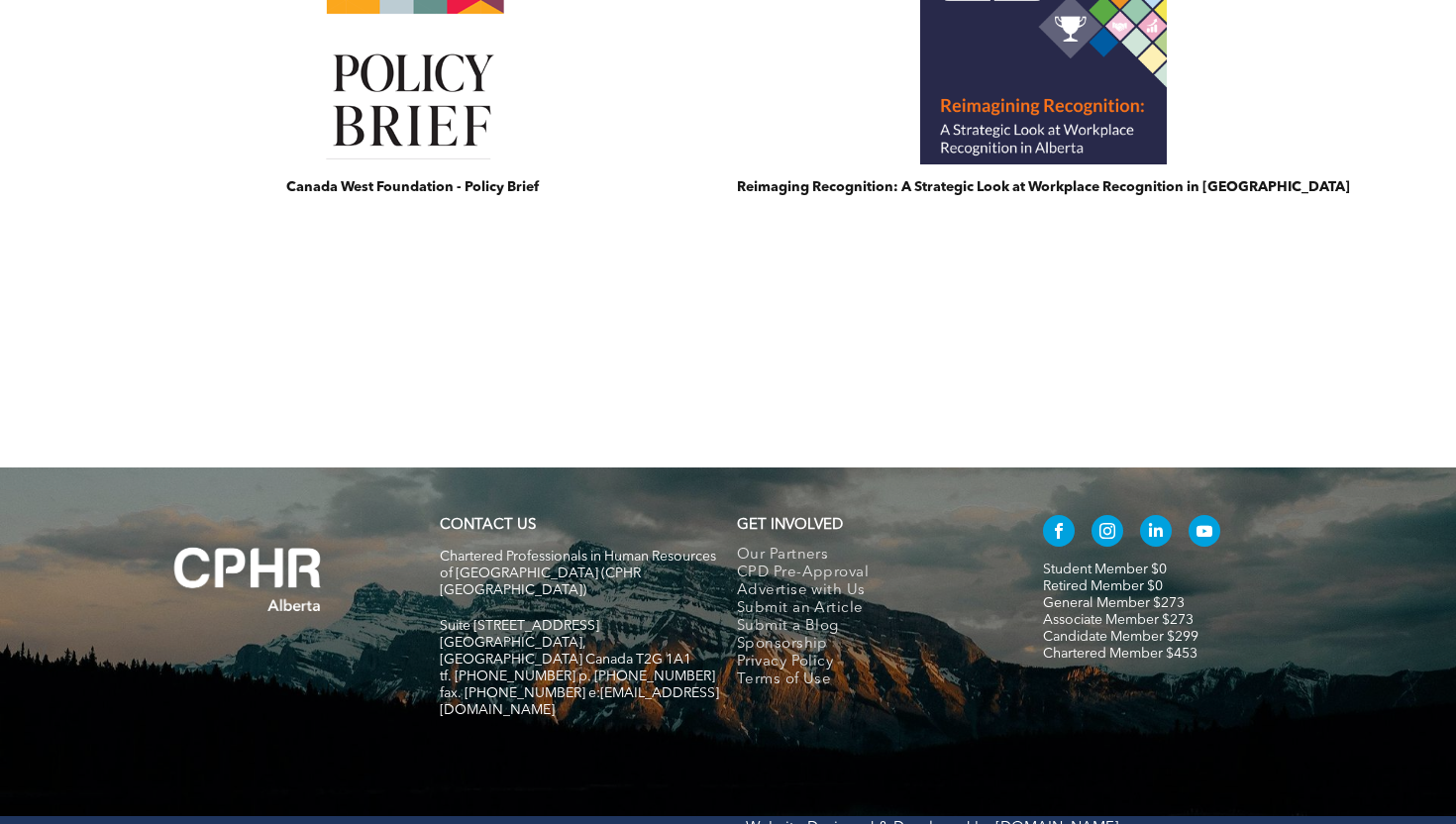 click on "Chartered Professionals in Human Resources of [GEOGRAPHIC_DATA] (CPHR [GEOGRAPHIC_DATA])" at bounding box center (577, 573) 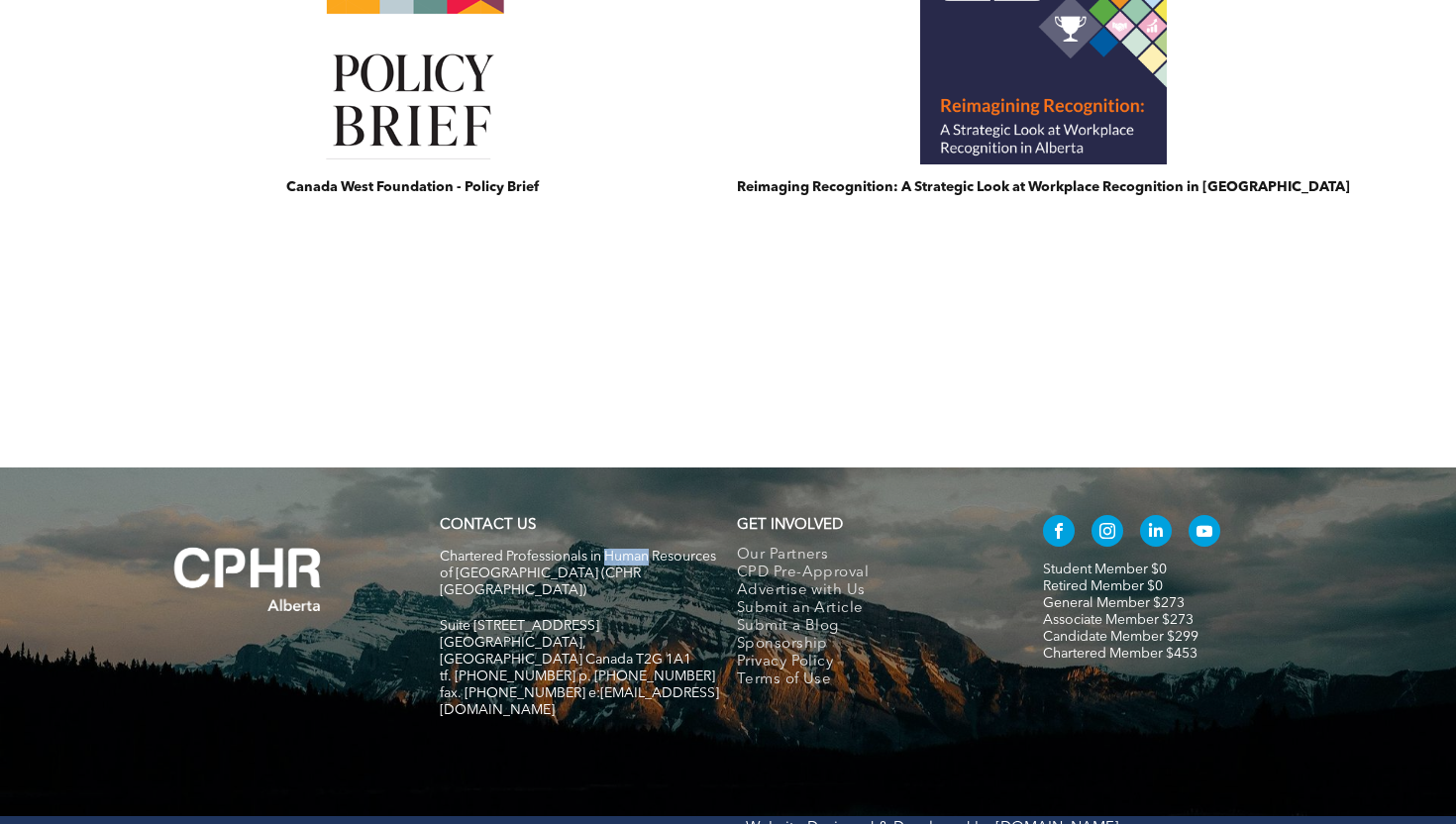 click on "Chartered Professionals in Human Resources of [GEOGRAPHIC_DATA] (CPHR [GEOGRAPHIC_DATA])" at bounding box center [577, 573] 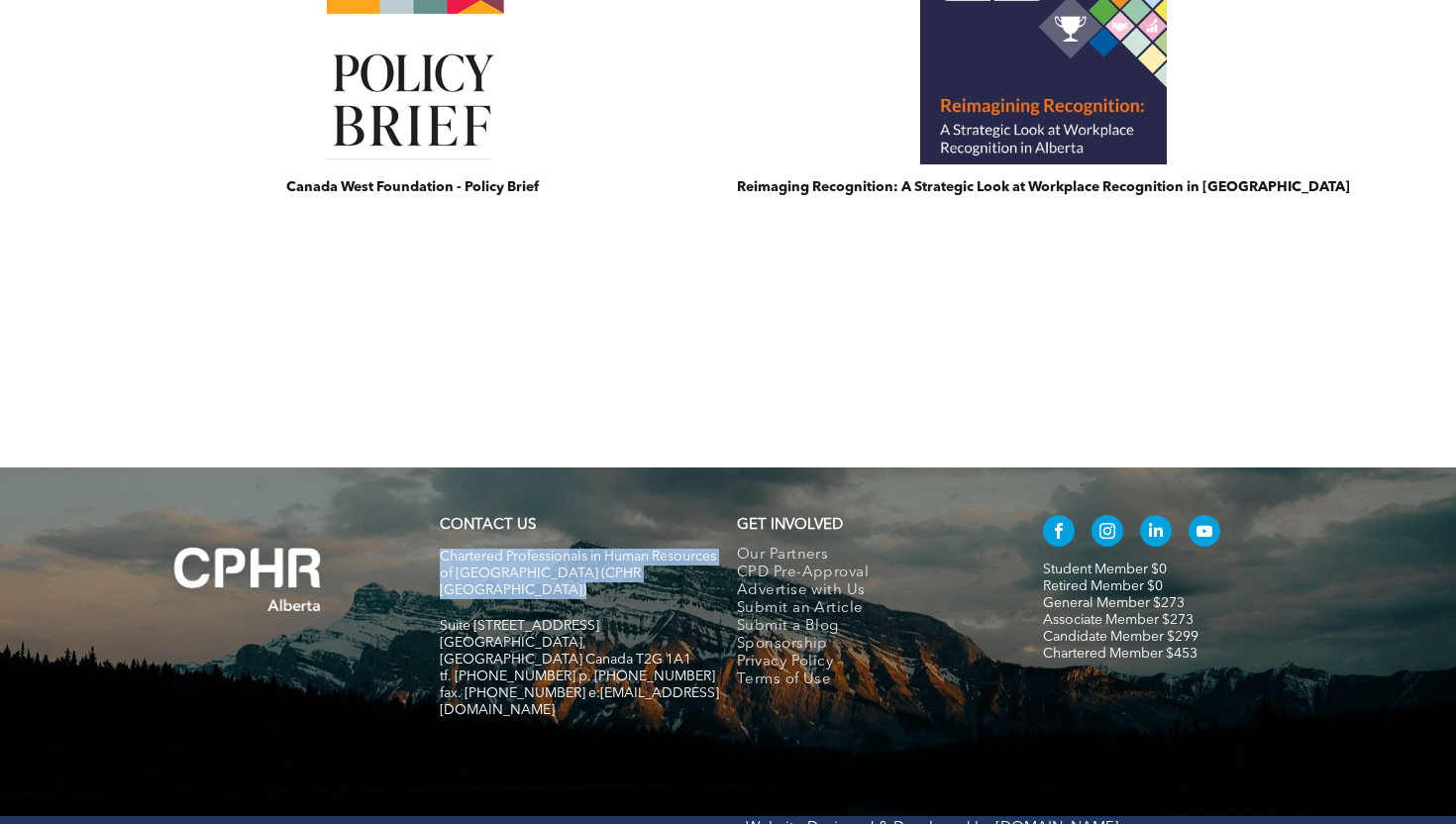 click on "Chartered Professionals in Human Resources of [GEOGRAPHIC_DATA] (CPHR [GEOGRAPHIC_DATA])" at bounding box center (577, 573) 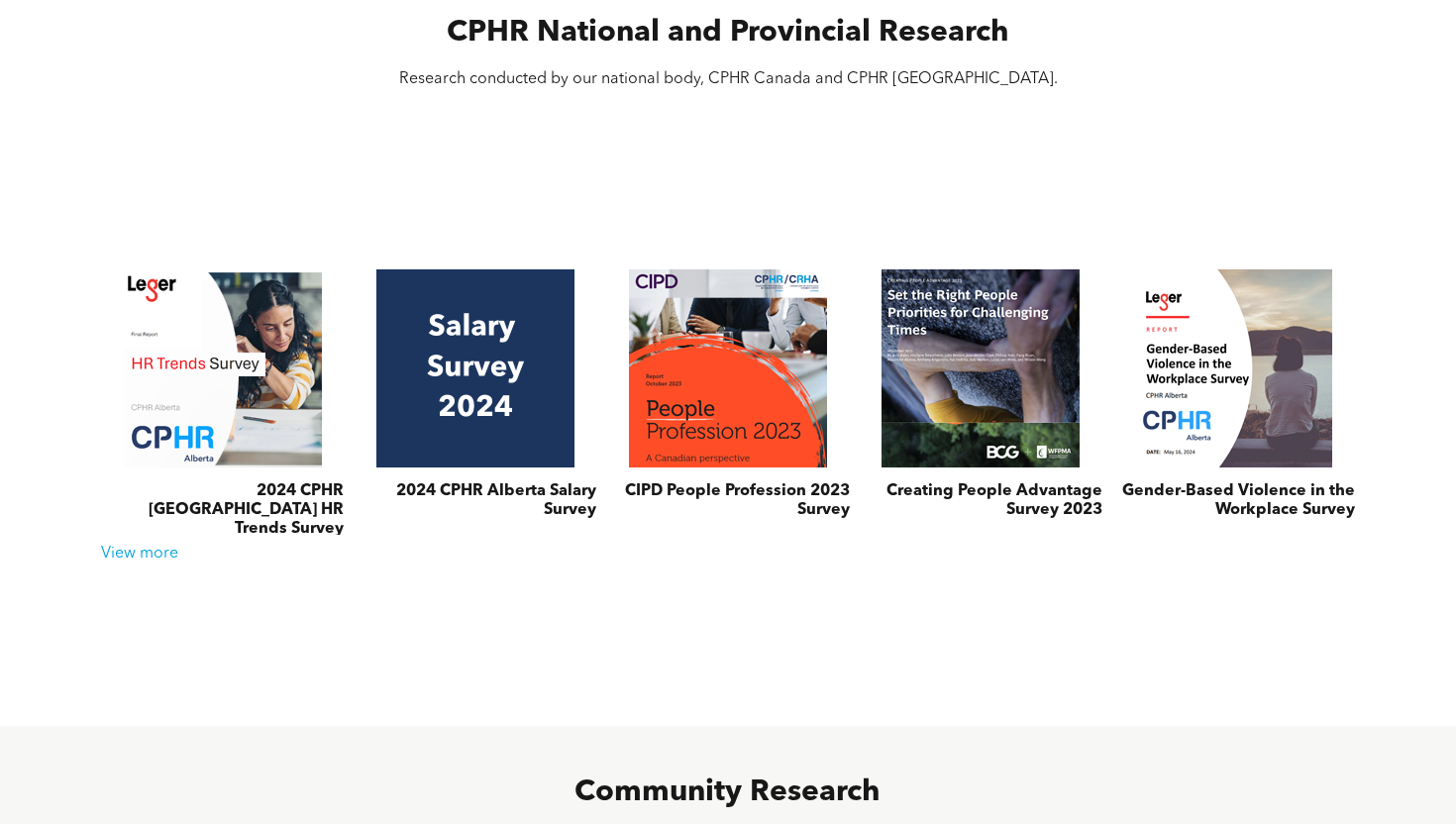 scroll, scrollTop: 0, scrollLeft: 0, axis: both 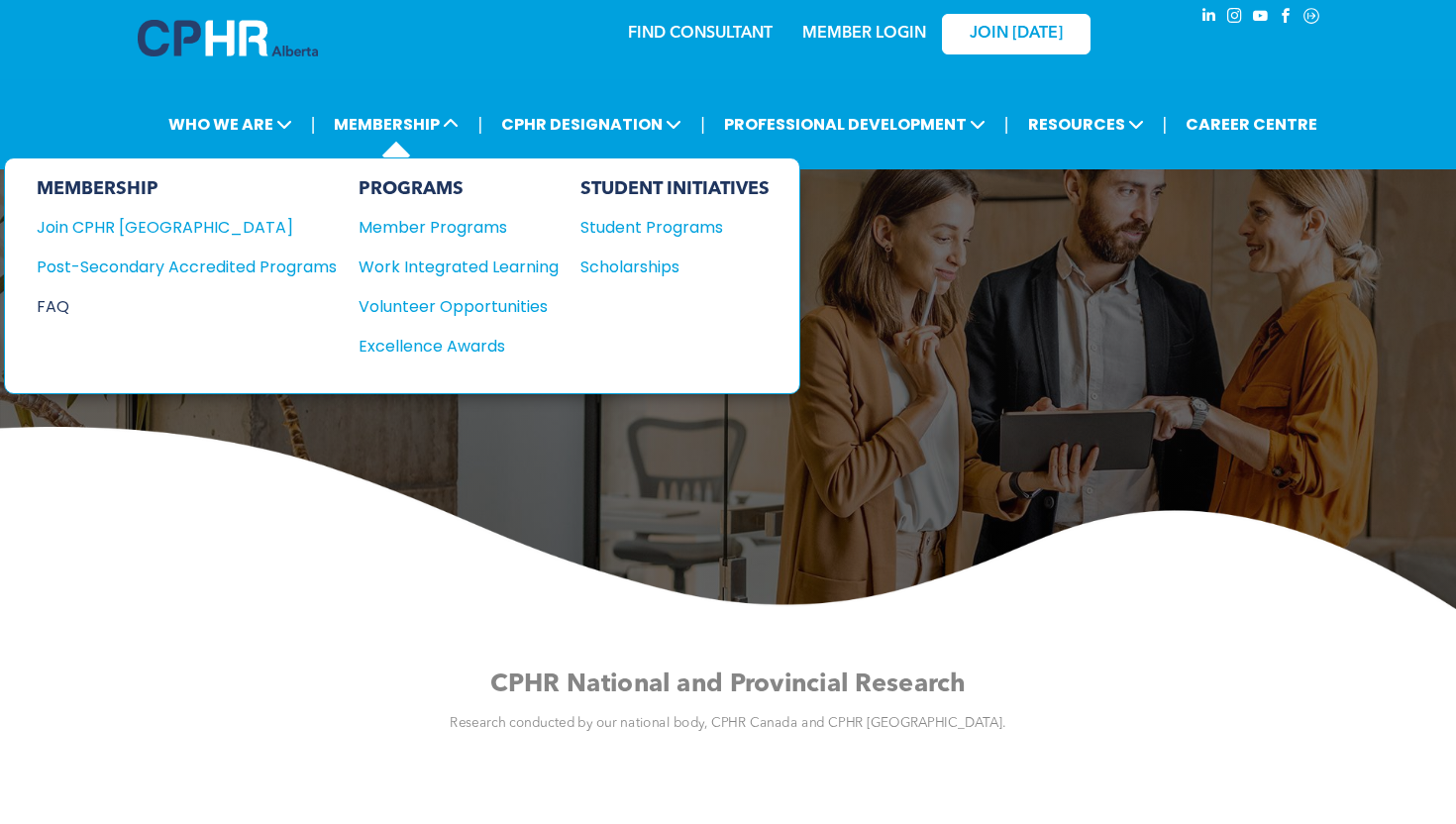 click on "FAQ" at bounding box center [171, 306] 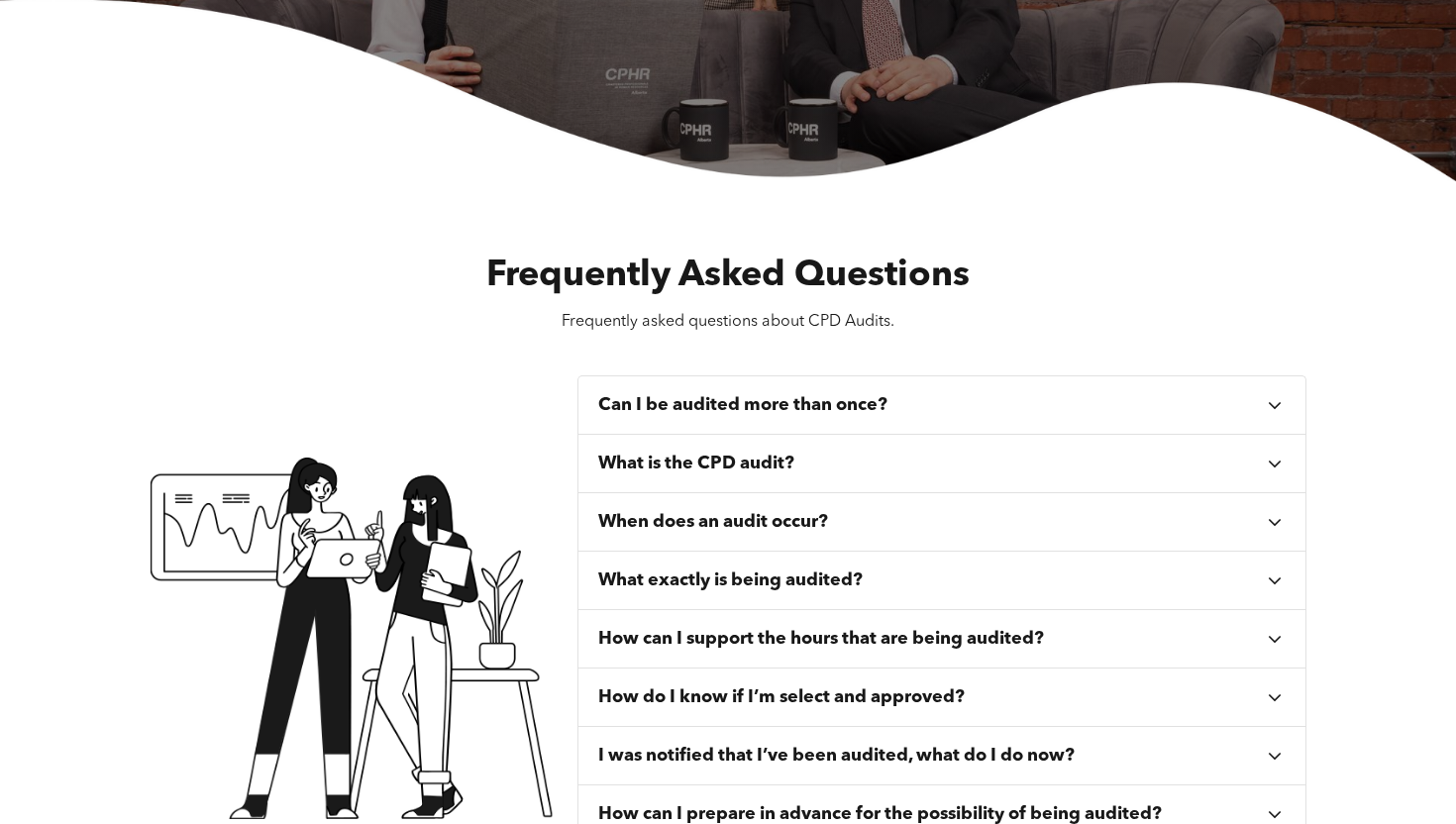 scroll, scrollTop: 435, scrollLeft: 0, axis: vertical 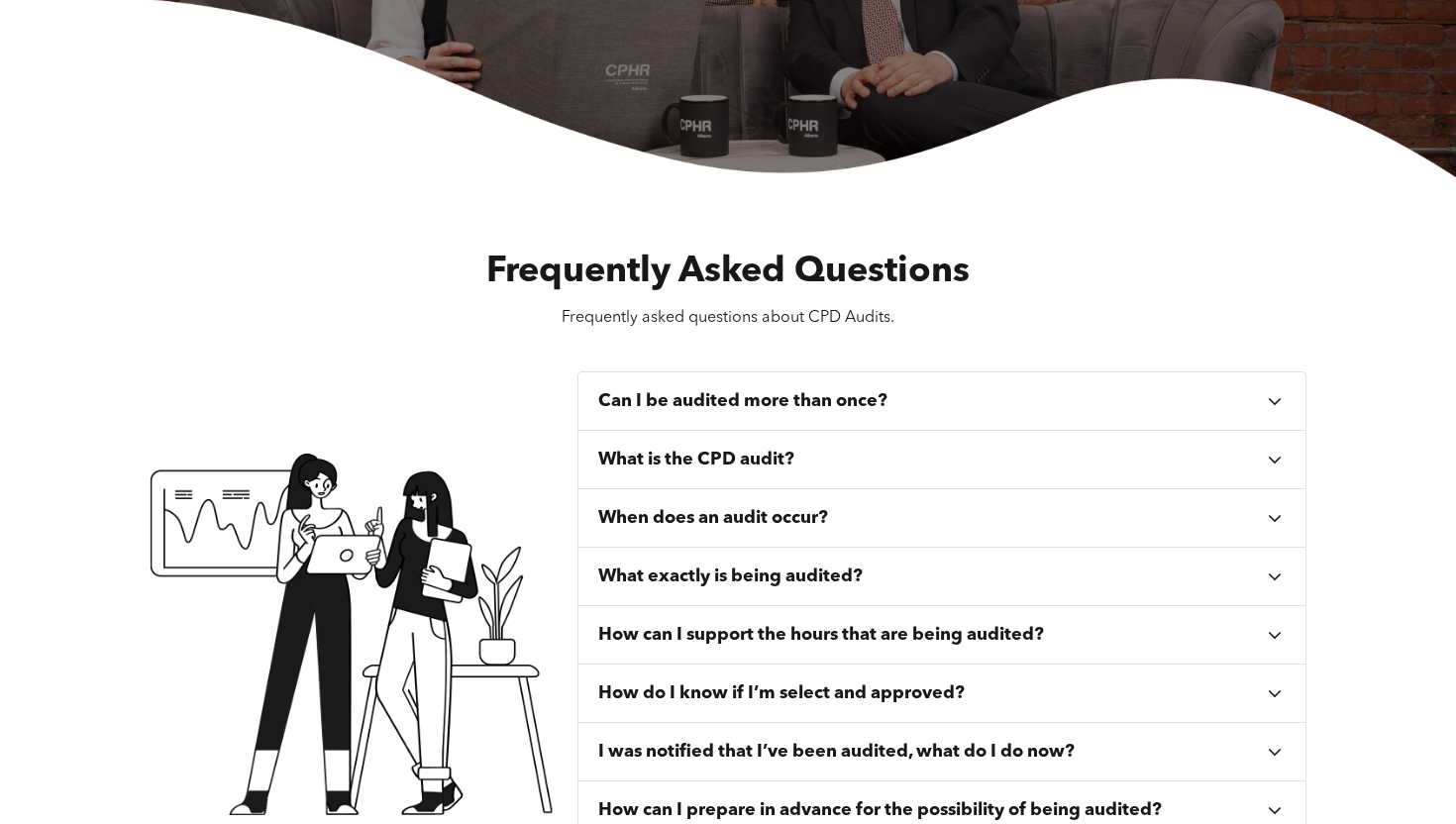 click on "Can I be audited more than once?" at bounding box center (743, 401) 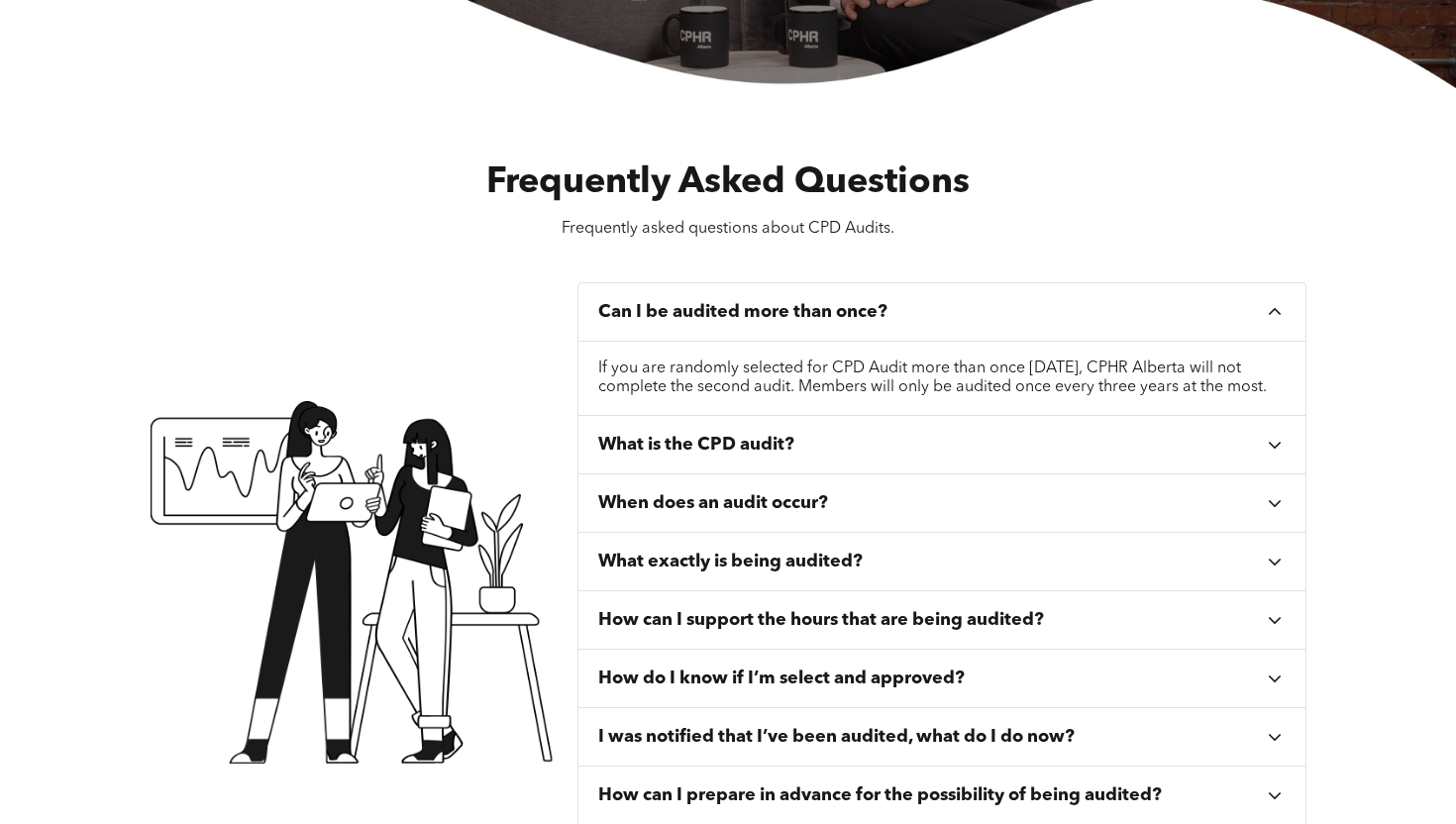 scroll, scrollTop: 527, scrollLeft: 0, axis: vertical 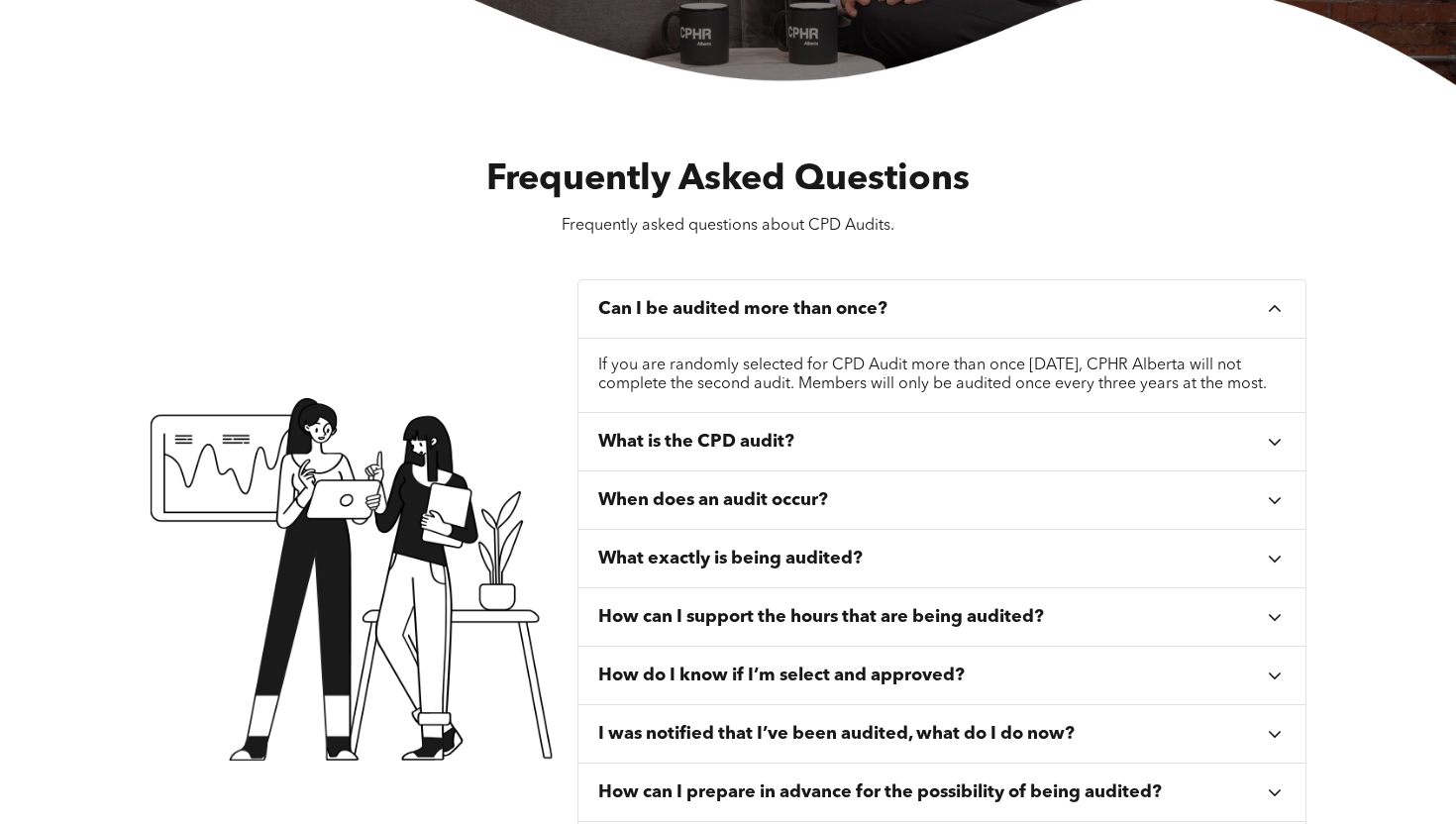 drag, startPoint x: 767, startPoint y: 351, endPoint x: 777, endPoint y: 421, distance: 70.71068 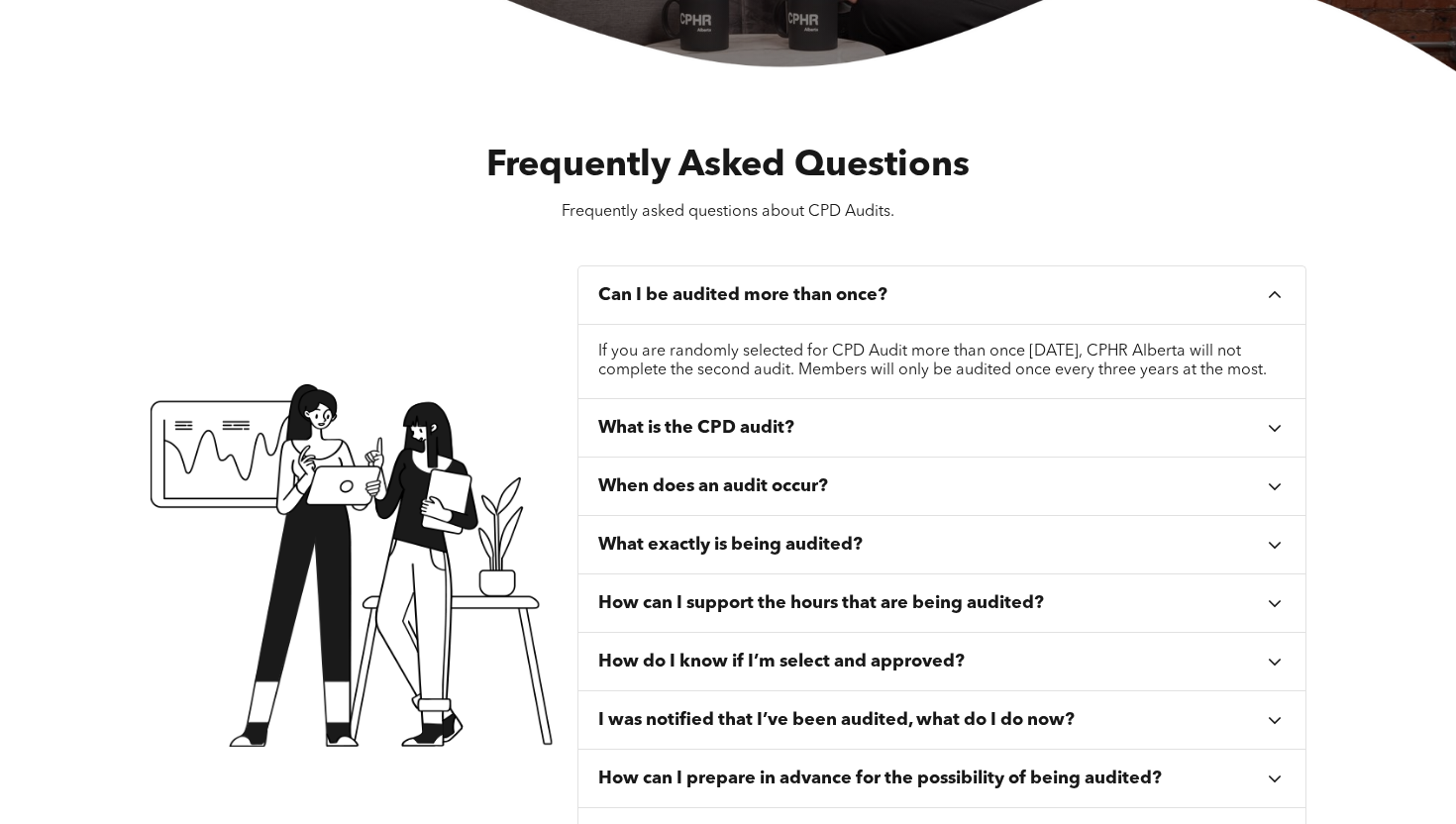 click on "What is the CPD audit?" at bounding box center [942, 428] 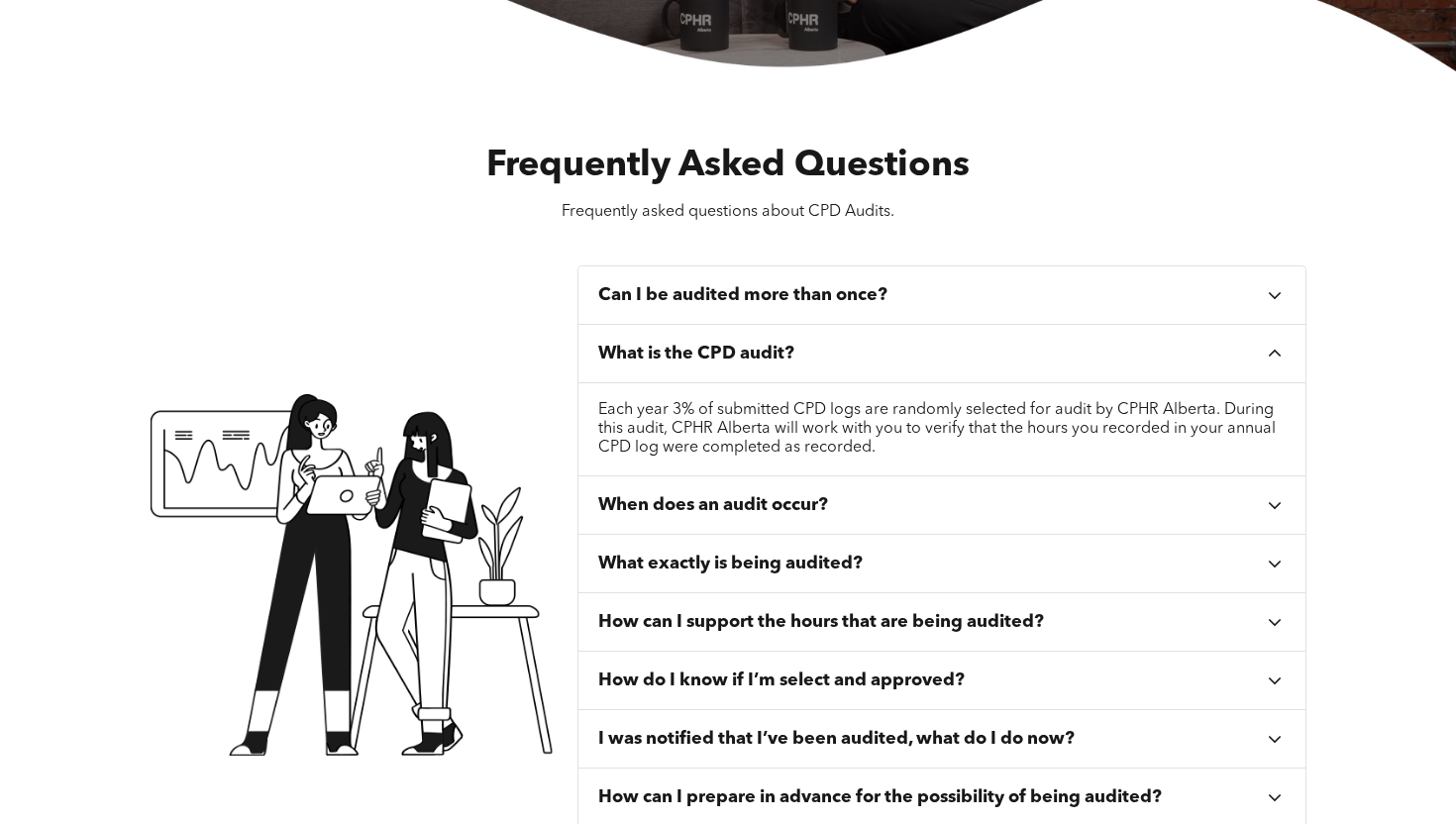 scroll, scrollTop: 550, scrollLeft: 0, axis: vertical 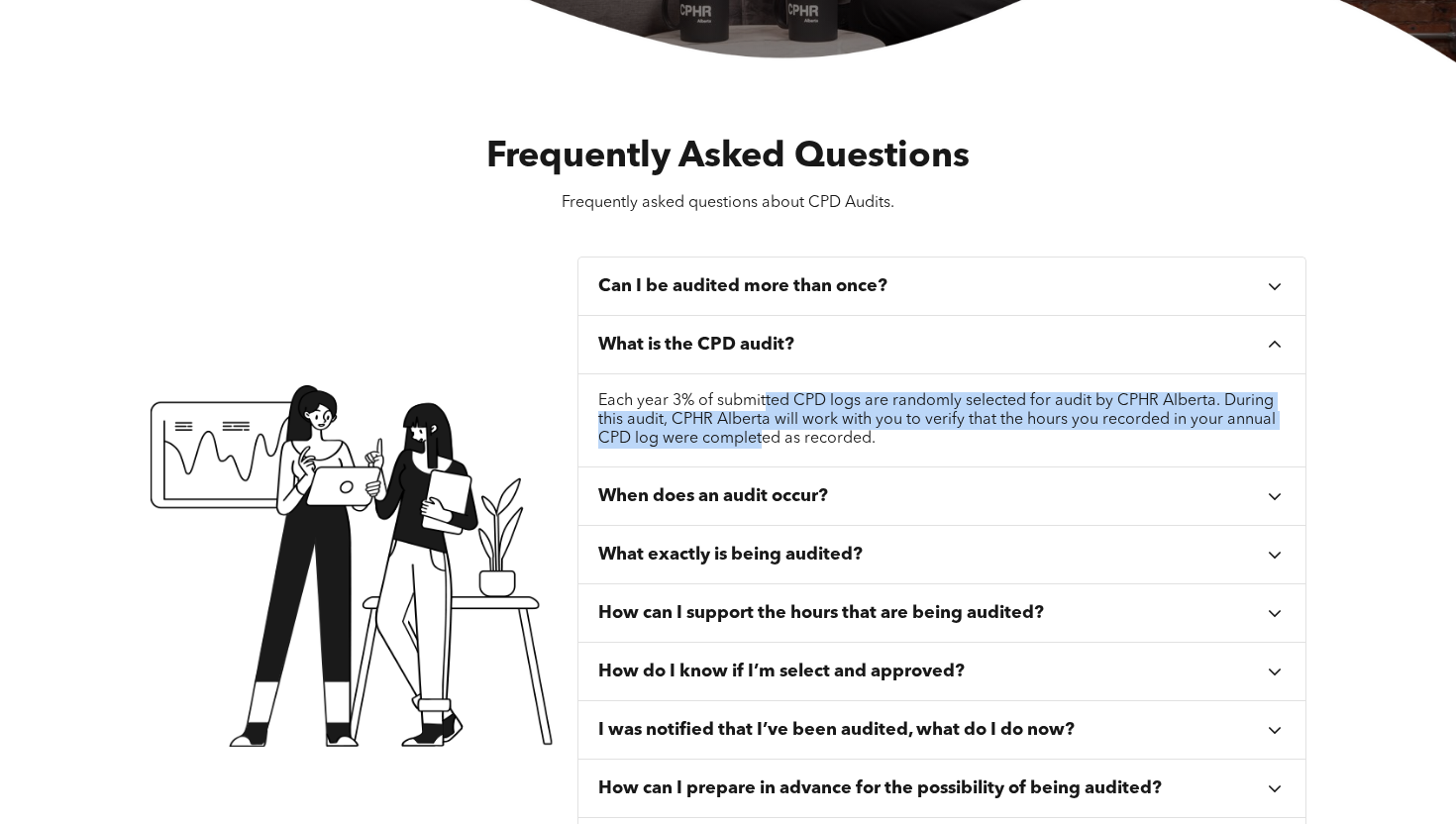 drag, startPoint x: 765, startPoint y: 395, endPoint x: 761, endPoint y: 441, distance: 46.173586 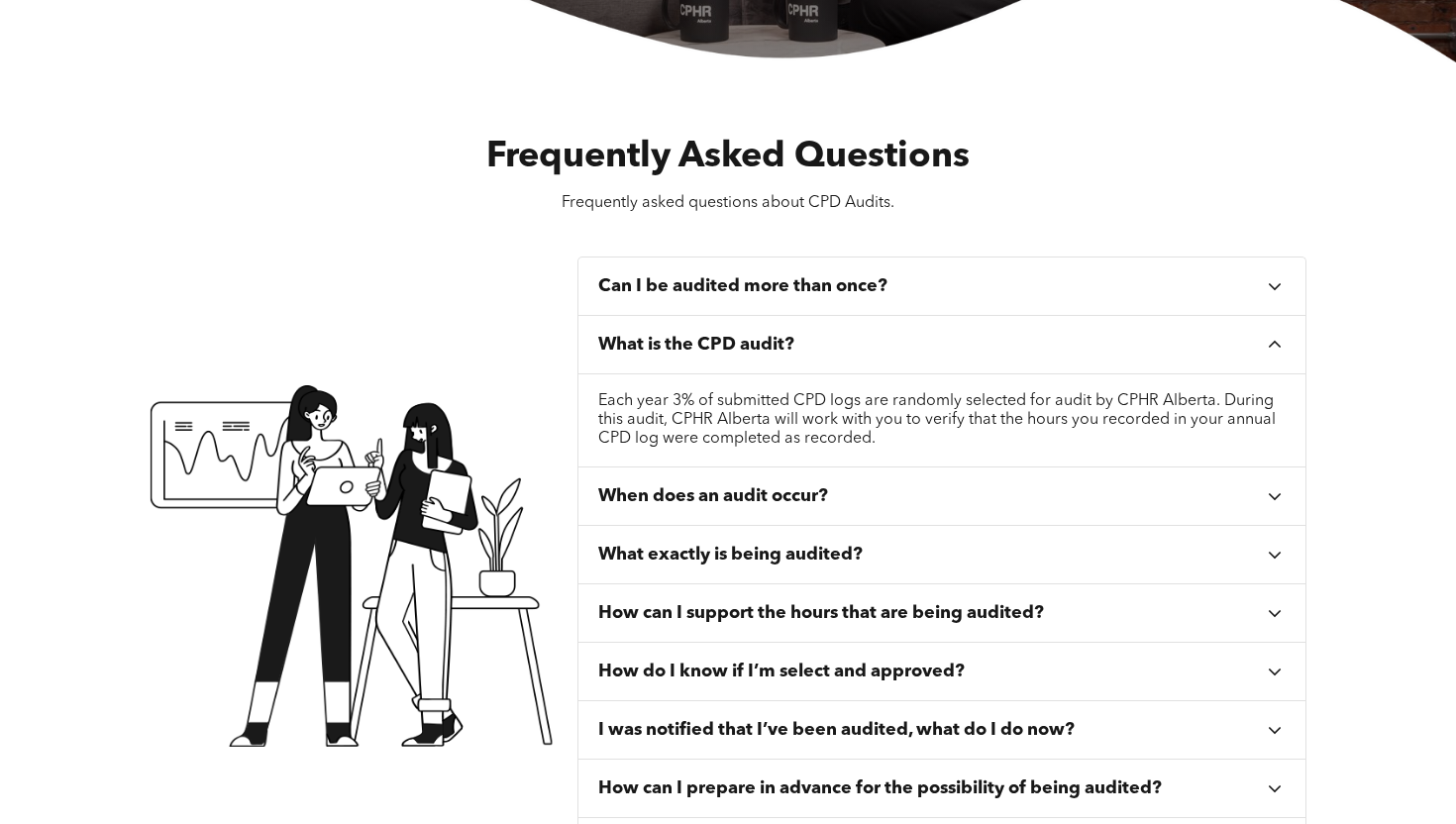 click on "When does an audit occur?" at bounding box center [942, 496] 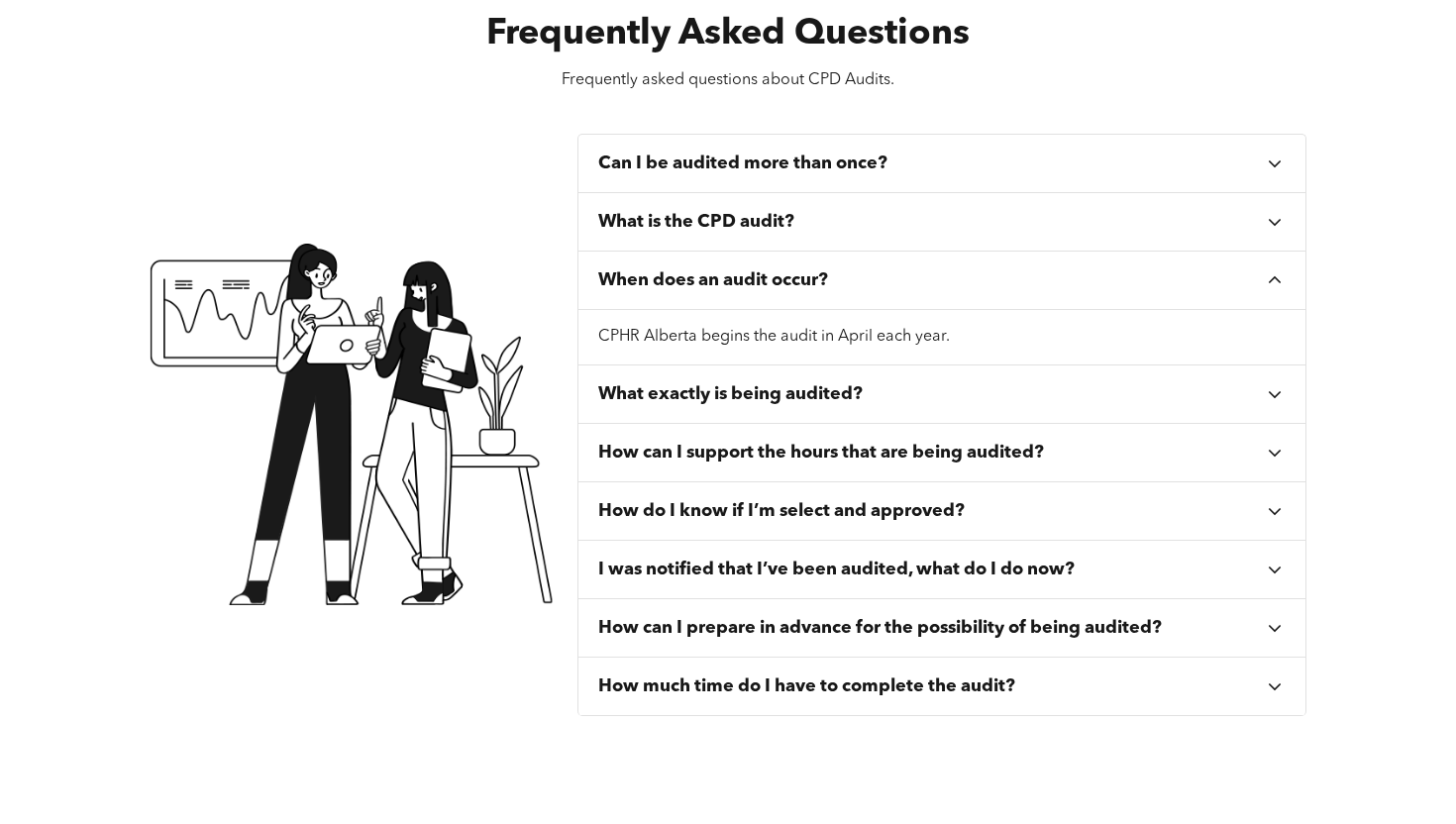 scroll, scrollTop: 675, scrollLeft: 0, axis: vertical 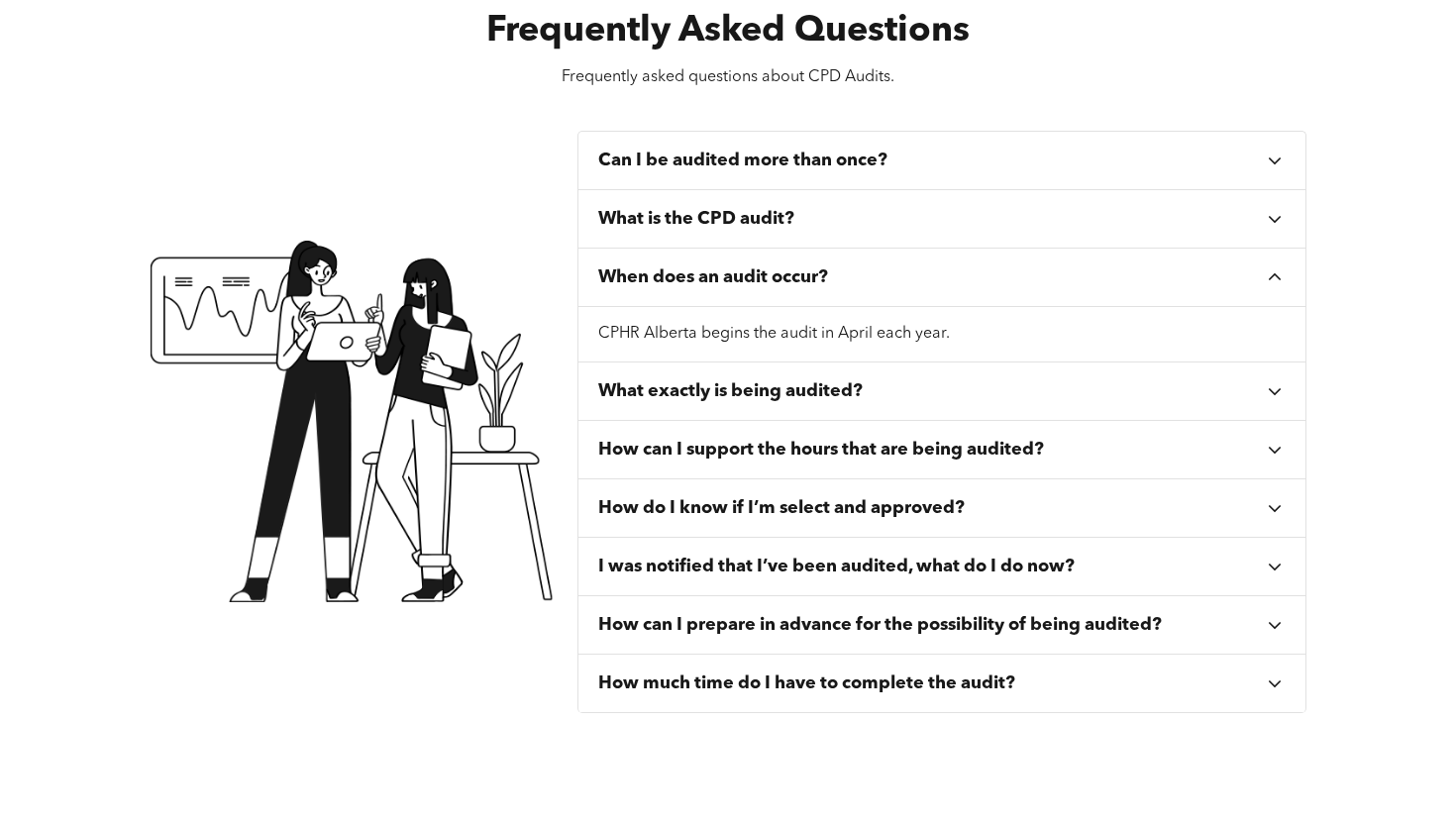 click on "What exactly is being audited?" at bounding box center (730, 391) 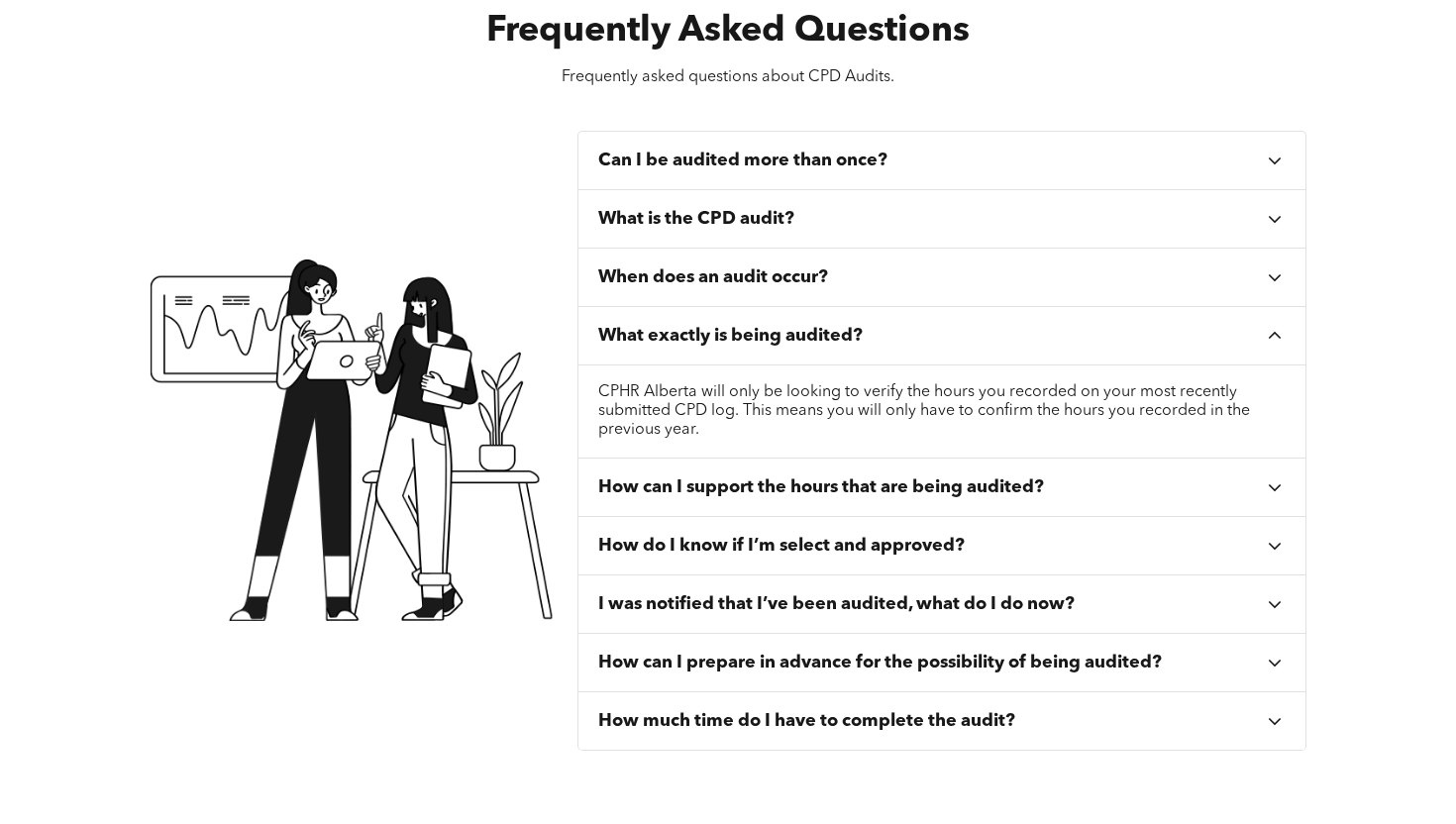 scroll, scrollTop: 695, scrollLeft: 0, axis: vertical 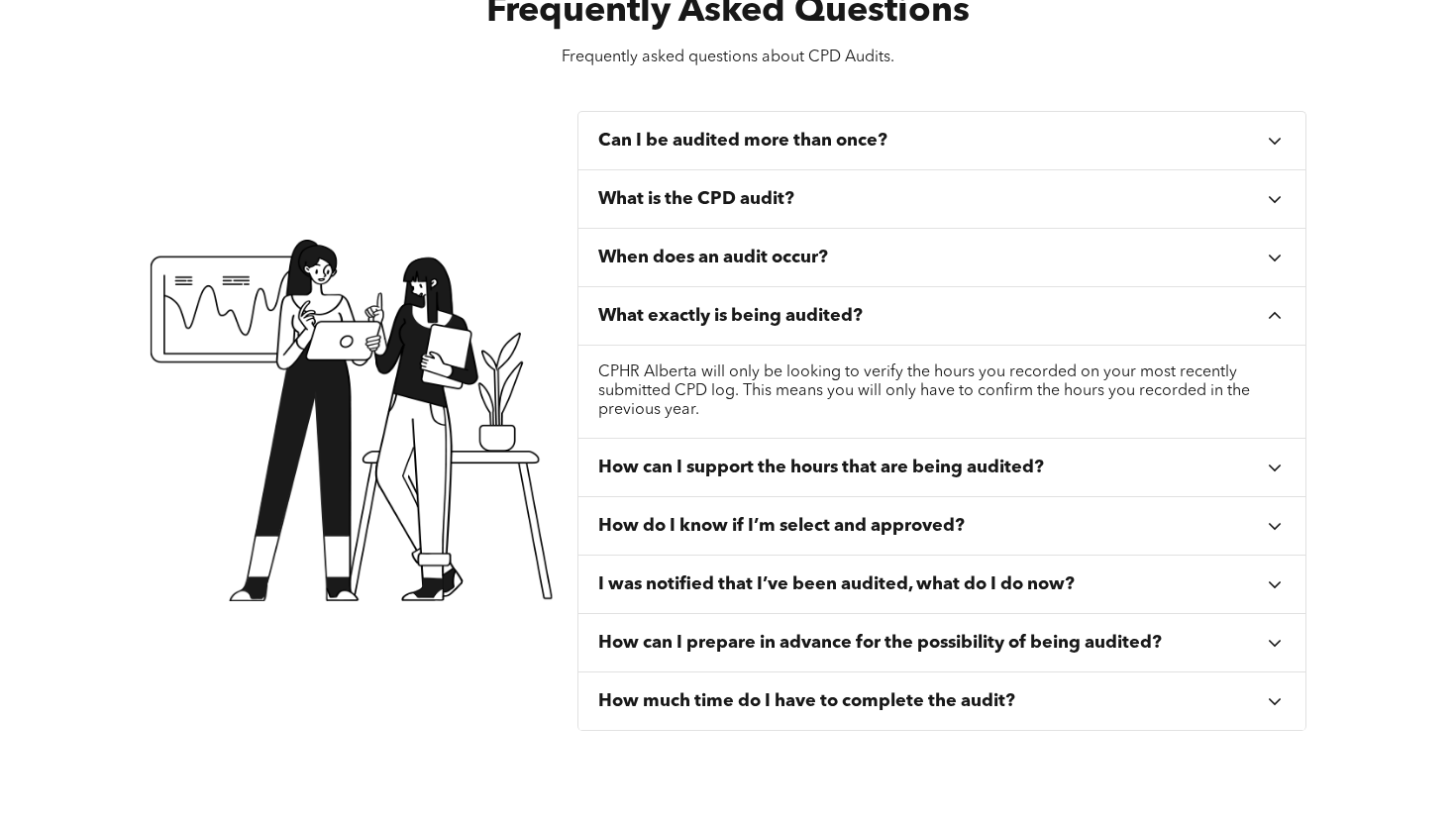 drag, startPoint x: 713, startPoint y: 404, endPoint x: 701, endPoint y: 407, distance: 12.369317 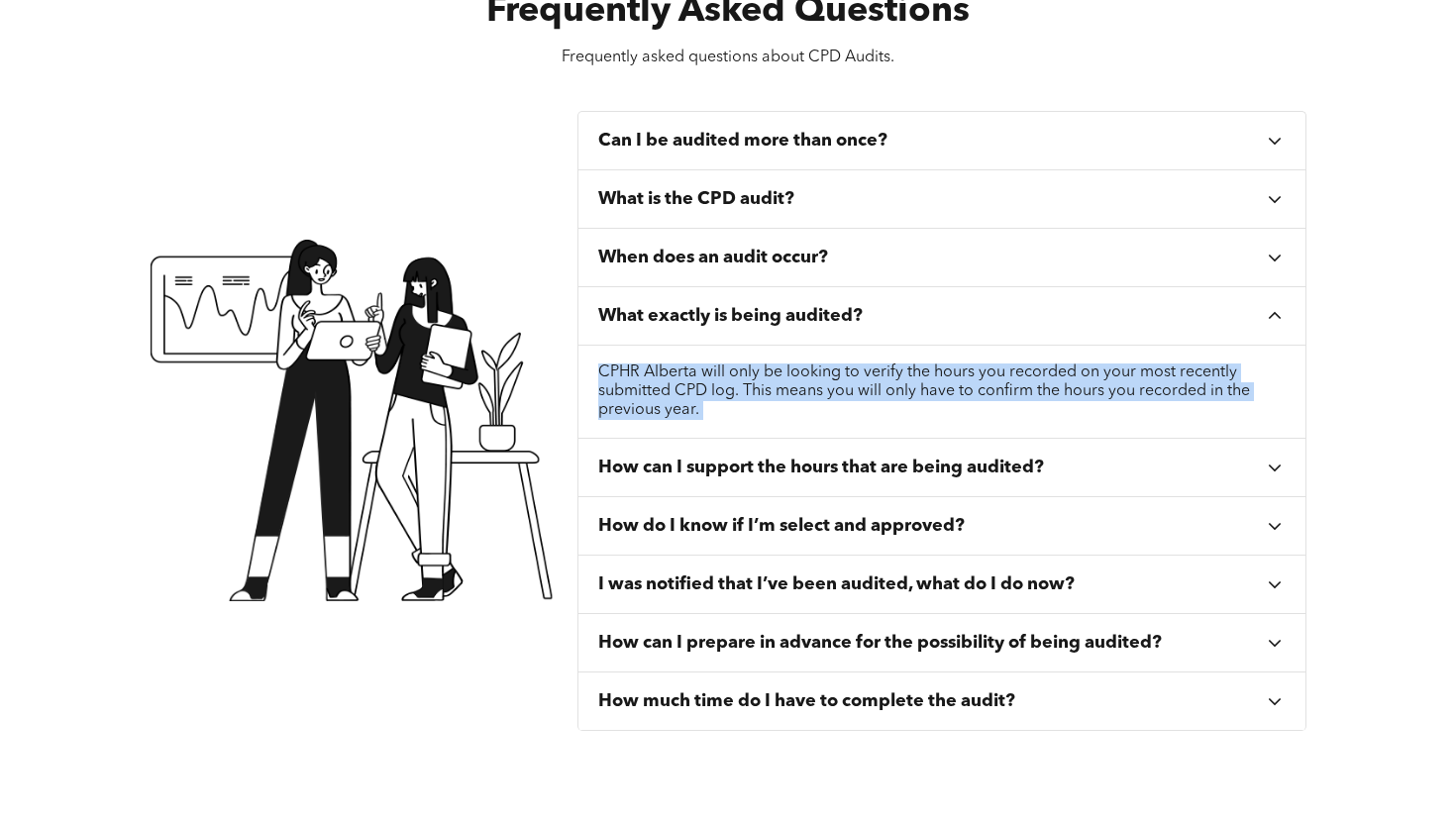 click on "CPHR Alberta will only be looking to verify the hours you recorded on your most recently submitted CPD log. This means you will only have to confirm the hours you recorded in the previous year." at bounding box center [942, 391] 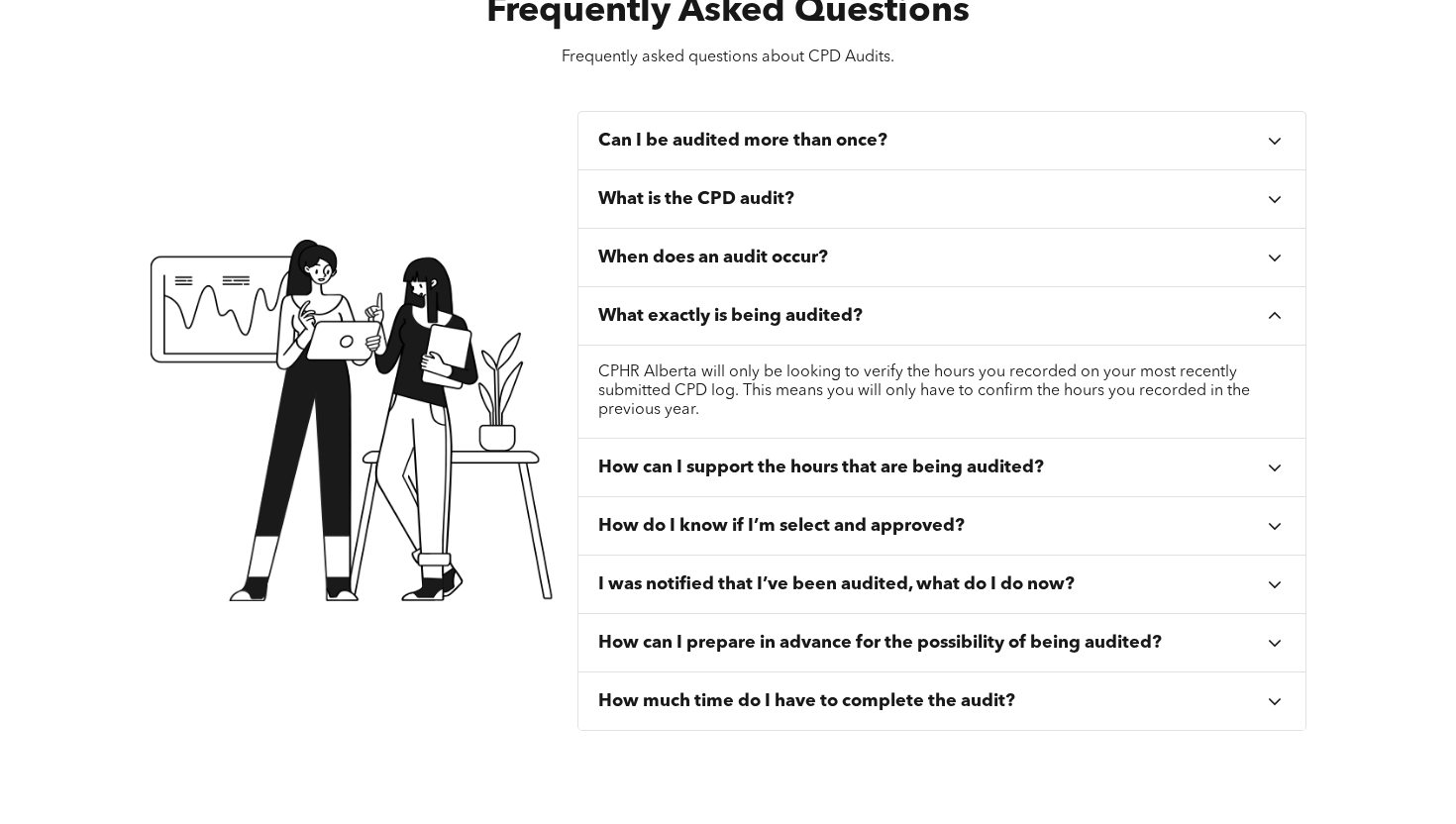 click on "How can I support the hours that are being audited?" at bounding box center (942, 467) 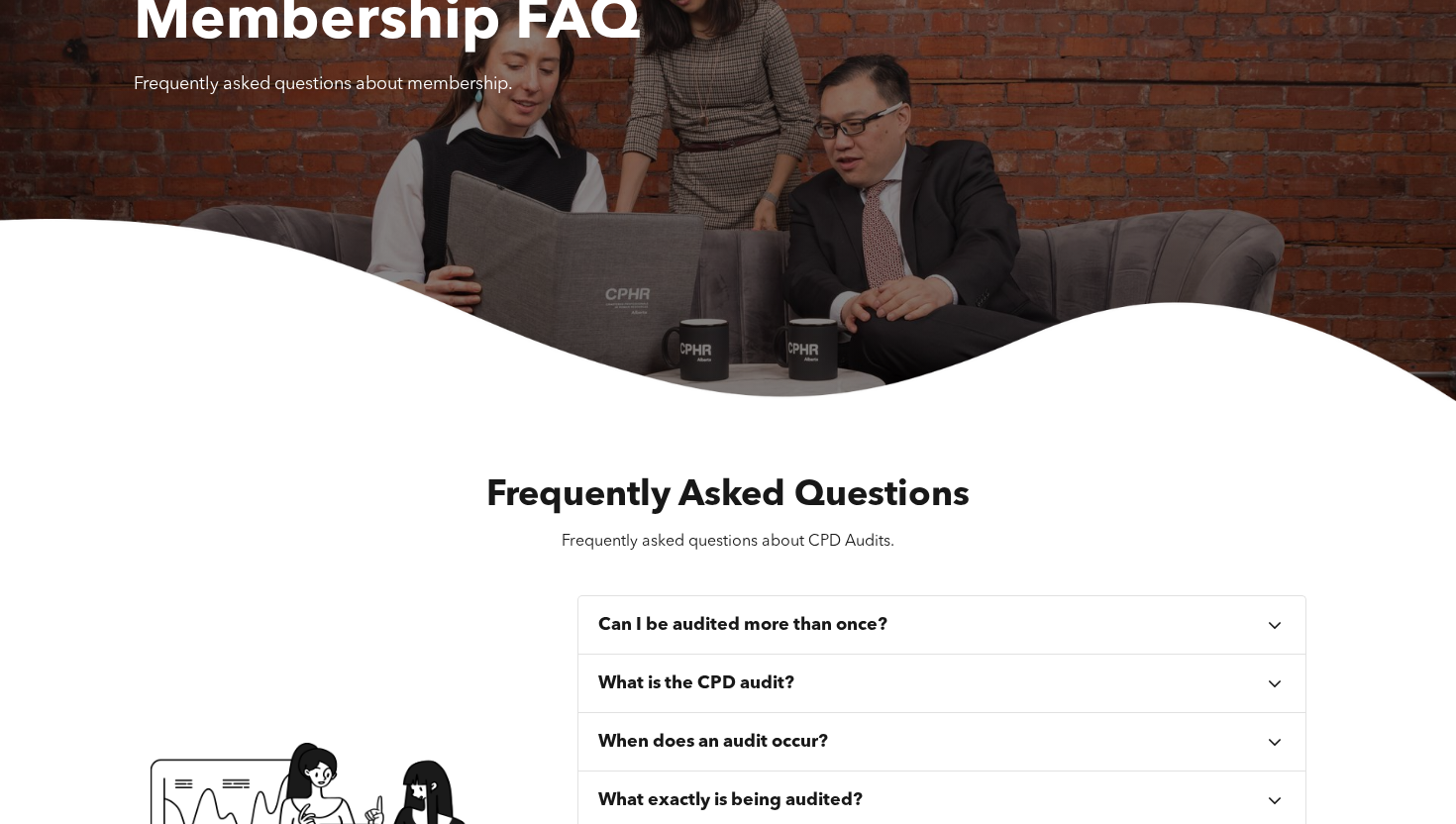 scroll, scrollTop: 0, scrollLeft: 0, axis: both 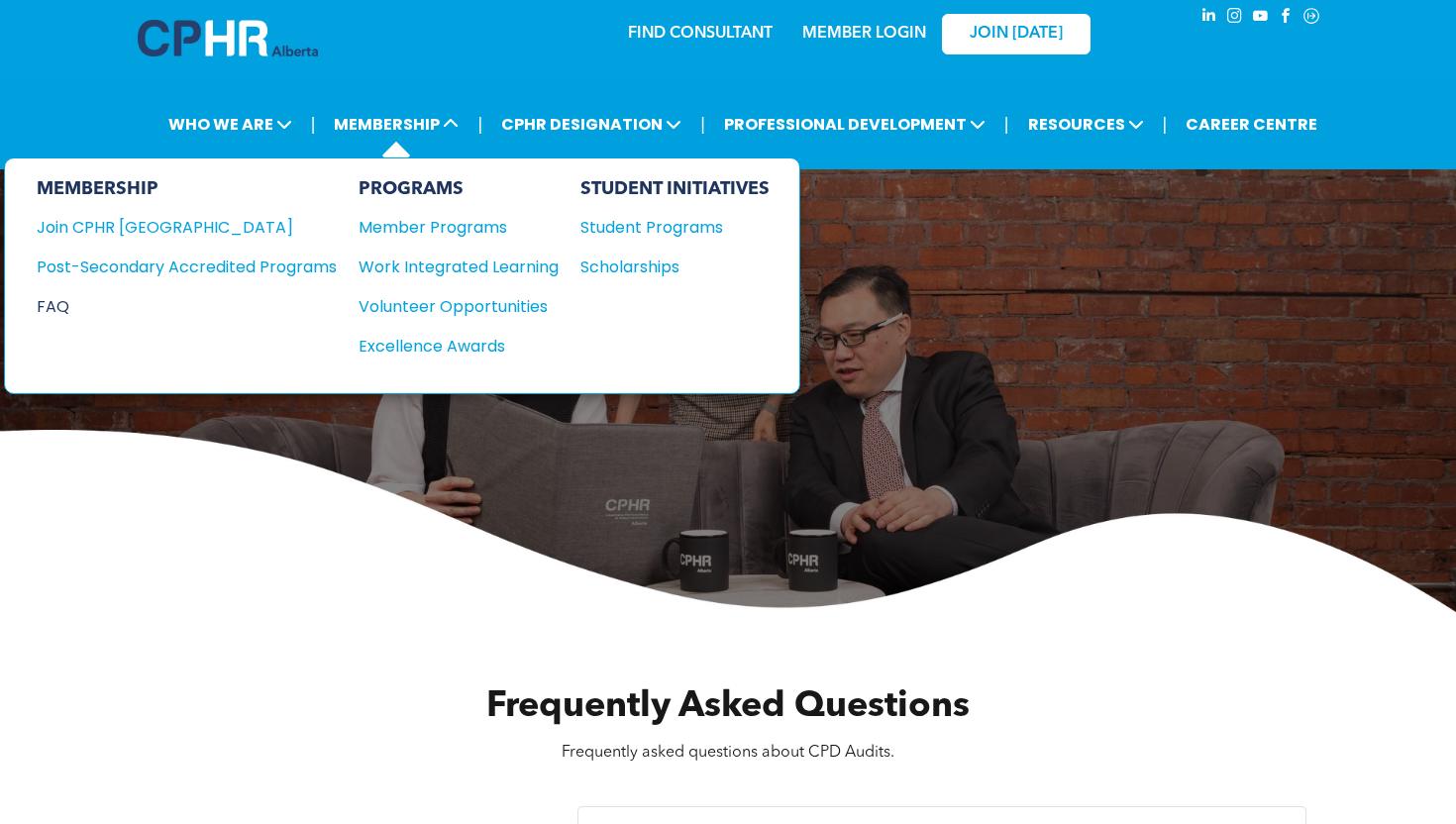 click on "FAQ" at bounding box center [171, 306] 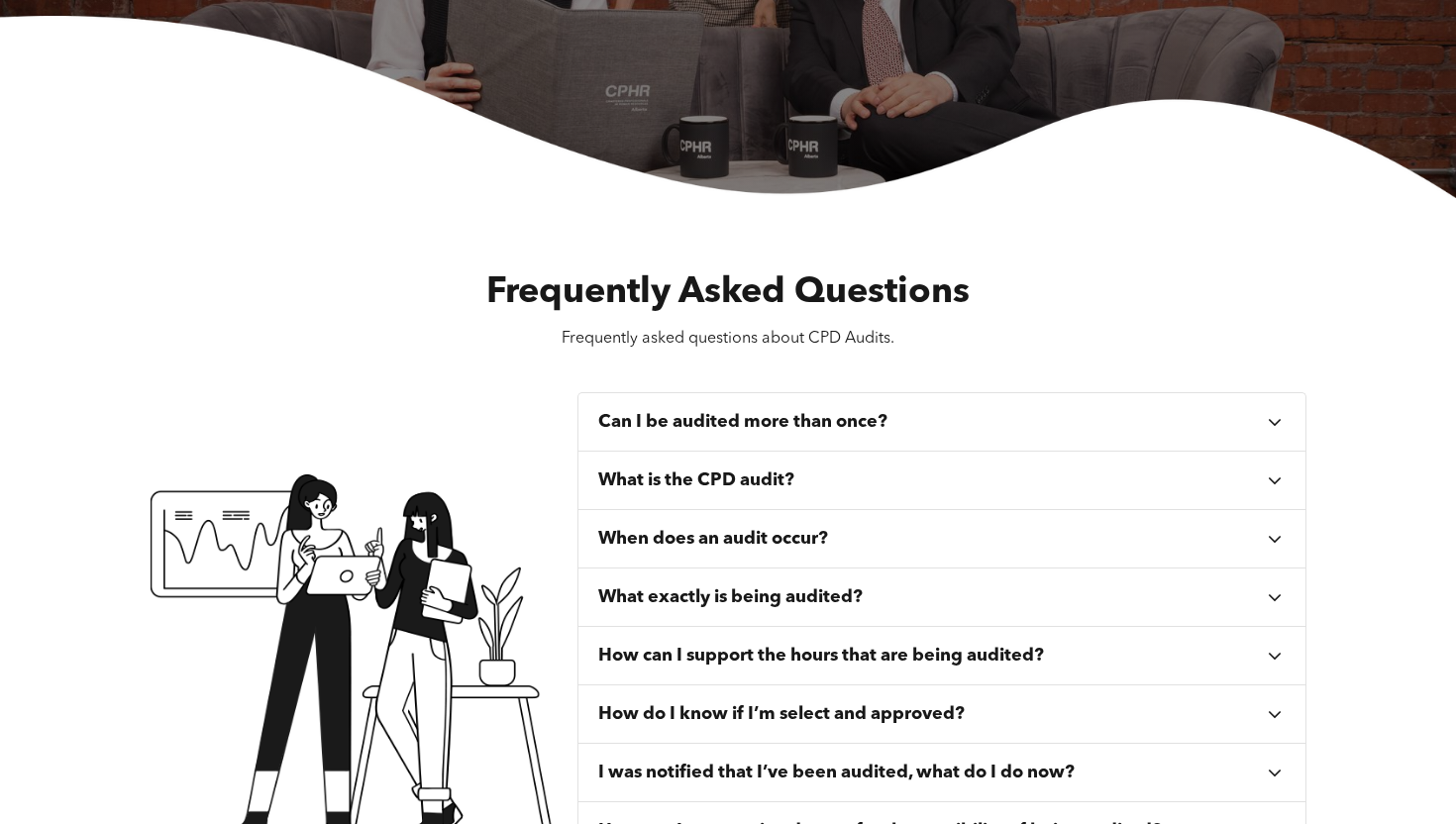 scroll, scrollTop: 609, scrollLeft: 0, axis: vertical 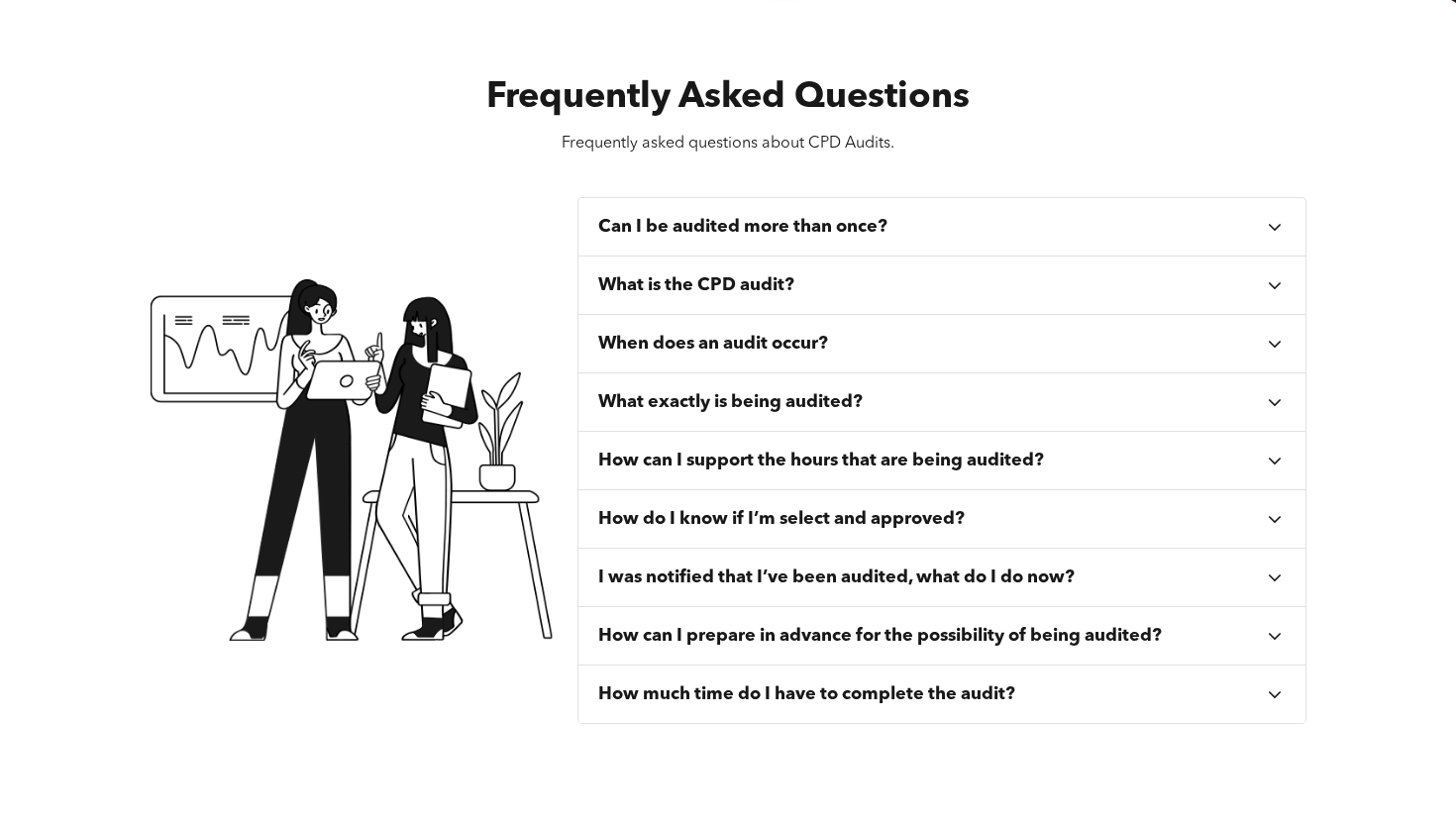 click on "How much time do I have to complete the audit?" at bounding box center [806, 694] 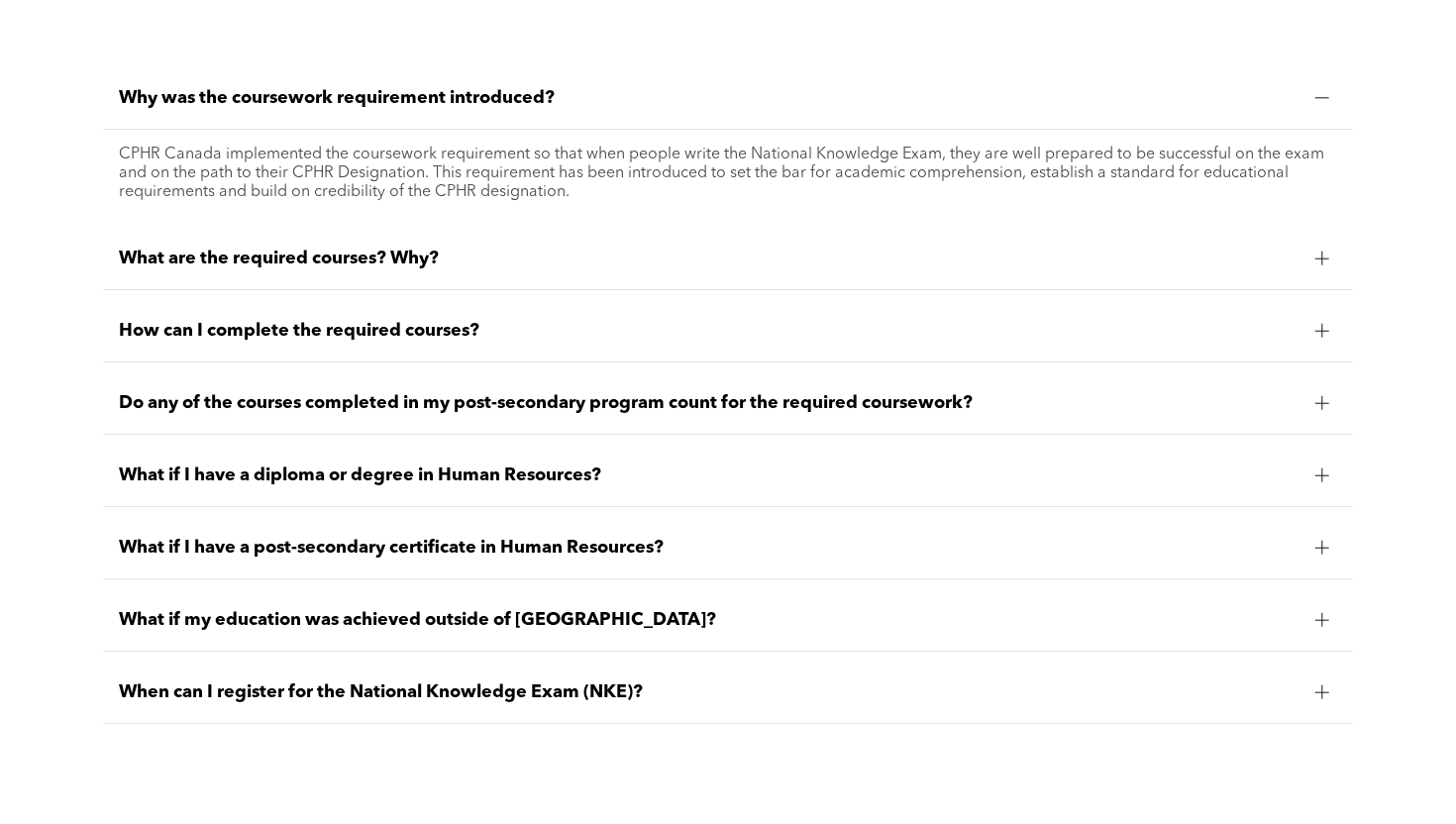 scroll, scrollTop: 1740, scrollLeft: 0, axis: vertical 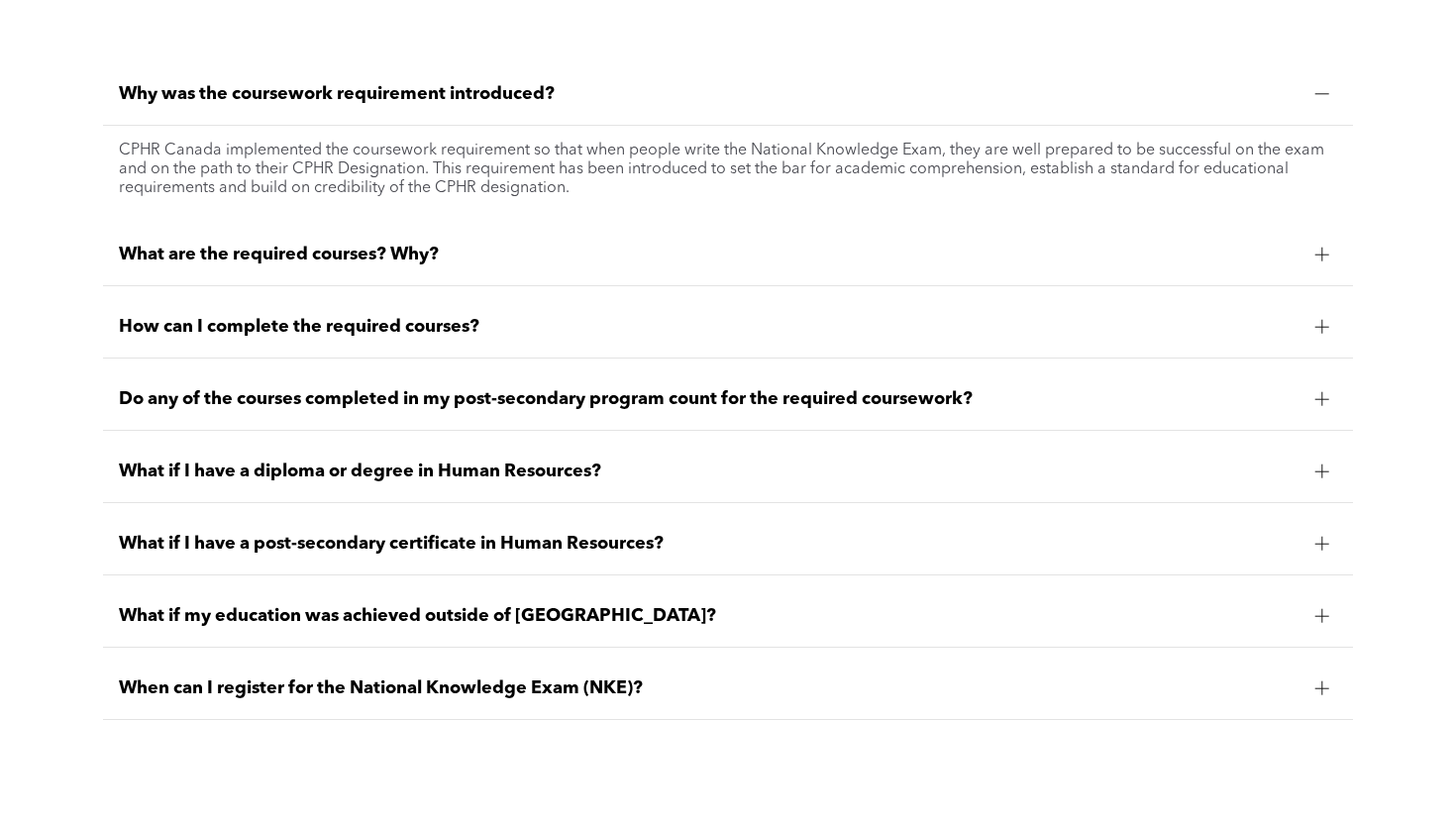 click on "What are the required courses? Why?" at bounding box center (709, 255) 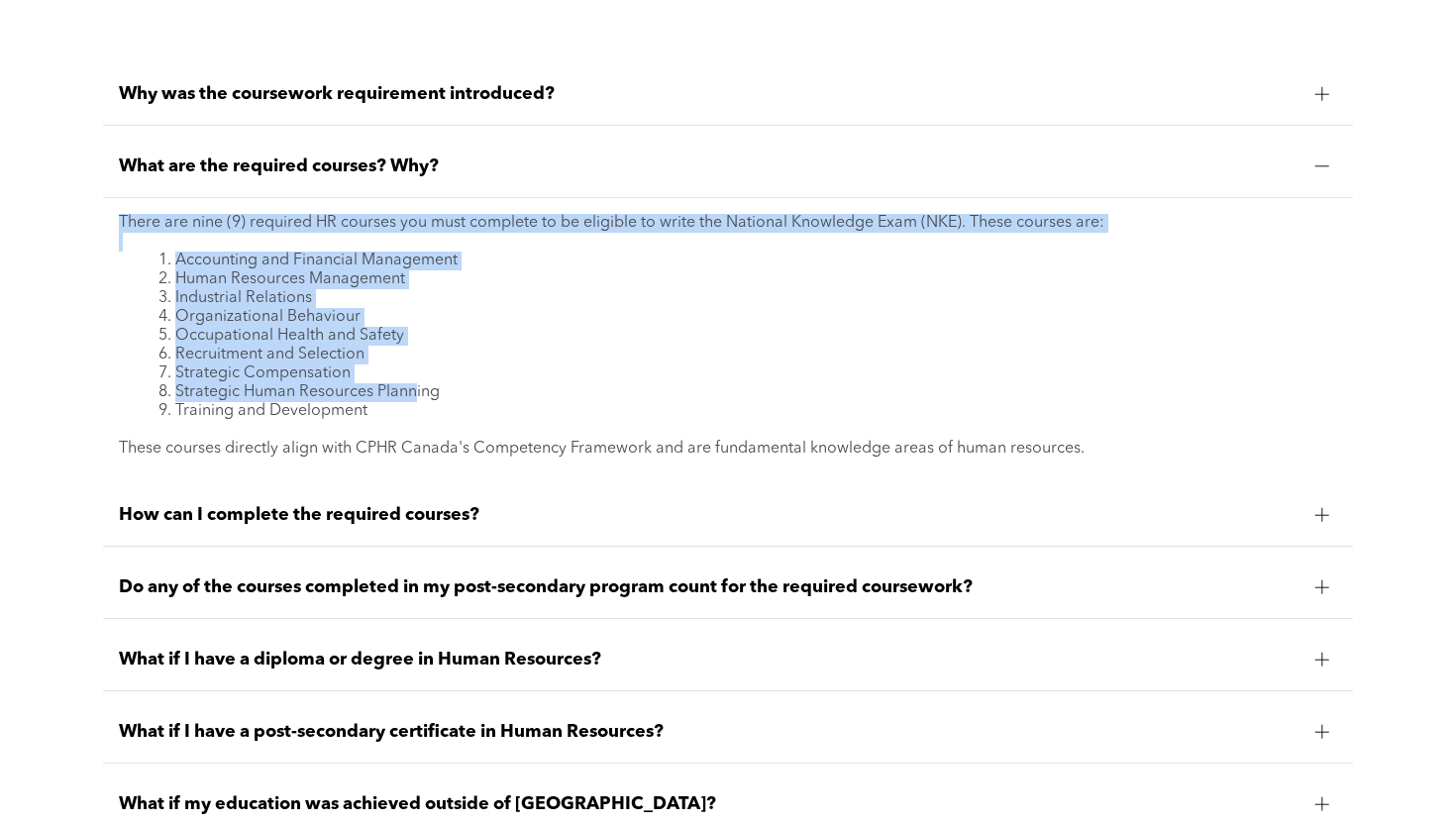 drag, startPoint x: 379, startPoint y: 240, endPoint x: 413, endPoint y: 401, distance: 164.5509 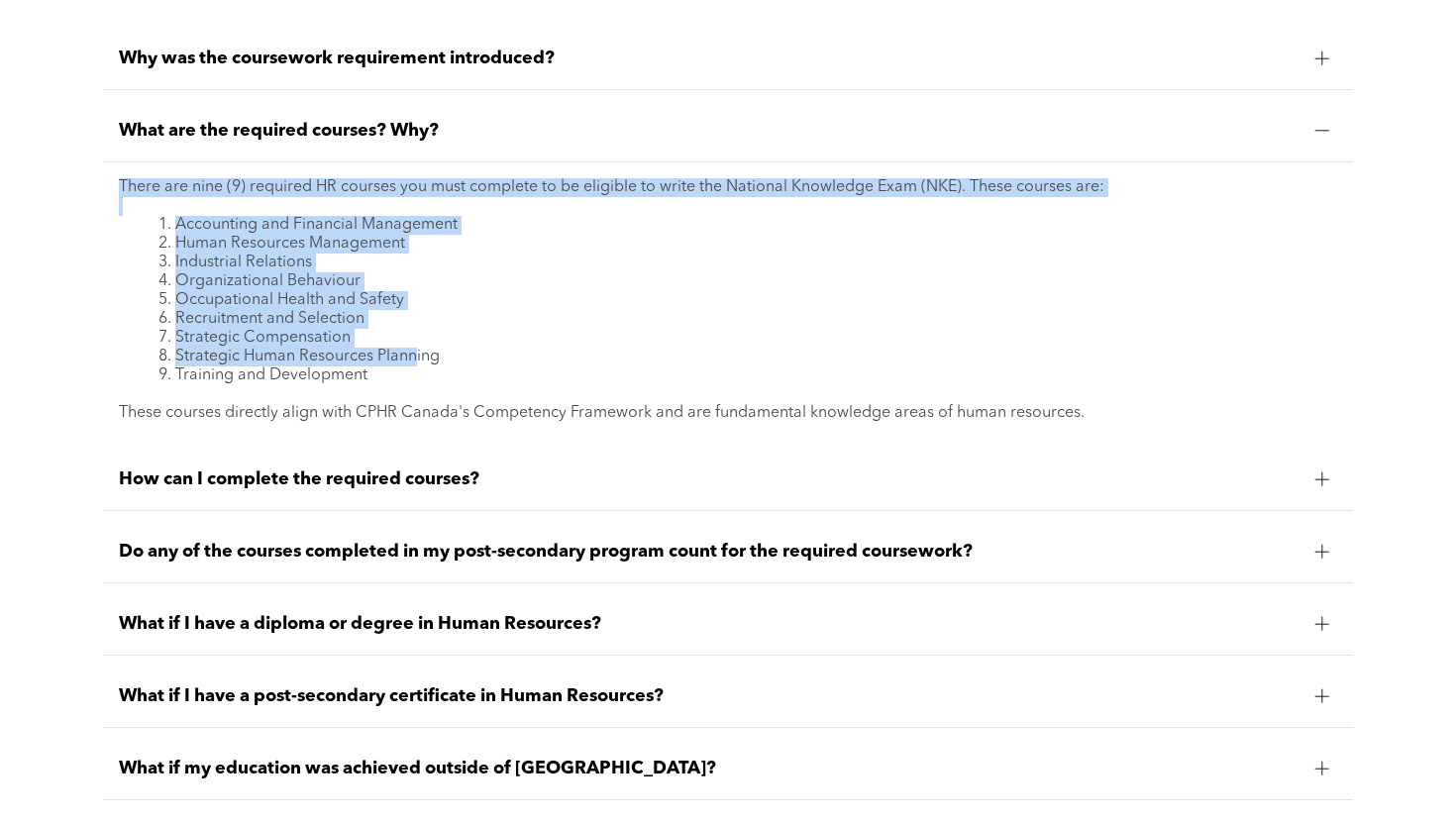 scroll, scrollTop: 1775, scrollLeft: 0, axis: vertical 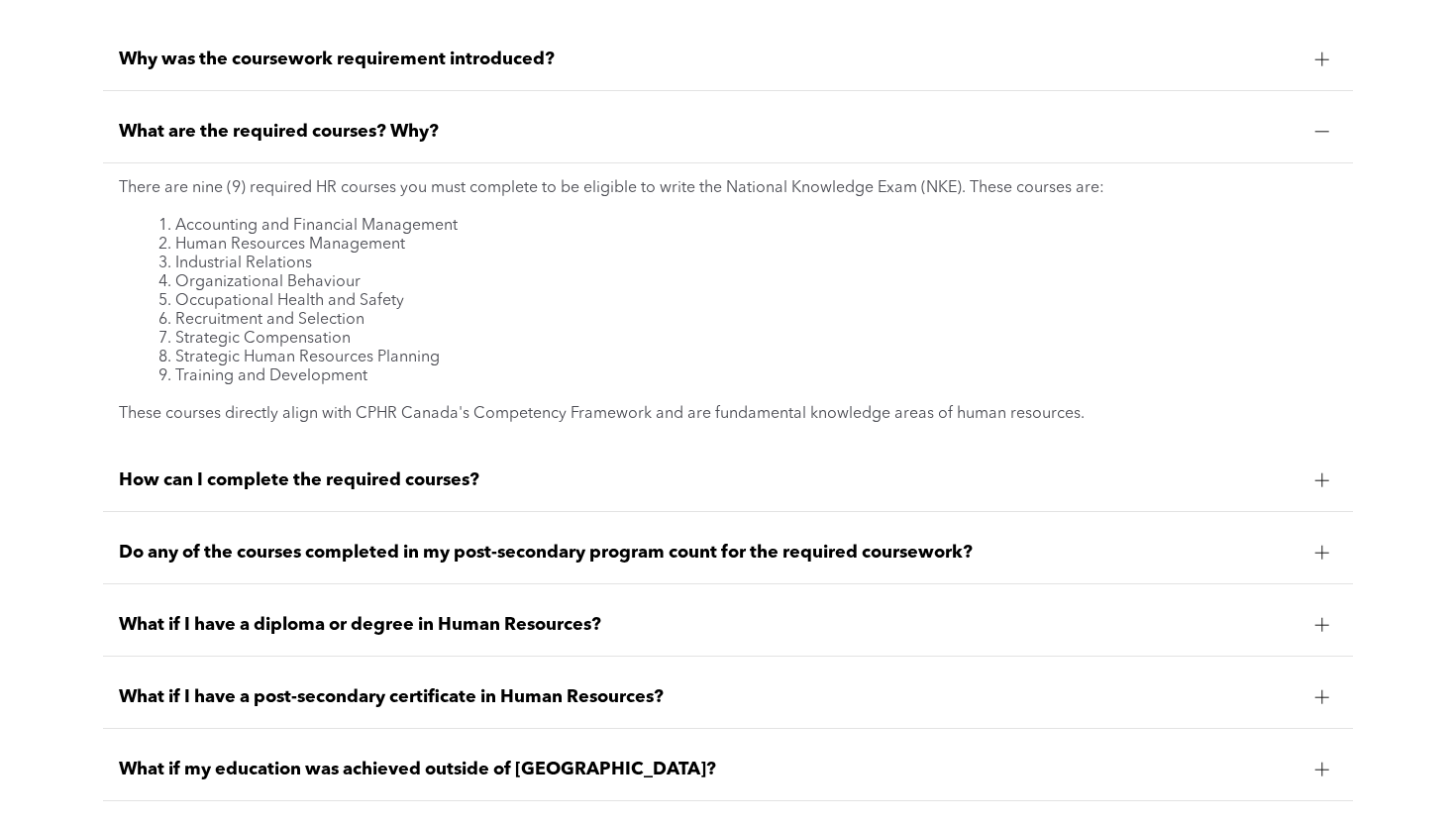 click on "These courses directly align with CPHR Canada's Competency Framework and are fundamental knowledge areas of human resources." at bounding box center [728, 414] 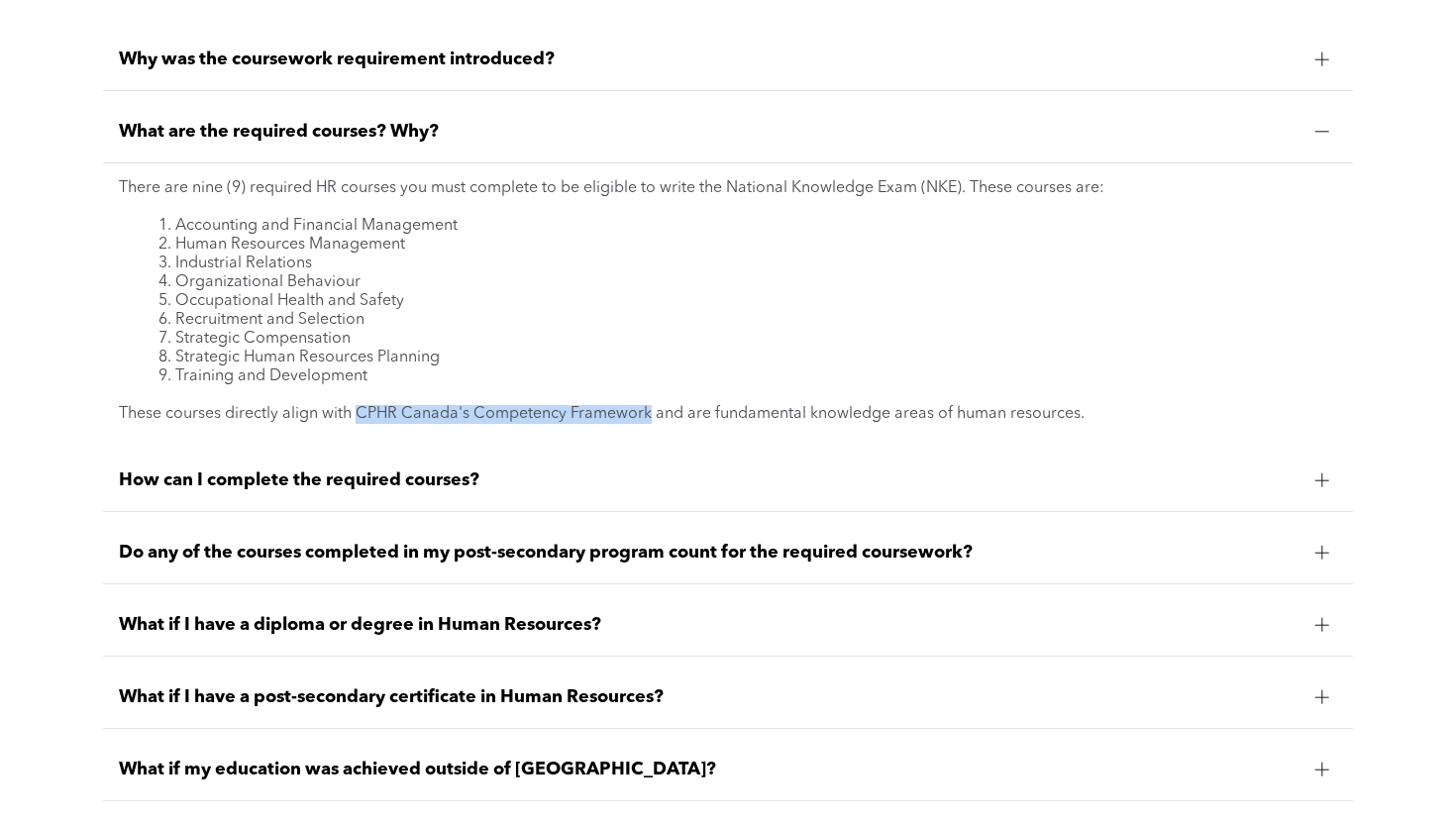 drag, startPoint x: 355, startPoint y: 414, endPoint x: 650, endPoint y: 418, distance: 295.02712 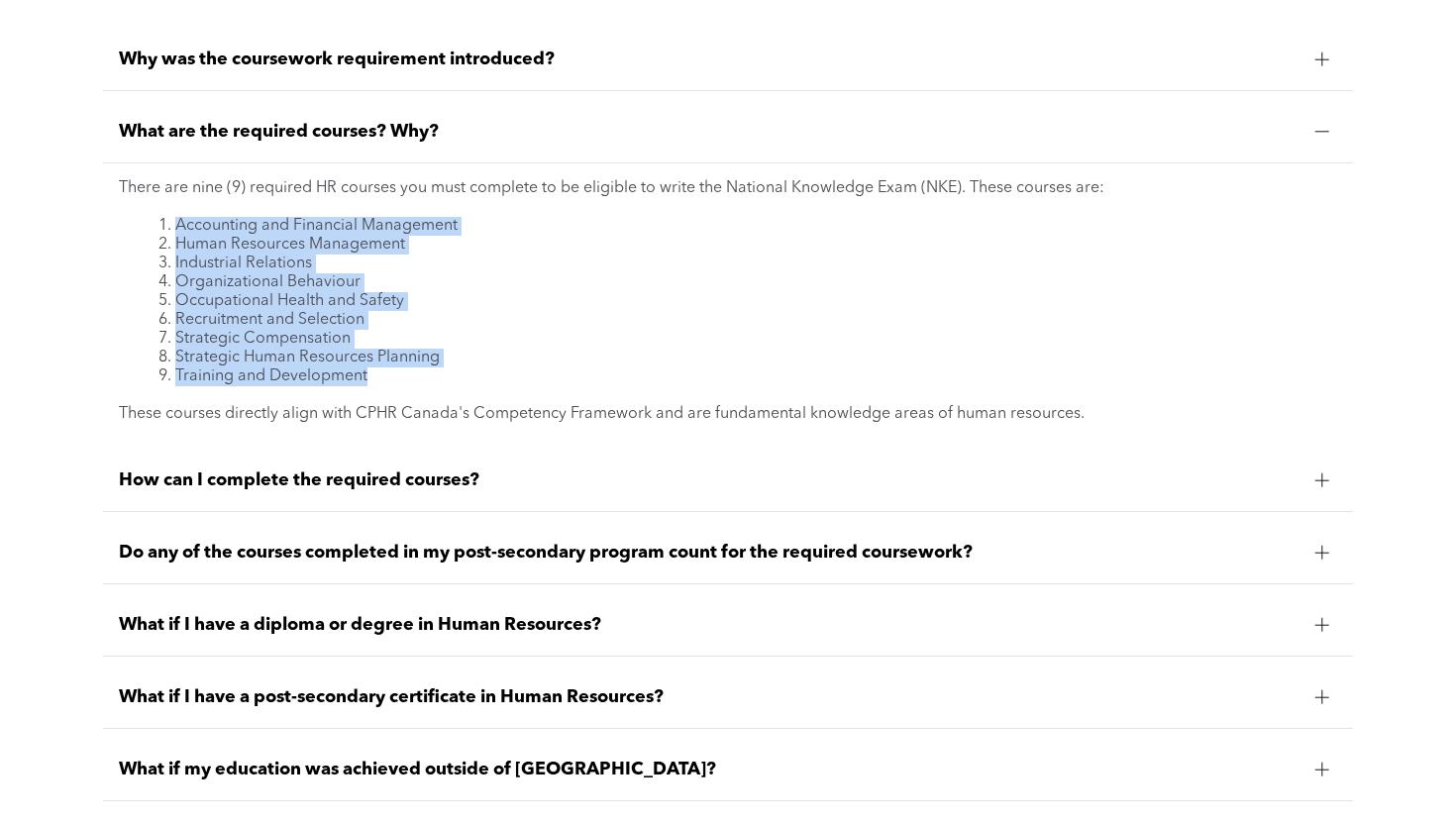 drag, startPoint x: 143, startPoint y: 218, endPoint x: 433, endPoint y: 377, distance: 330.72798 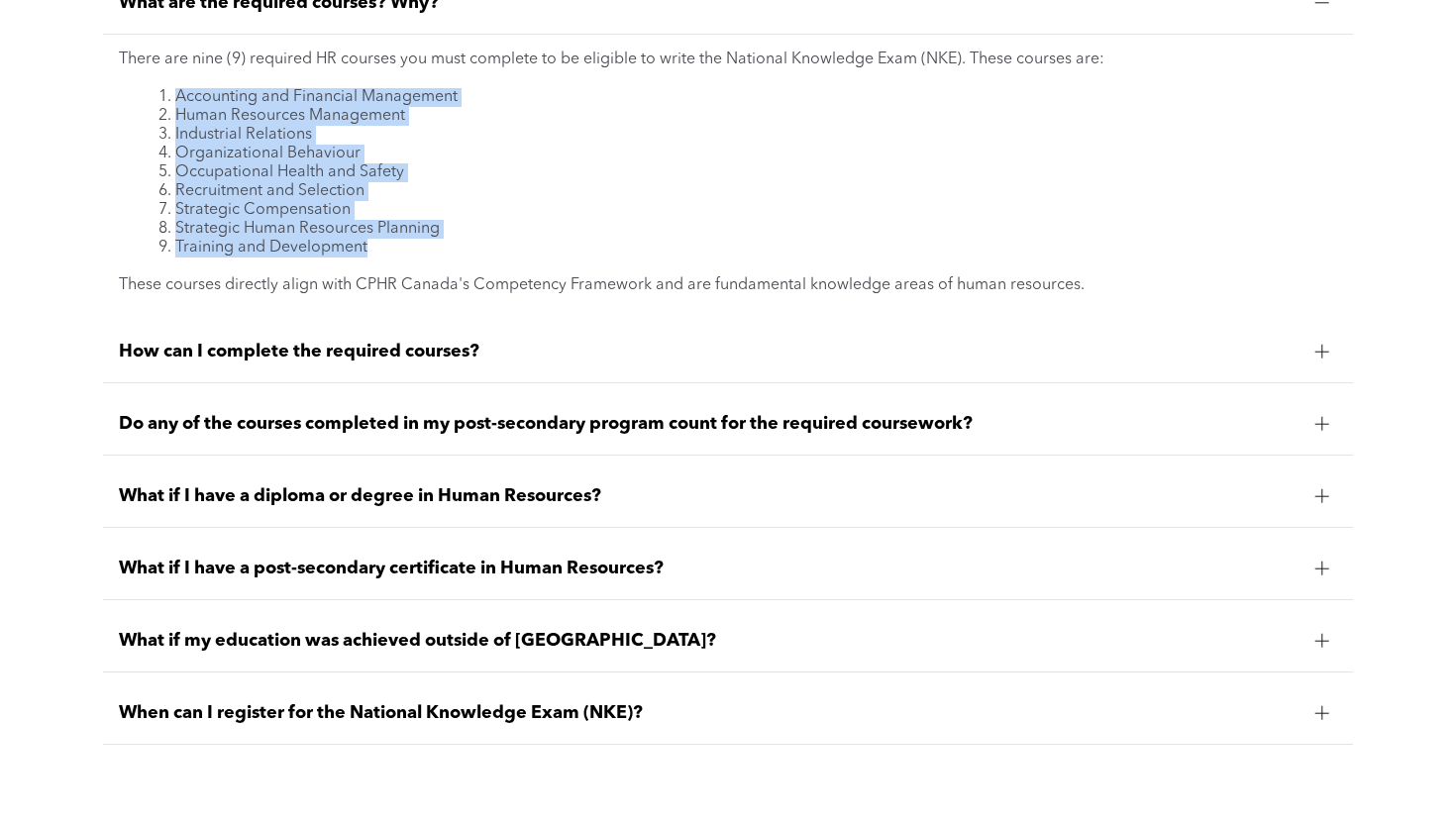 scroll, scrollTop: 1906, scrollLeft: 0, axis: vertical 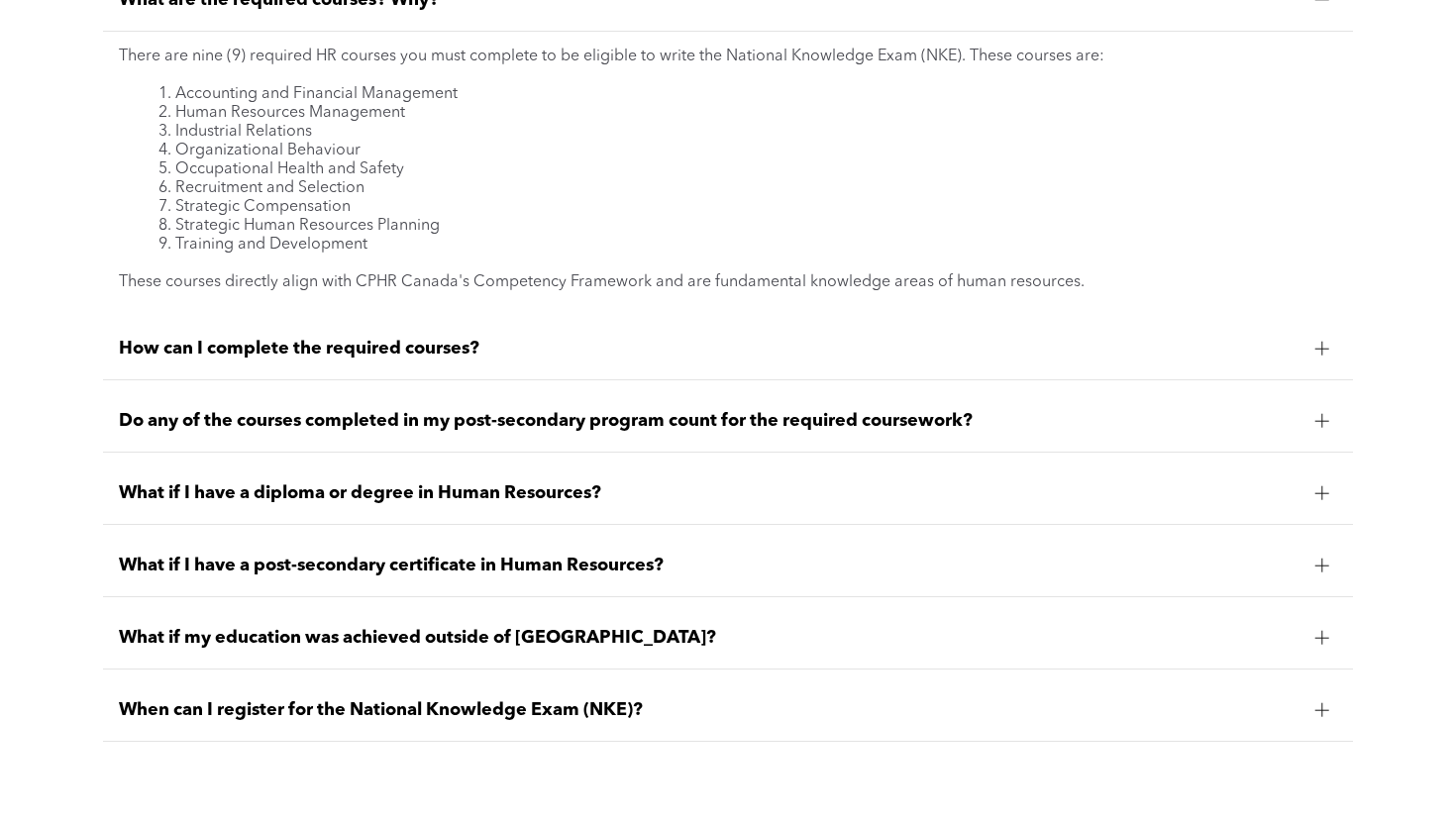 click on "Do any of the courses completed in my post-secondary program count for the required coursework?" at bounding box center (728, 421) 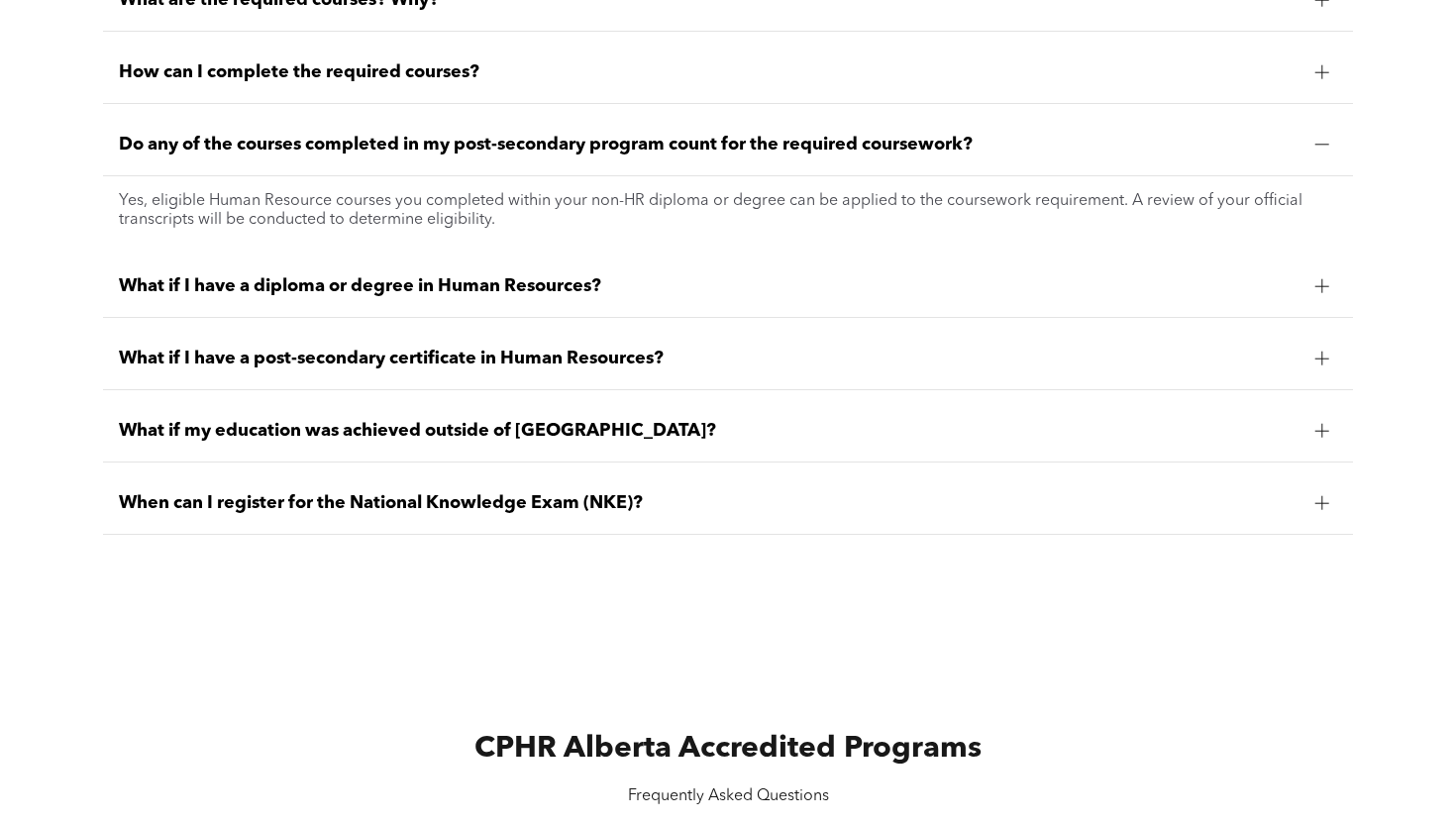 scroll, scrollTop: 1833, scrollLeft: 0, axis: vertical 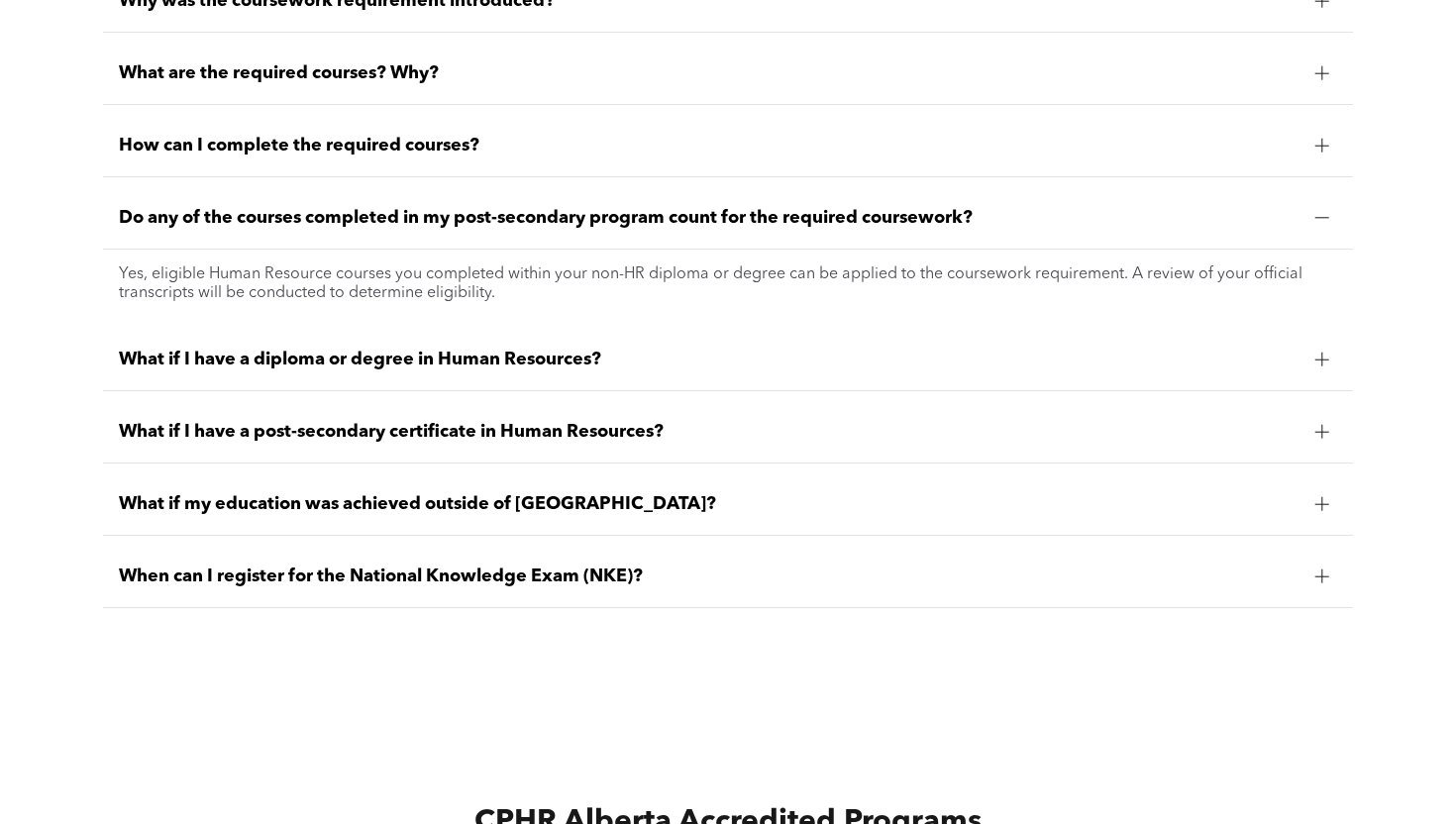 click on "How can I complete the required courses?" at bounding box center (728, 146) 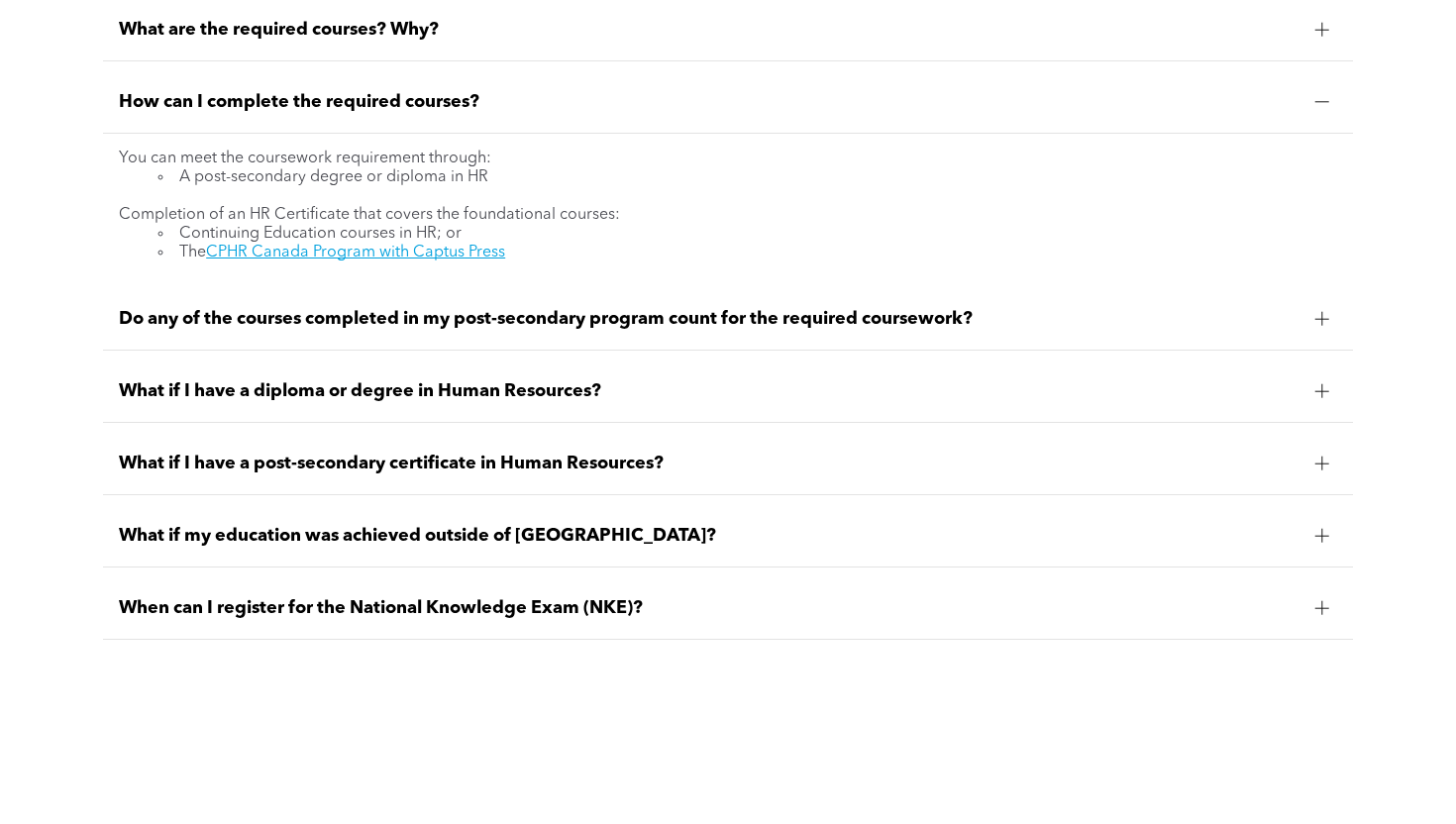 scroll, scrollTop: 1883, scrollLeft: 0, axis: vertical 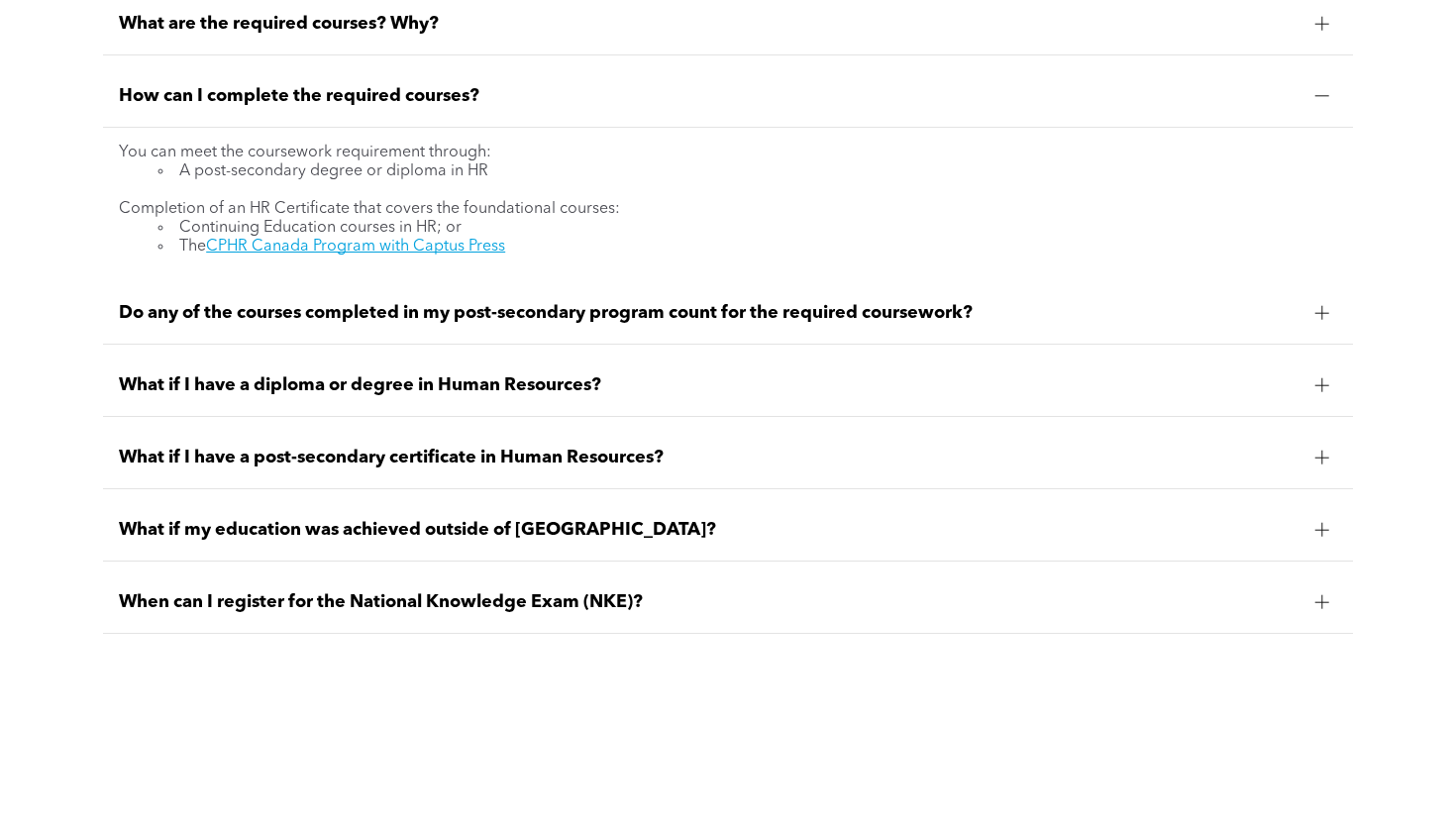 click on "What if I have a diploma or degree in Human Resources?" at bounding box center (709, 385) 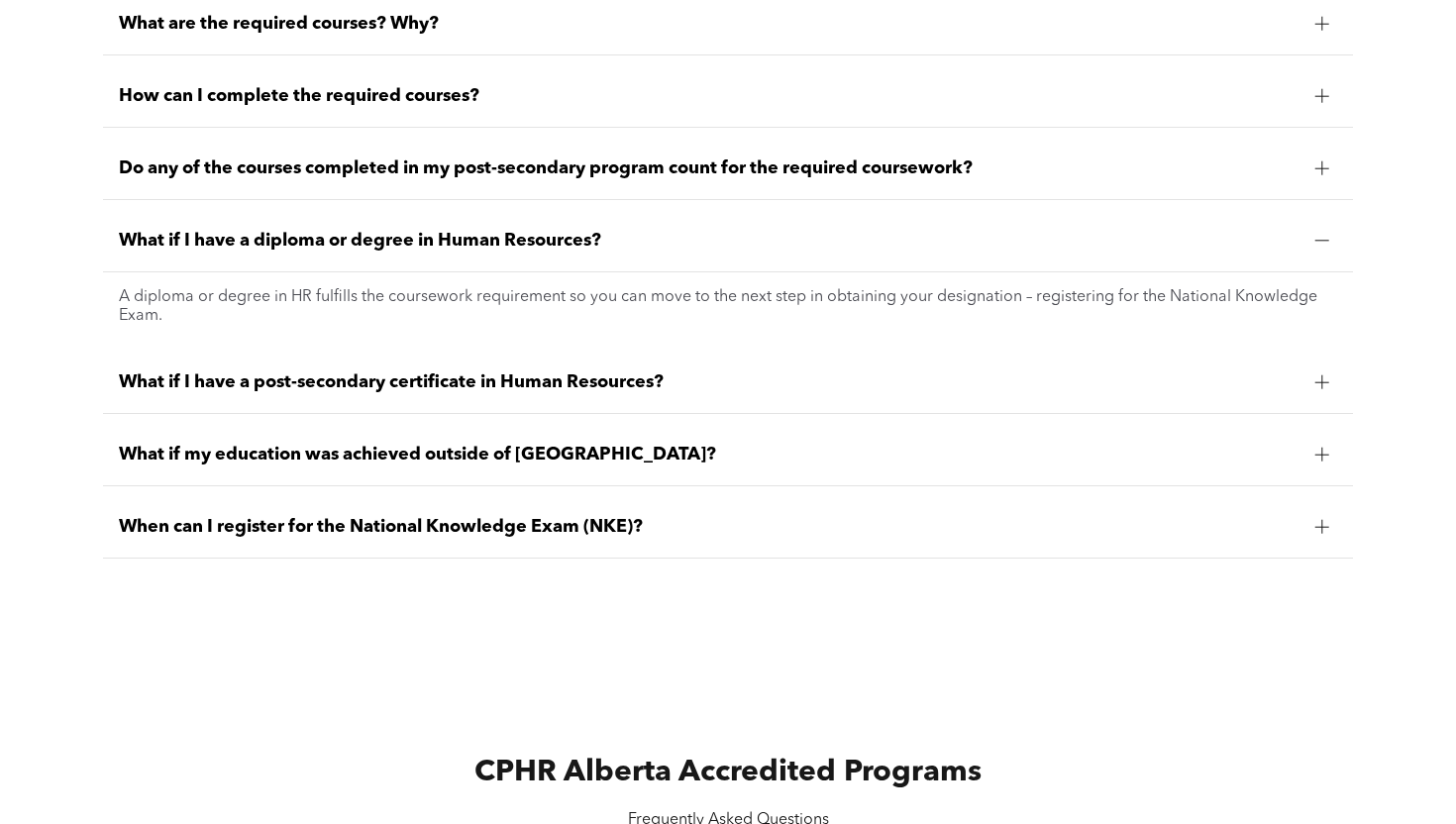 scroll, scrollTop: 1907, scrollLeft: 0, axis: vertical 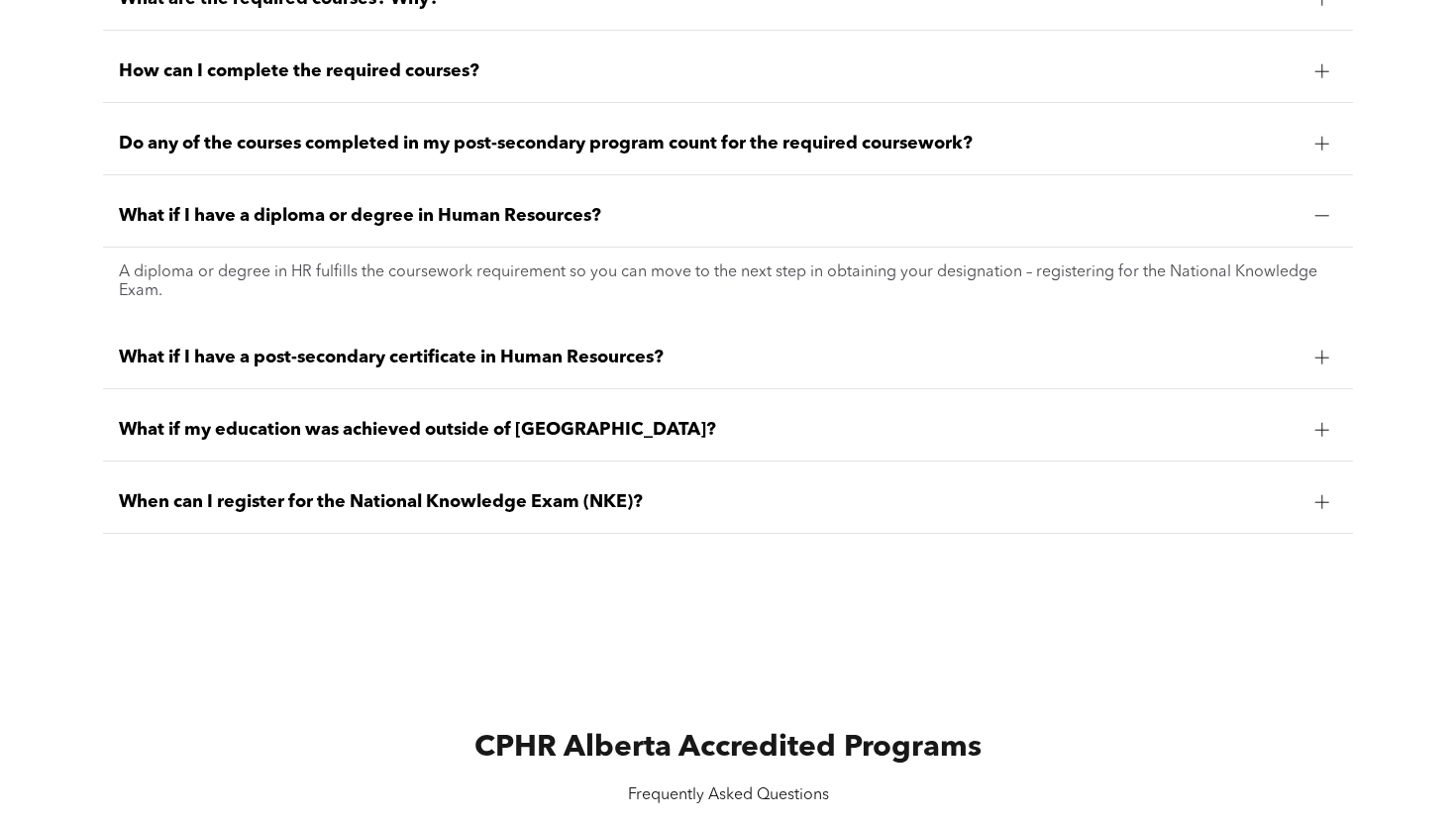 click on "What if I have a post-secondary certificate in Human Resources?" at bounding box center [709, 358] 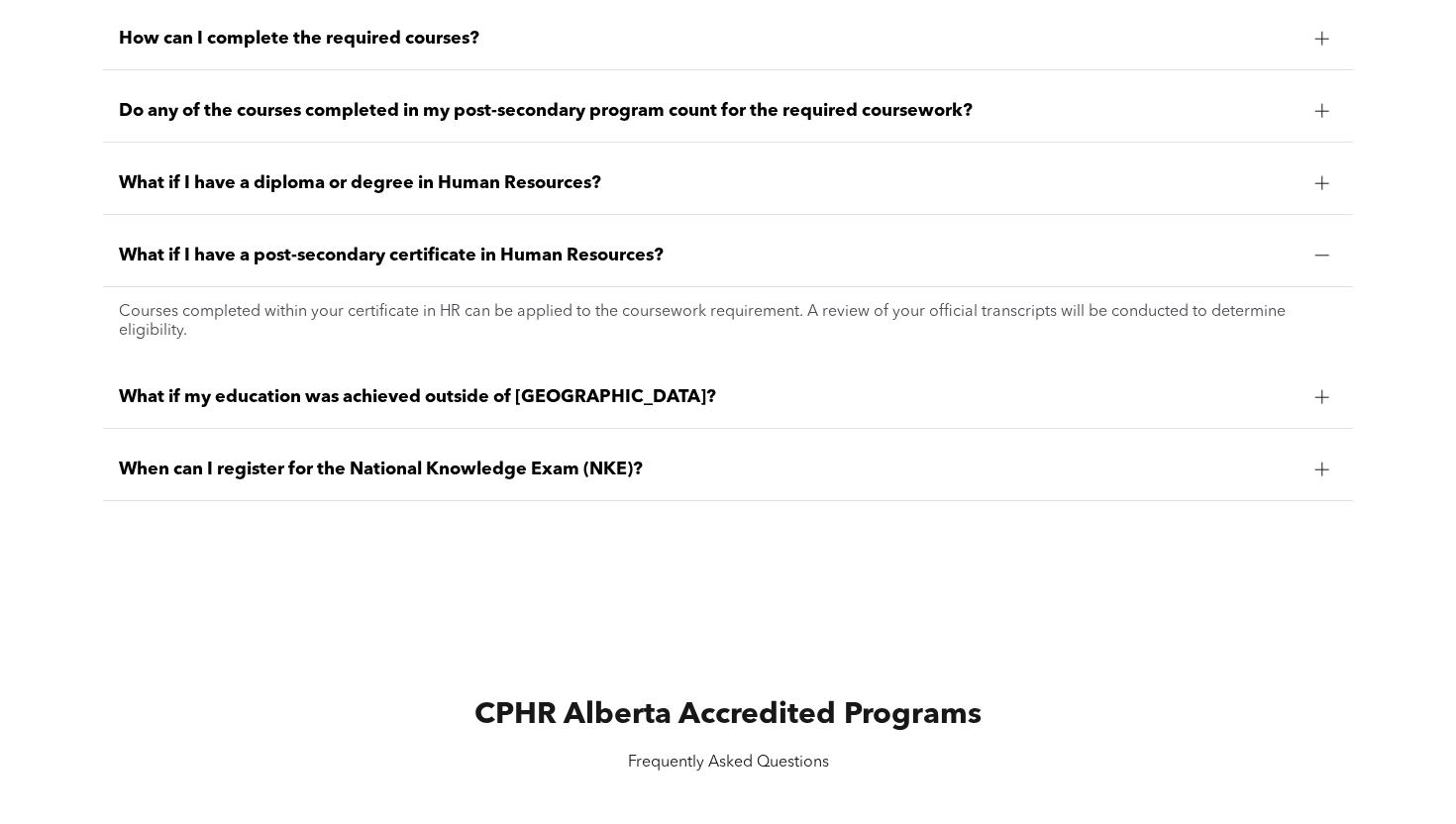 scroll, scrollTop: 1949, scrollLeft: 0, axis: vertical 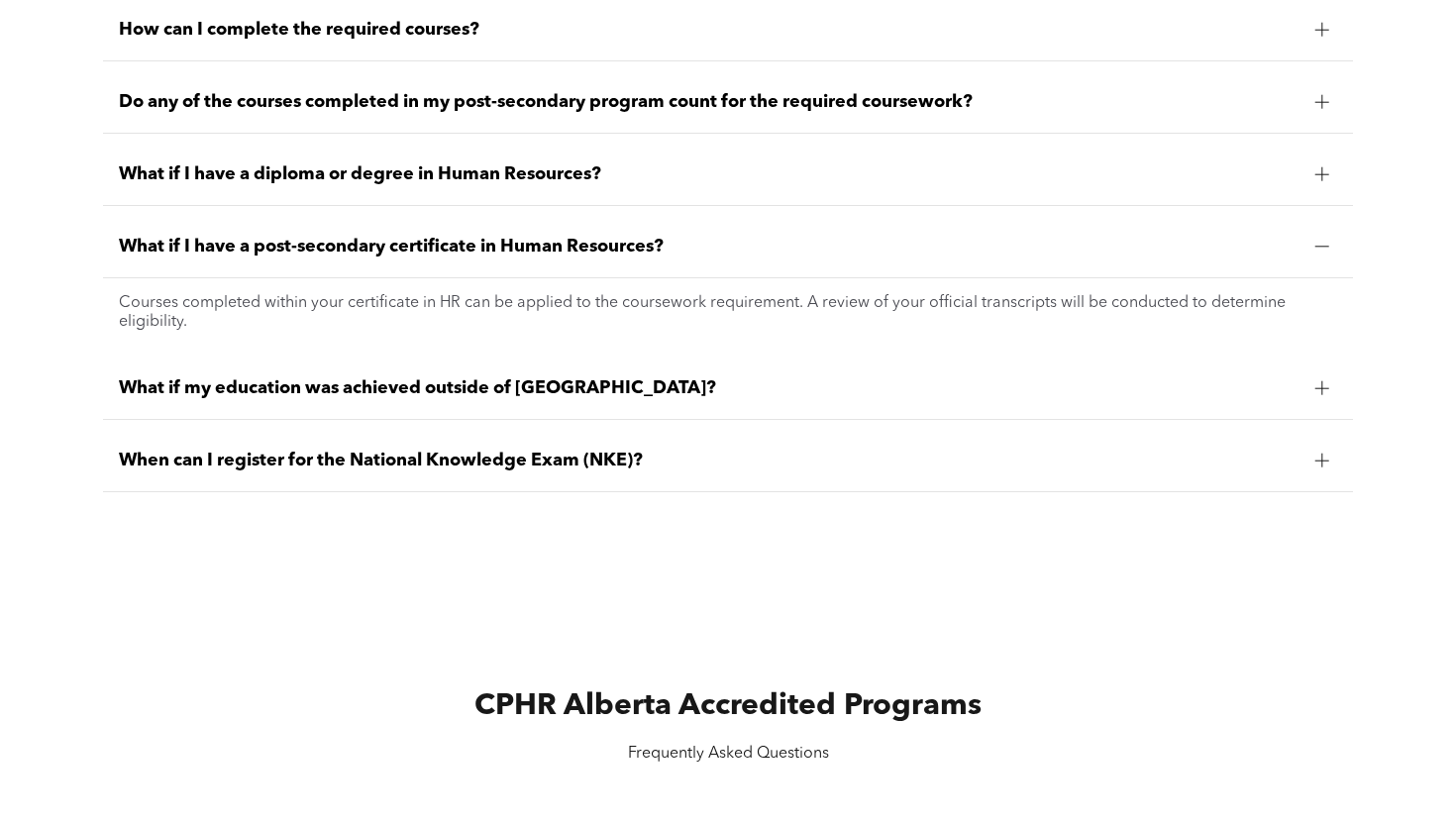 click on "Why was the coursework requirement introduced? CPHR Canada implemented the coursework requirement so that when people write the National Knowledge Exam, they are well prepared to be successful on the exam and on the path to their CPHR Designation. This requirement has been introduced to set the bar for academic comprehension, establish a standard for educational requirements and build on credibility of the CPHR designation. What are the required courses? Why? There are nine (9) required HR courses you must complete to be eligible to write the National Knowledge Exam (NKE). These courses are:   Accounting and Financial Management Human Resources Management Industrial Relations Organizational Behaviour Occupational Health and Safety  Recruitment and Selection Strategic Compensation Strategic Human Resources Planning Training and Development
These courses directly align with CPHR Canada's Competency Framework and are fundamental knowledge areas of human resources.  How can I complete the required courses?" at bounding box center (728, 173) 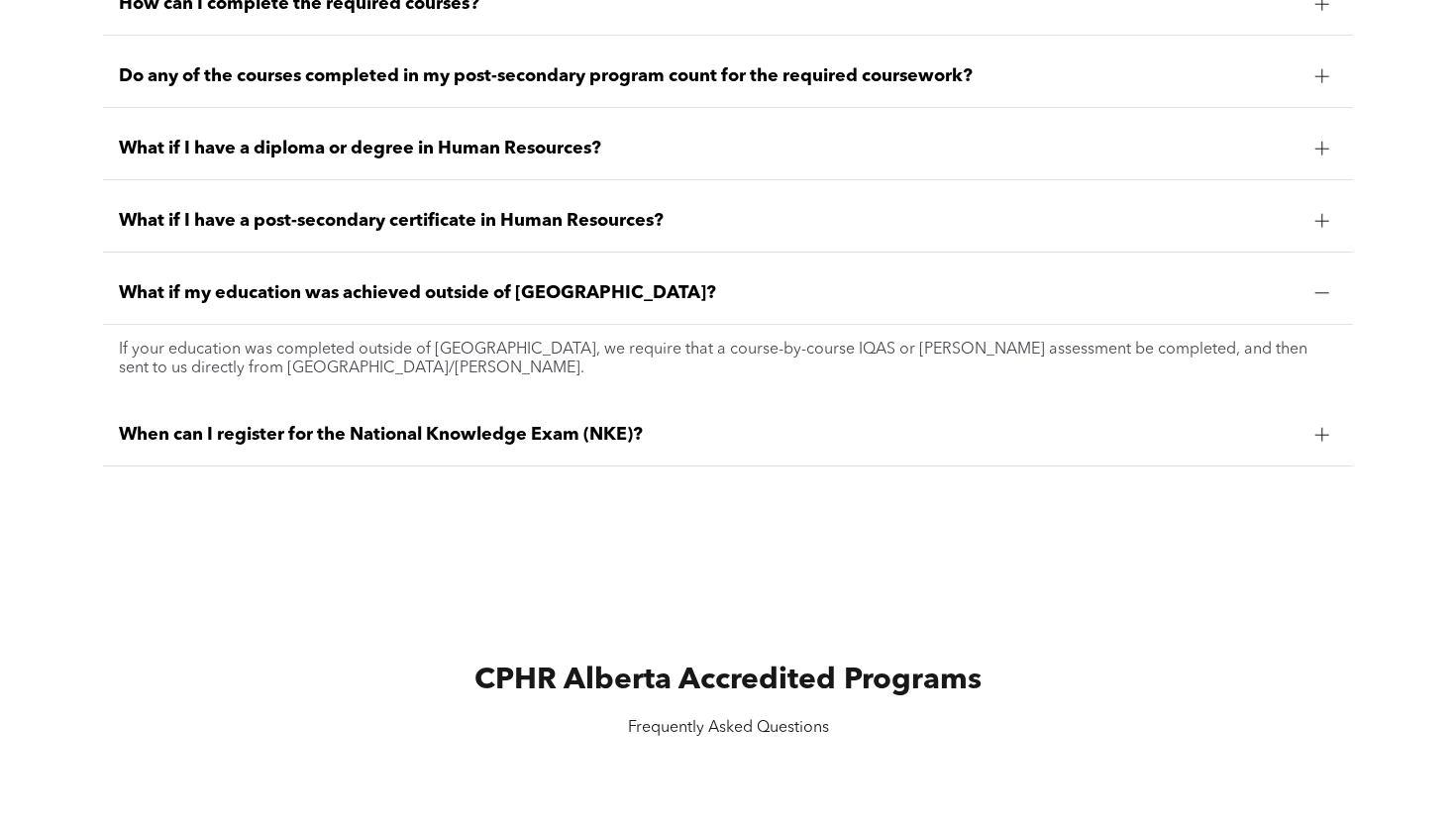 scroll, scrollTop: 1988, scrollLeft: 0, axis: vertical 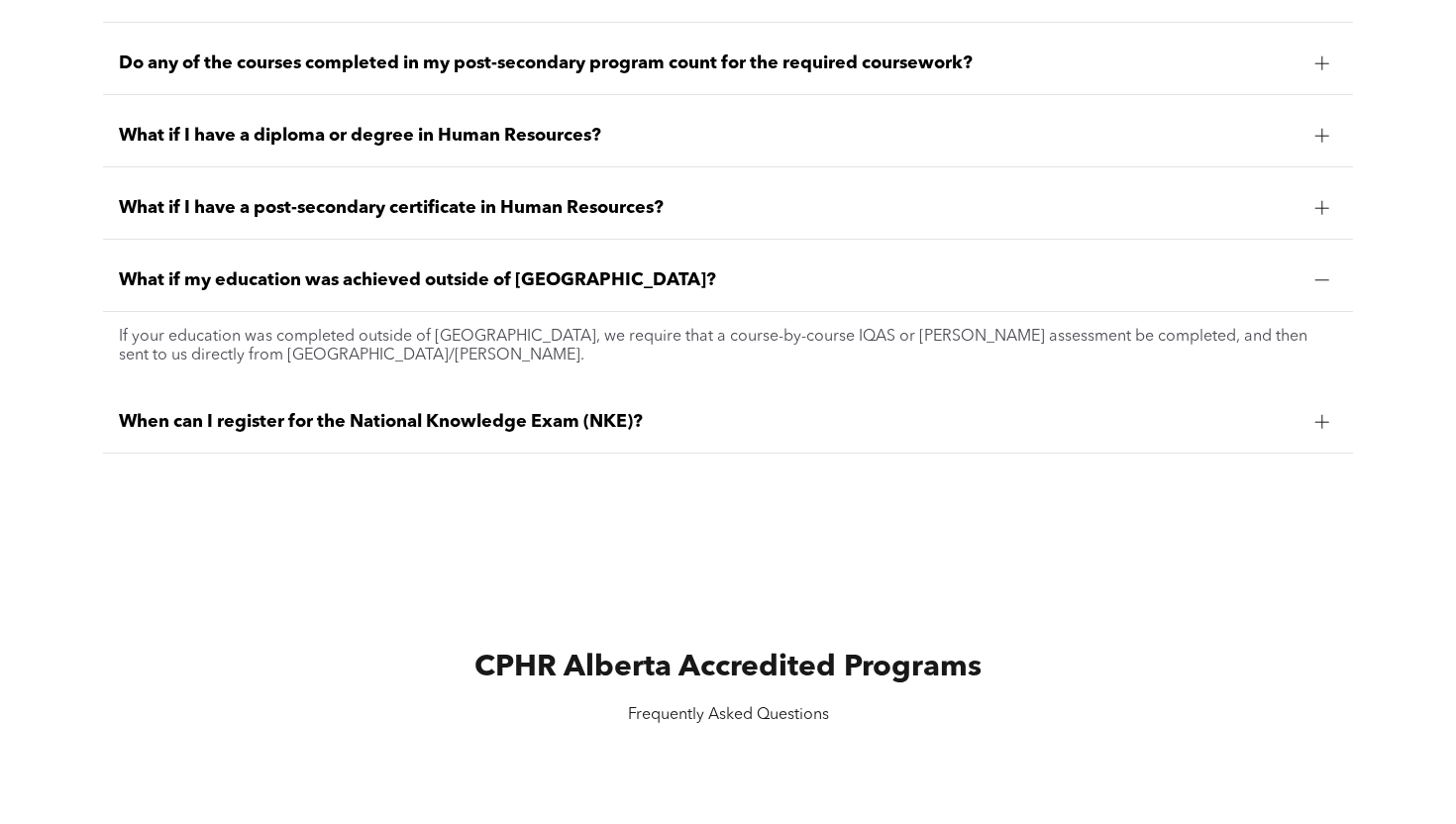 click on "When can I register for the National Knowledge Exam (NKE)?" at bounding box center (728, 422) 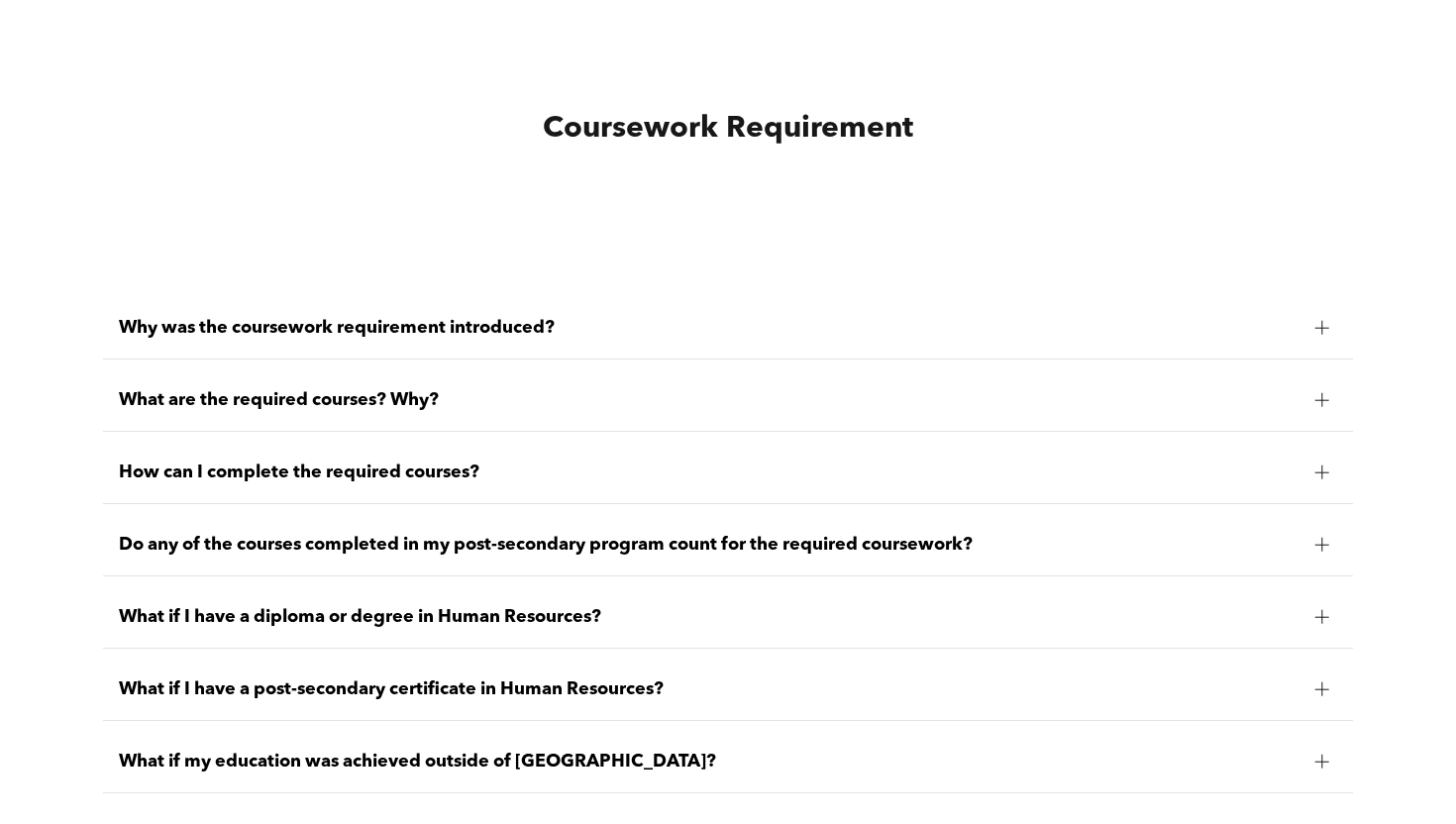 scroll, scrollTop: 1471, scrollLeft: 0, axis: vertical 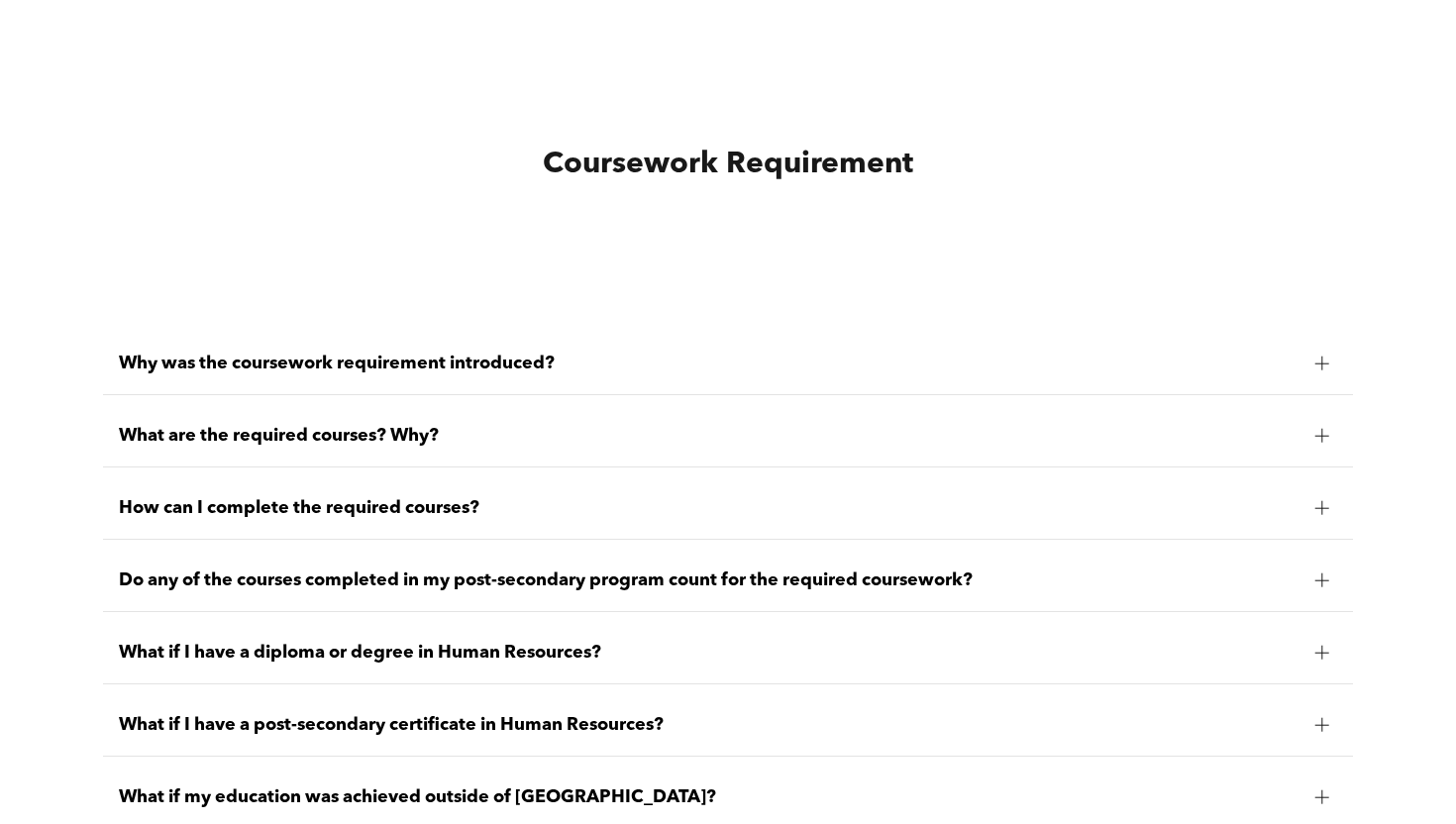 click on "What are the required courses? Why?" at bounding box center [728, 436] 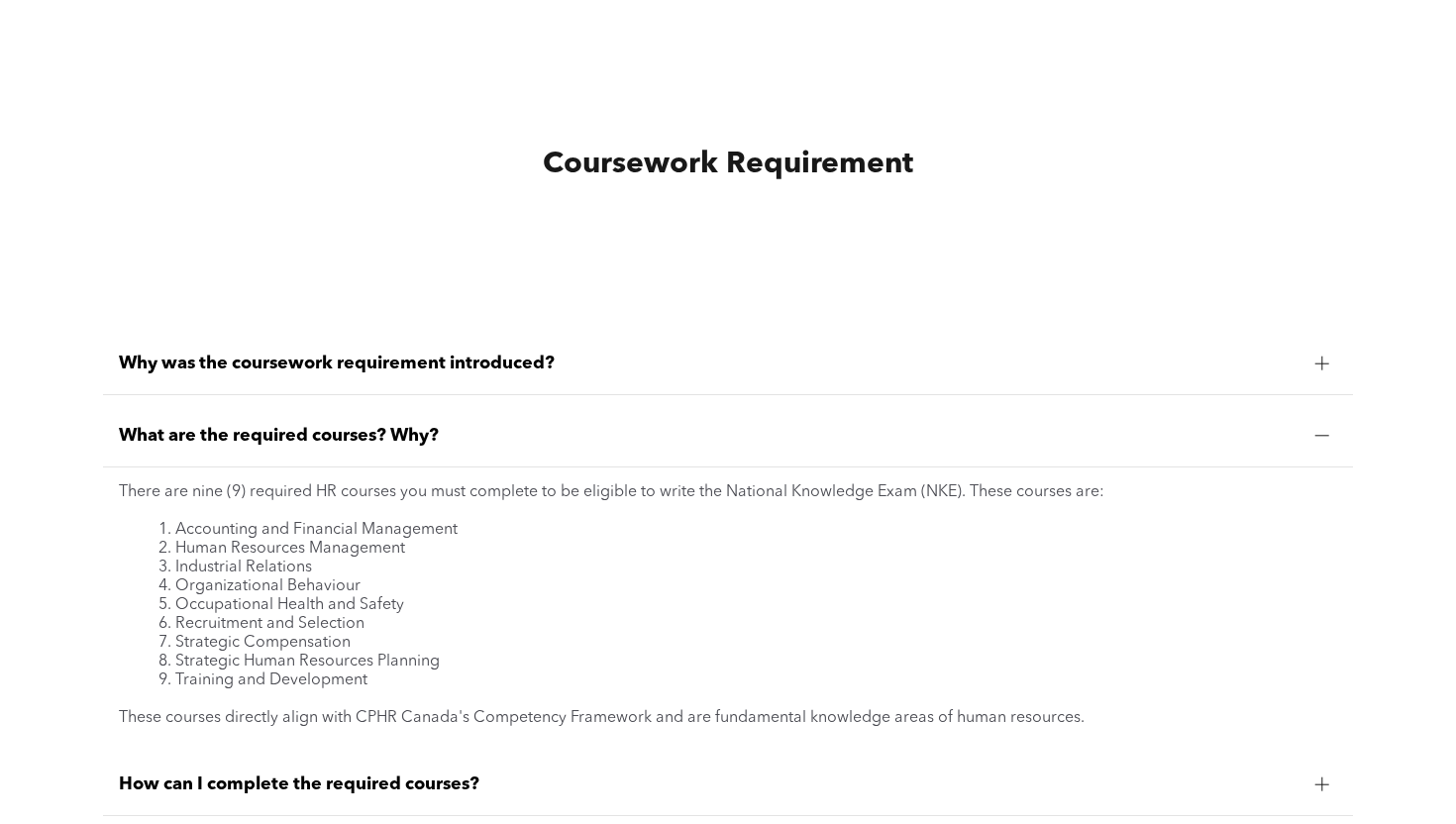 click on "Why was the coursework requirement introduced?" at bounding box center (709, 363) 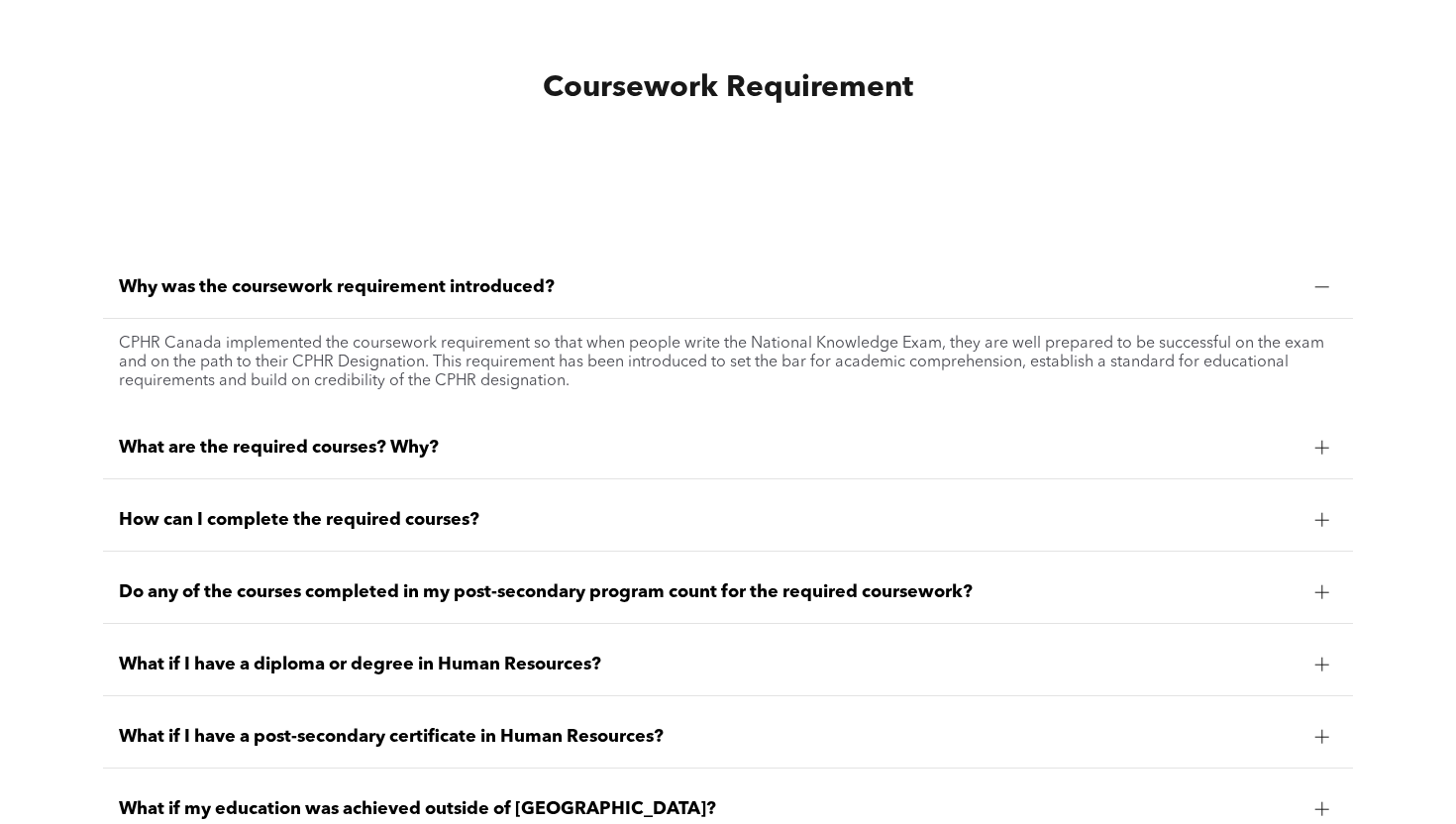 scroll, scrollTop: 1675, scrollLeft: 0, axis: vertical 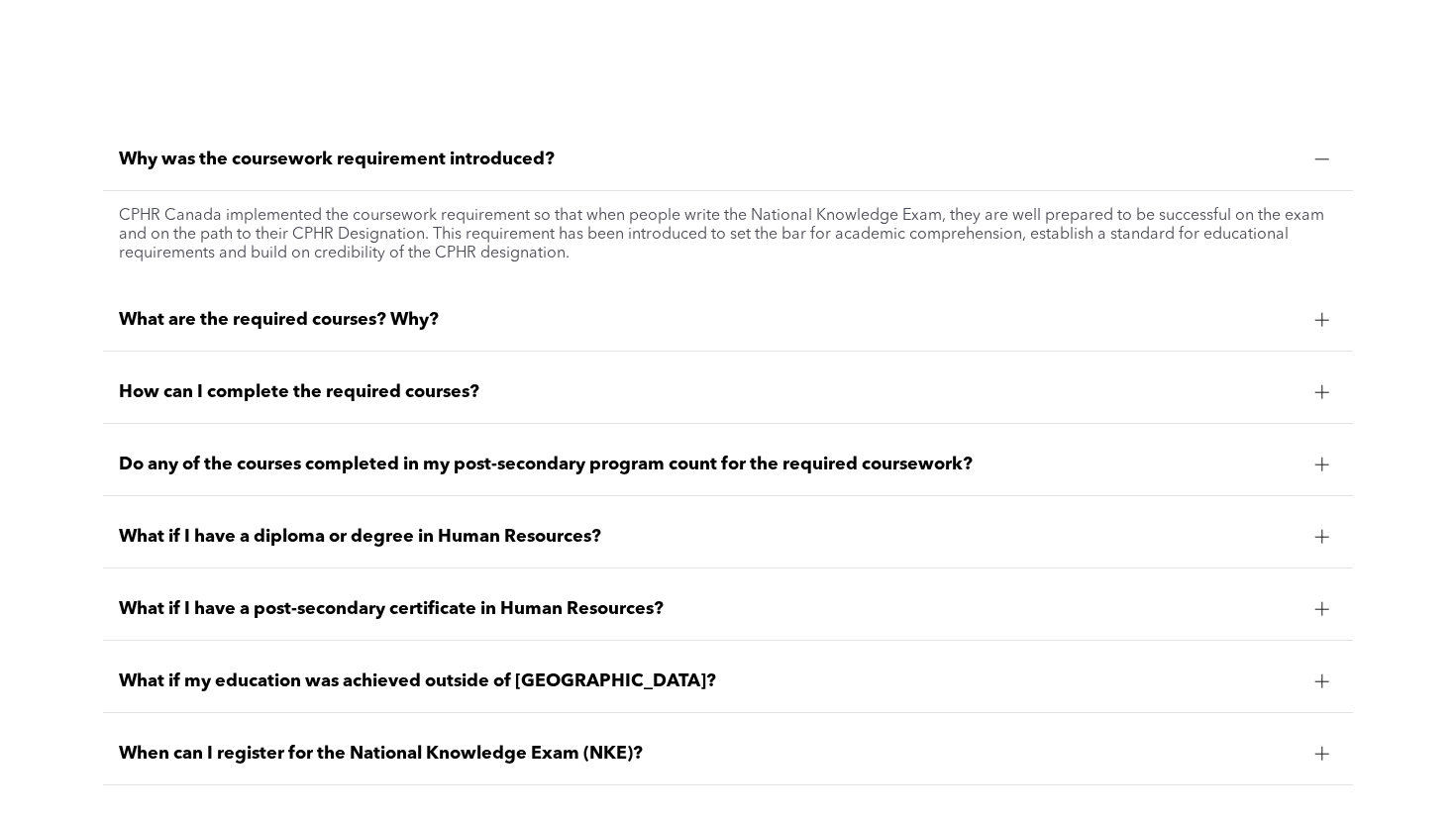click on "Do any of the courses completed in my post-secondary program count for the required coursework?" at bounding box center (709, 464) 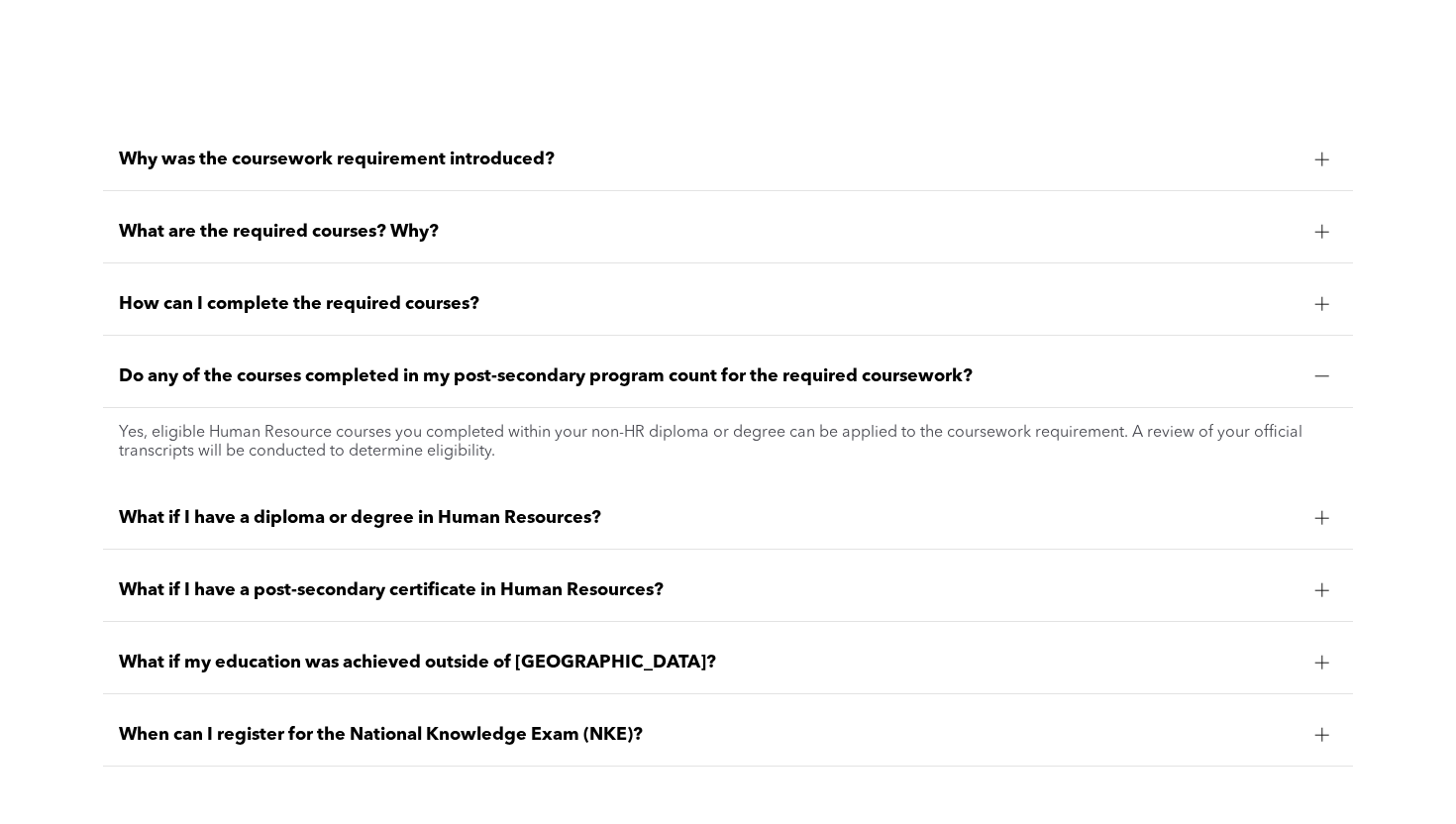 click on "What if I have a diploma or degree in Human Resources?" at bounding box center [728, 518] 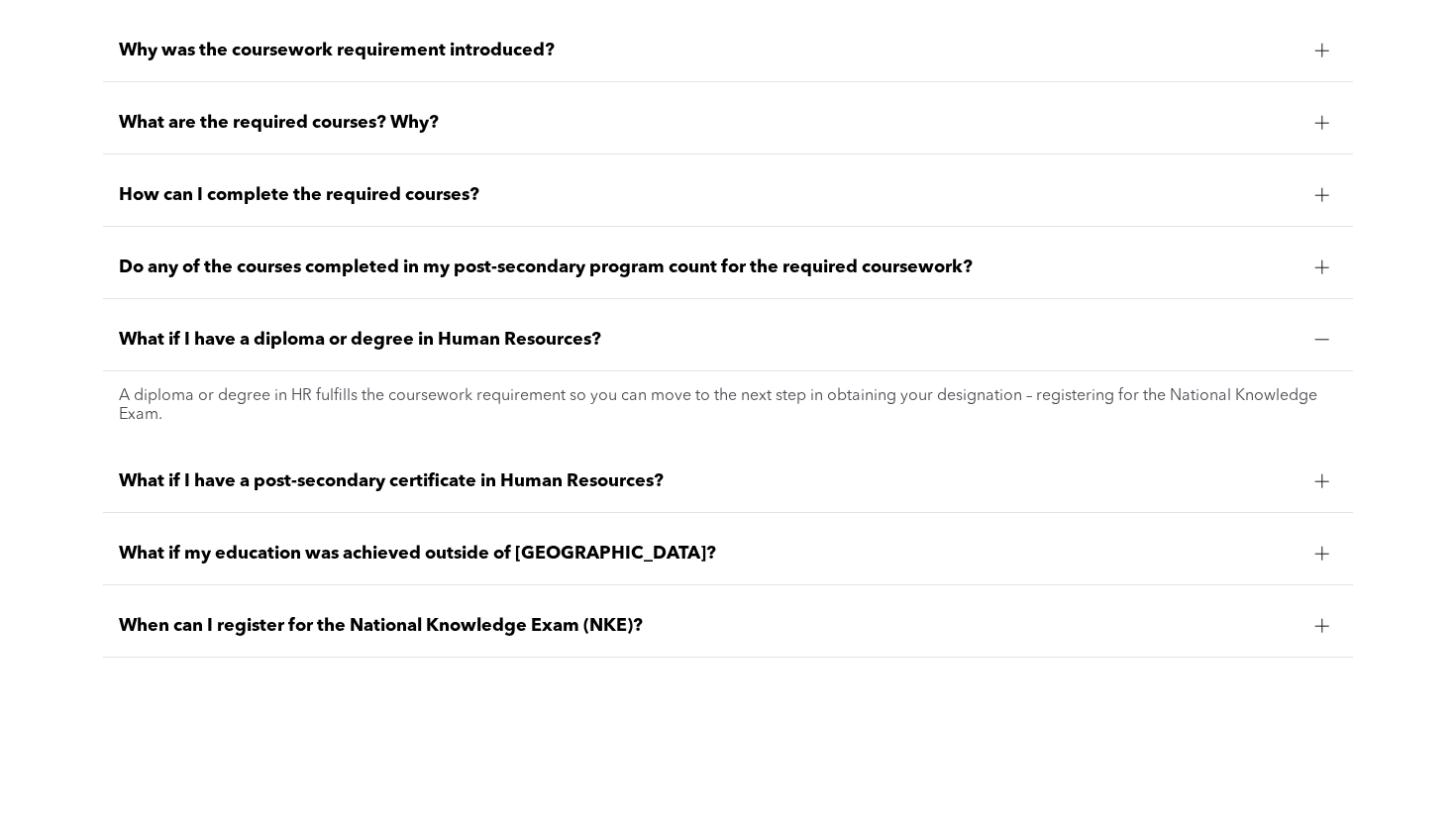 scroll, scrollTop: 1802, scrollLeft: 0, axis: vertical 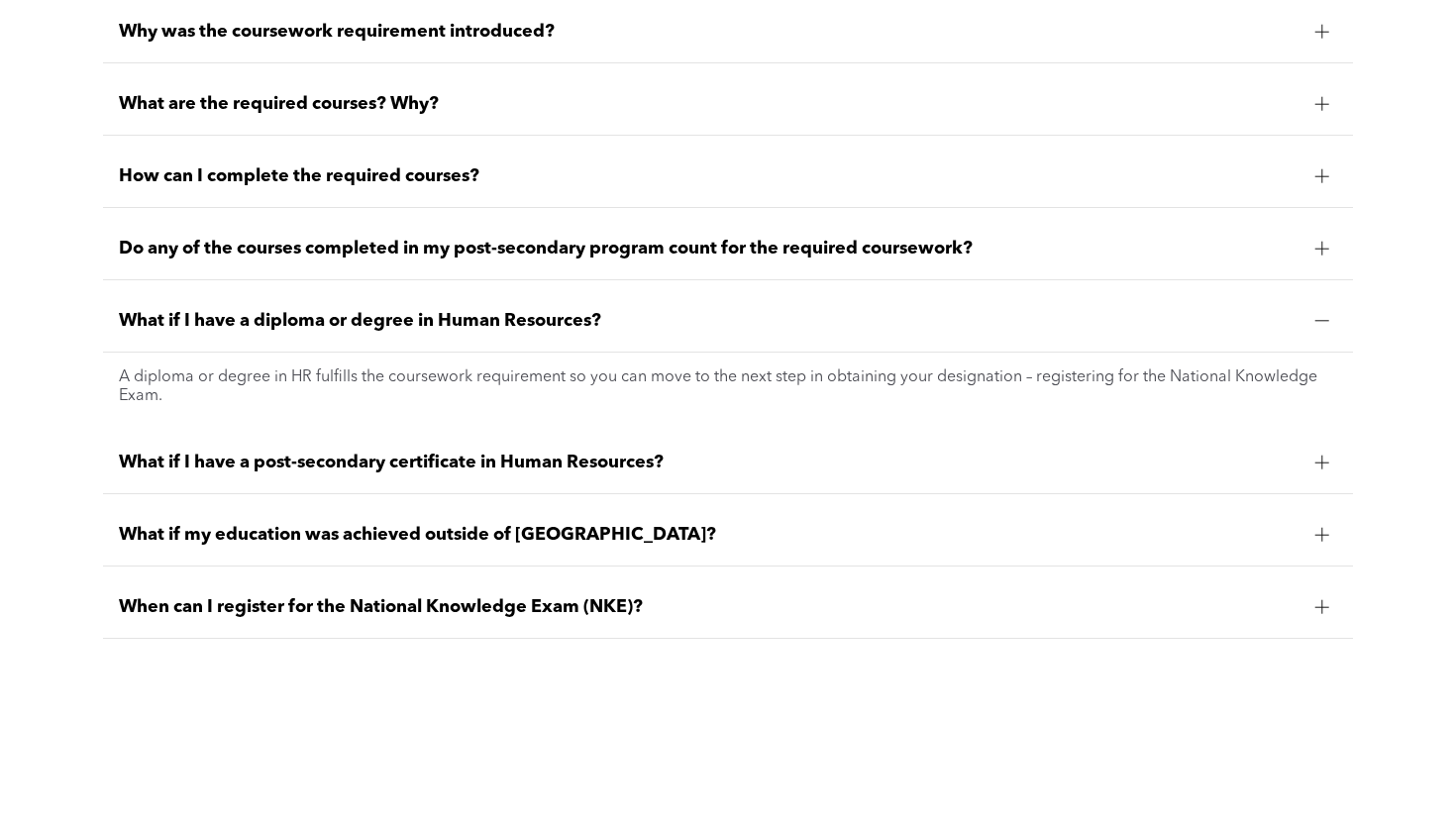 click on "What if I have a post-secondary certificate in Human Resources?" at bounding box center [709, 463] 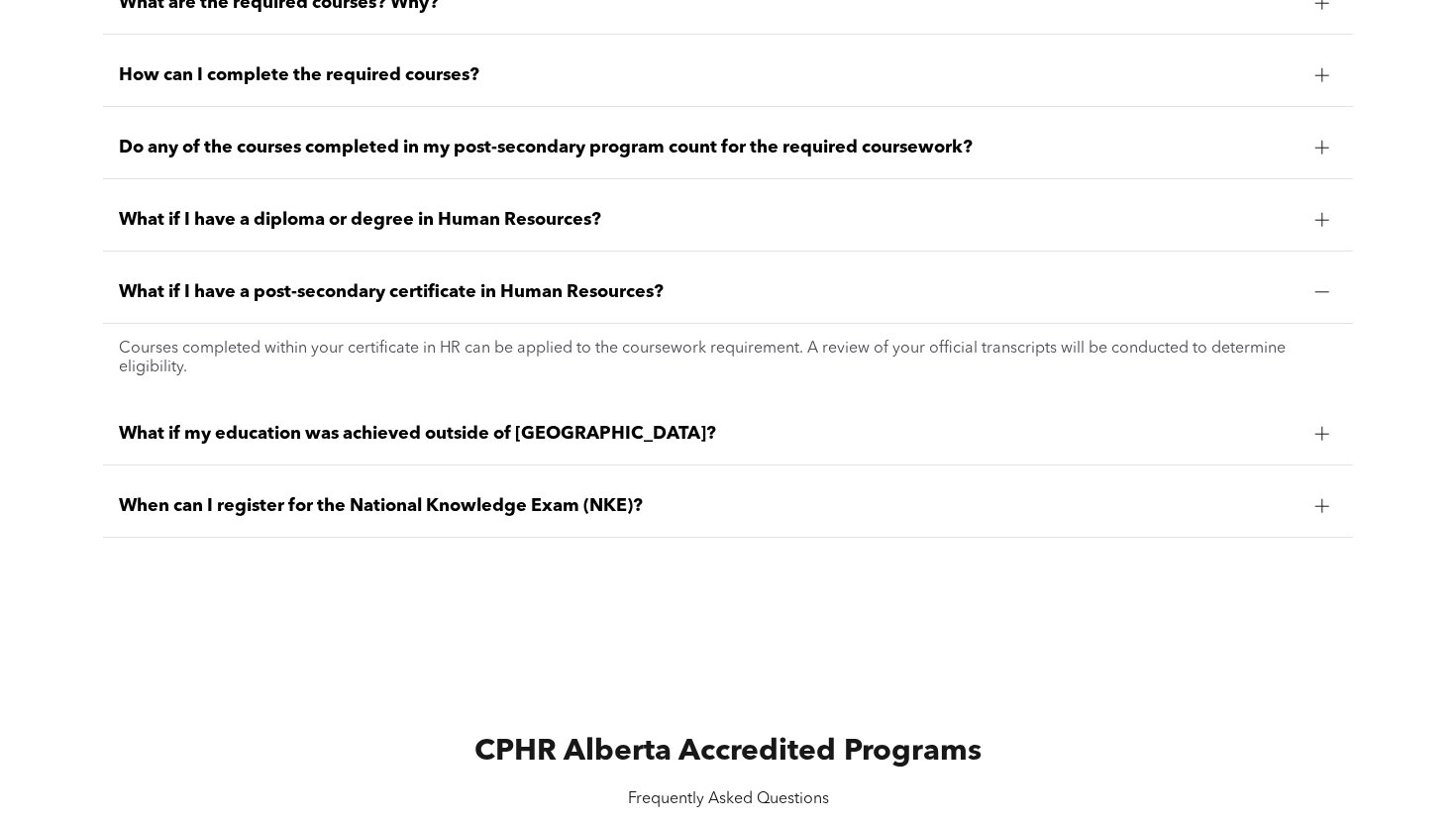 scroll, scrollTop: 1910, scrollLeft: 0, axis: vertical 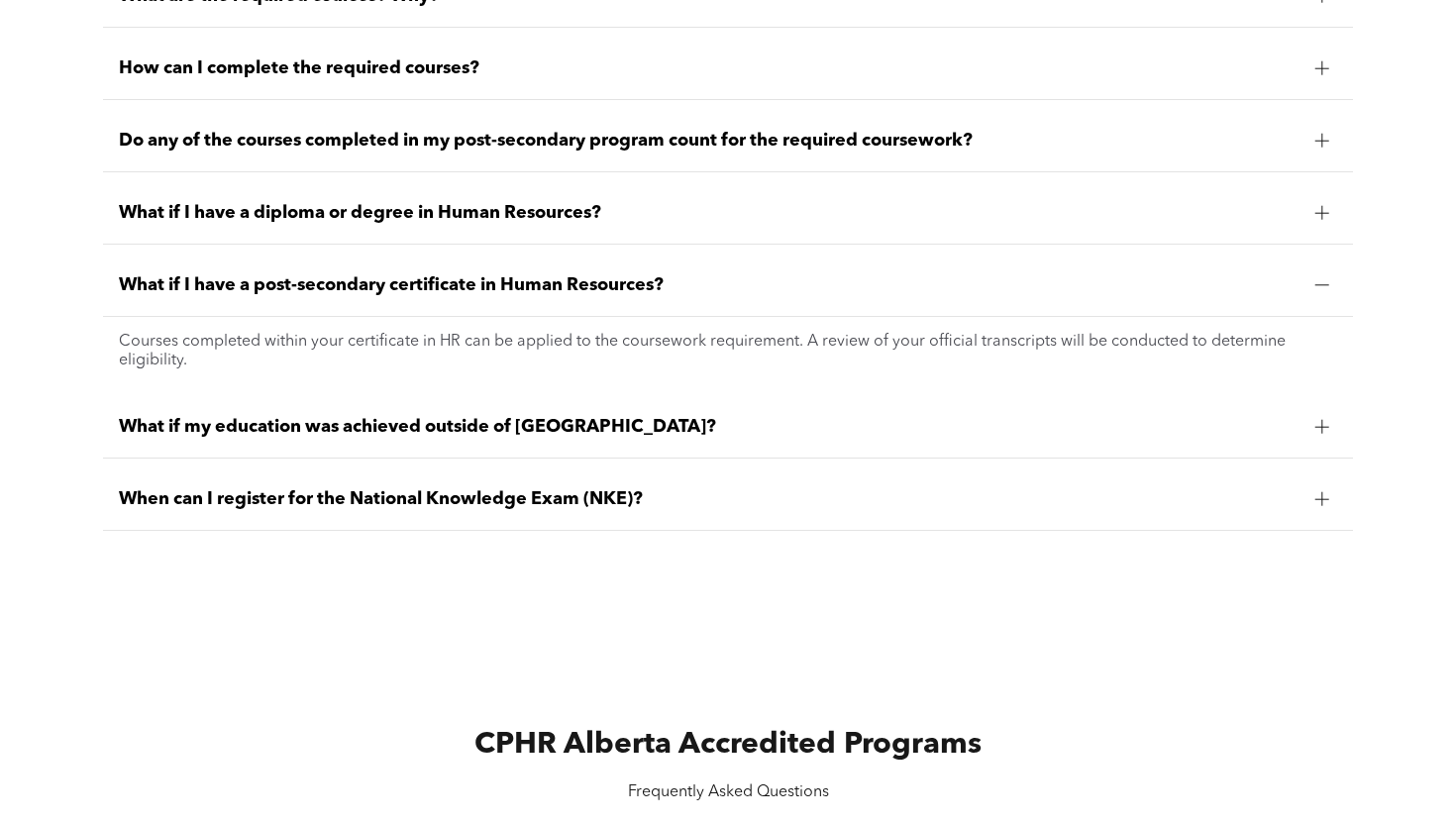 click on "What if my education was achieved outside of Canada?" at bounding box center (728, 427) 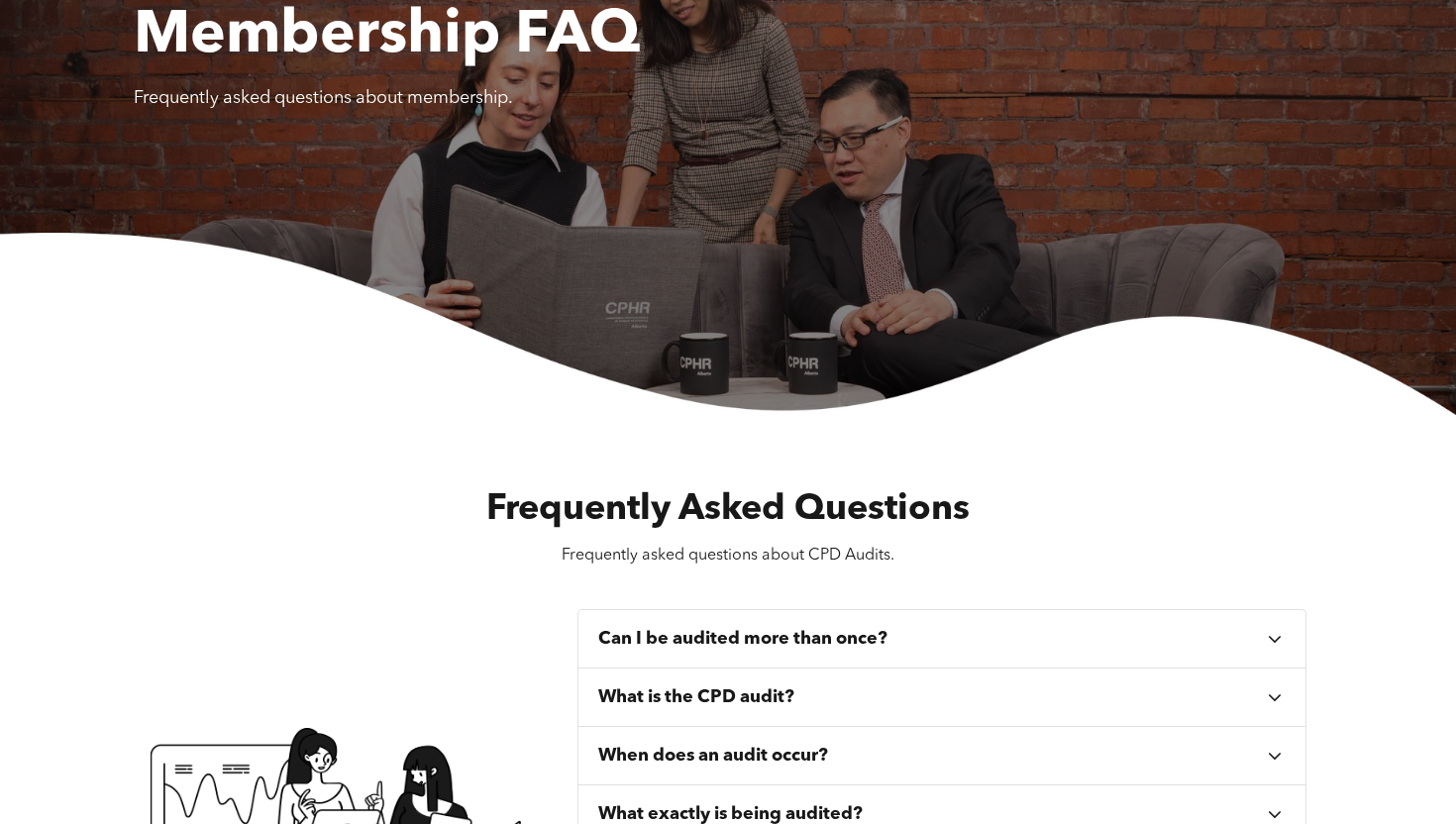 scroll, scrollTop: 0, scrollLeft: 0, axis: both 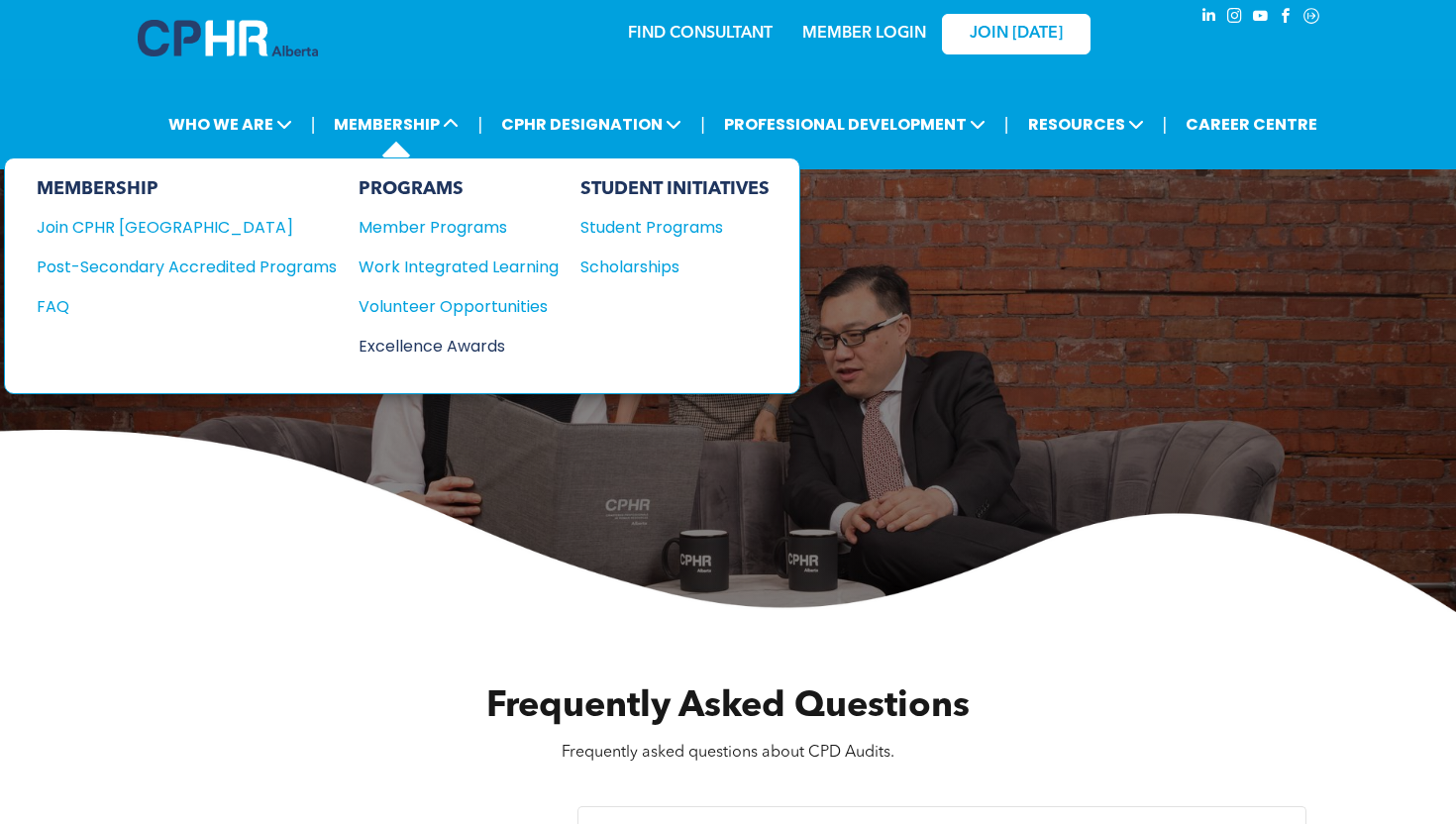 click on "Excellence Awards" at bounding box center (449, 346) 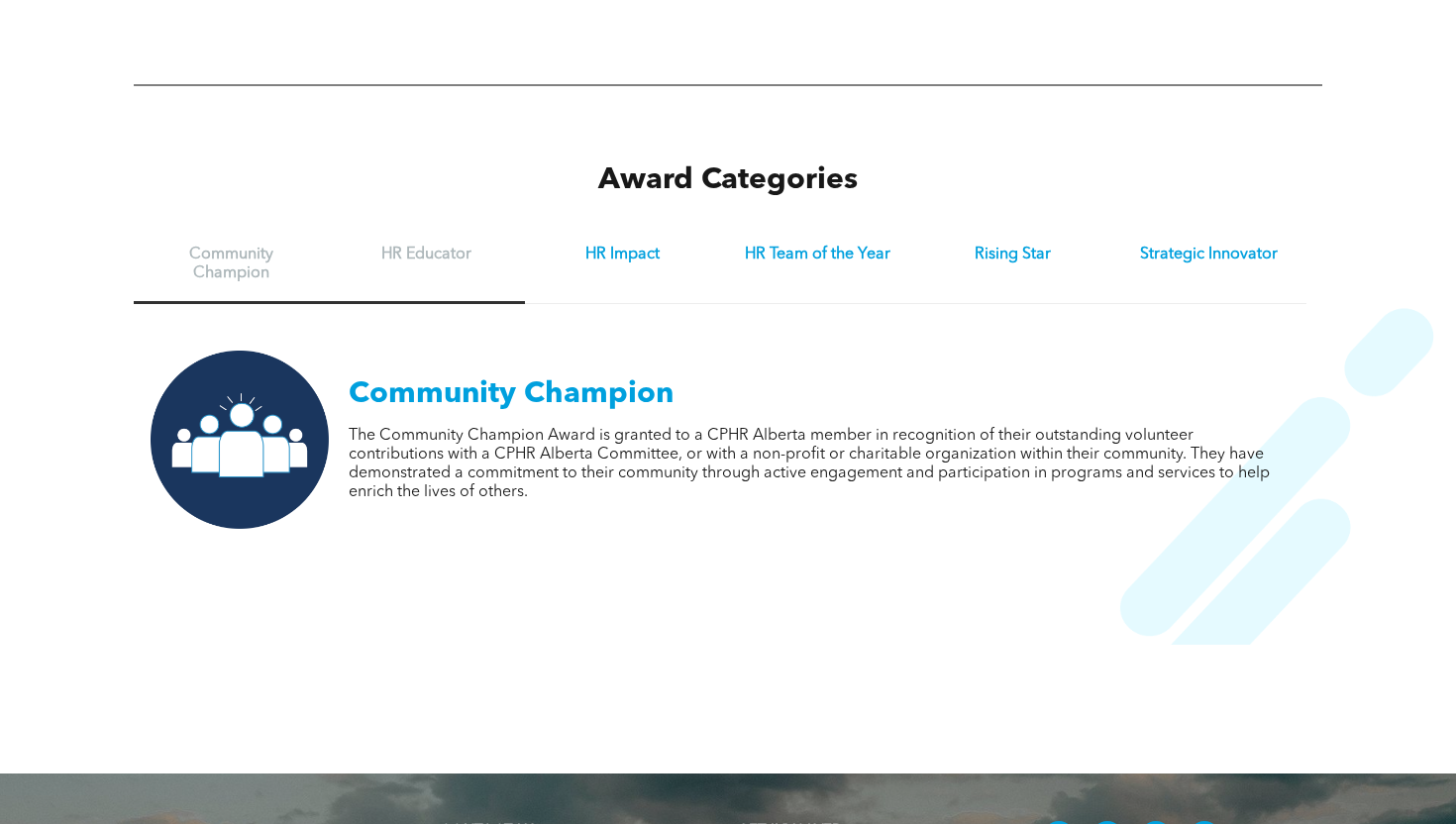 scroll, scrollTop: 2375, scrollLeft: 0, axis: vertical 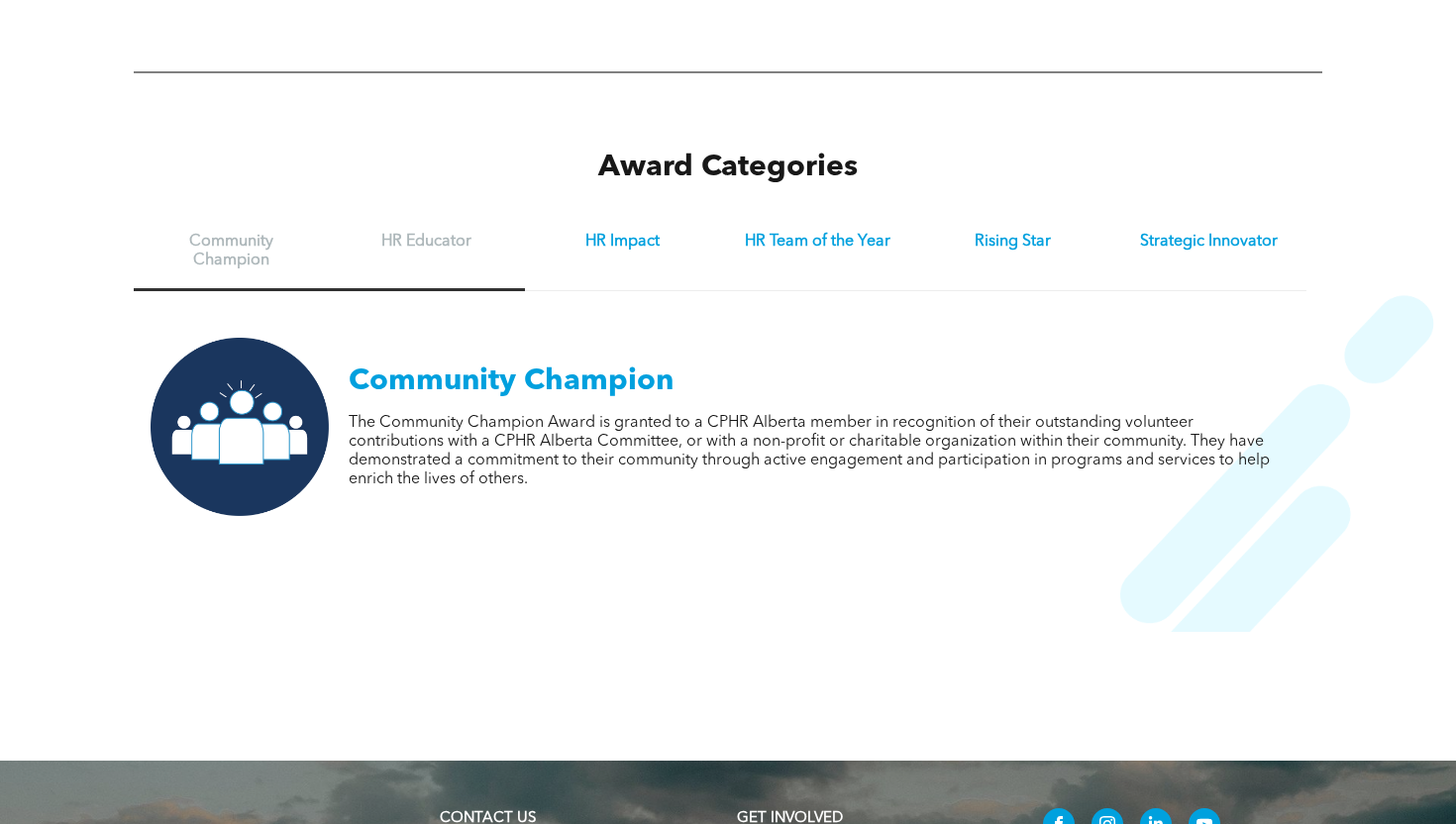 click on "HR Educator" at bounding box center (426, 253) 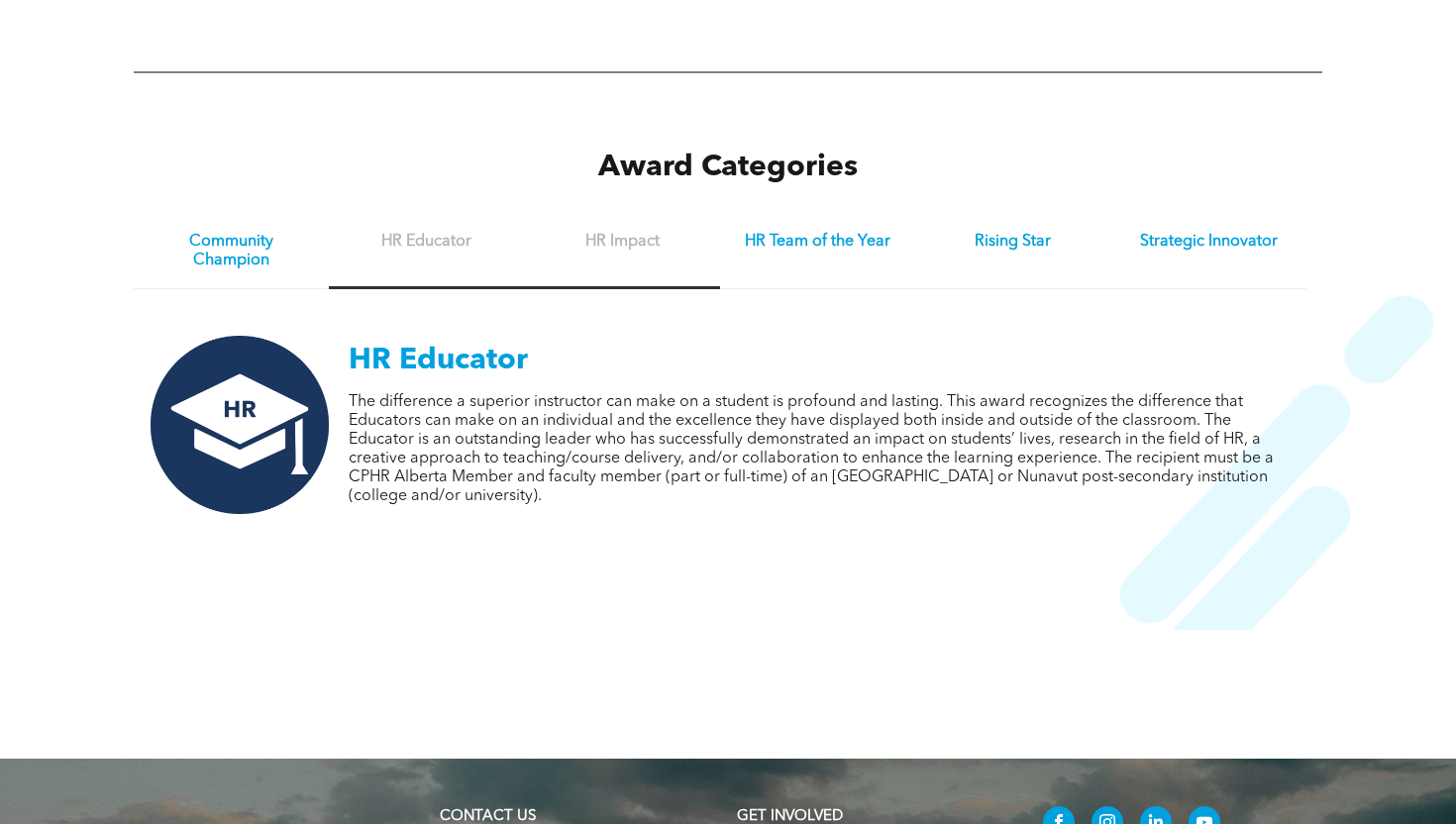 click on "HR Impact" at bounding box center (622, 252) 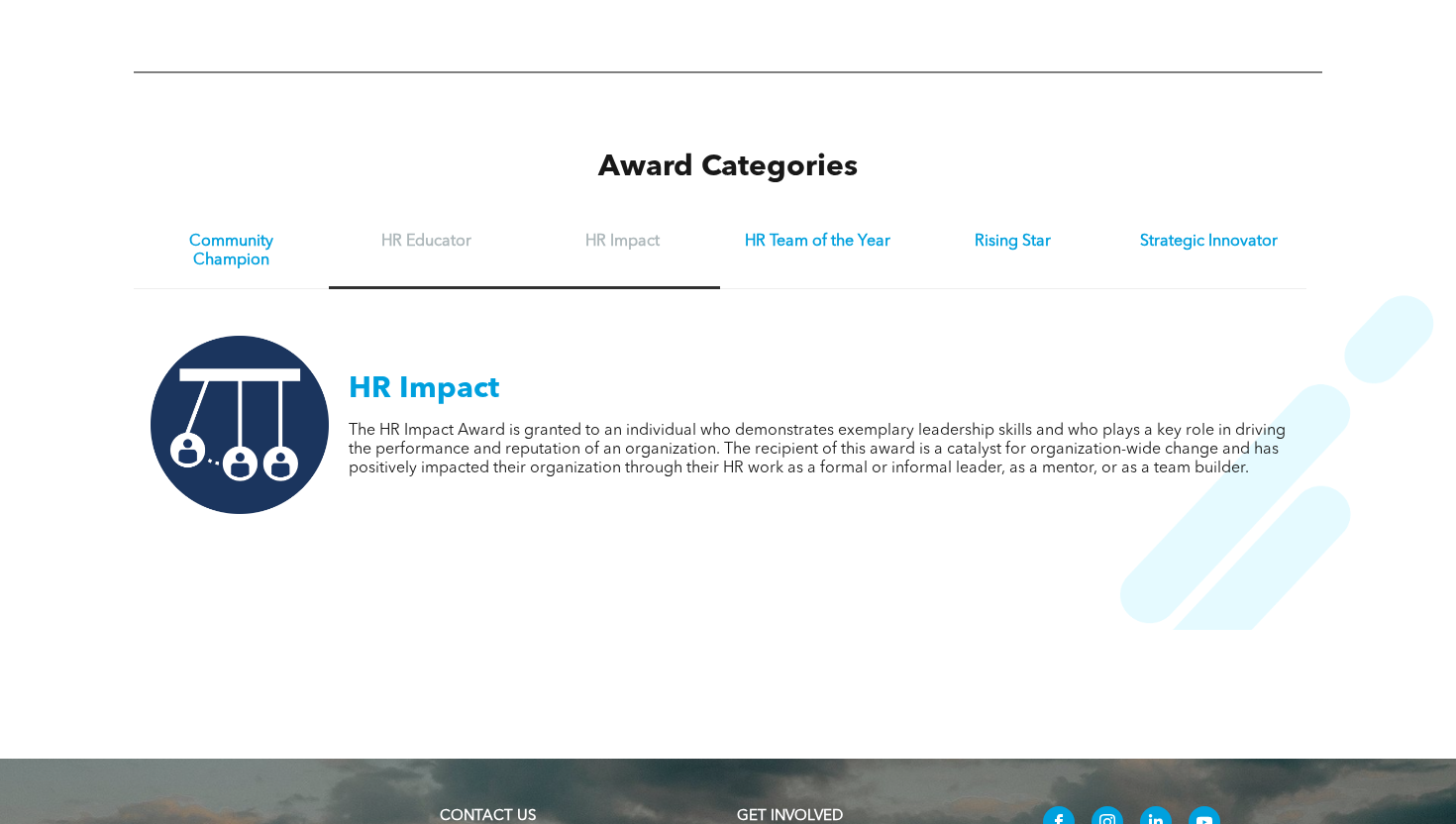 click on "HR Educator" at bounding box center (426, 252) 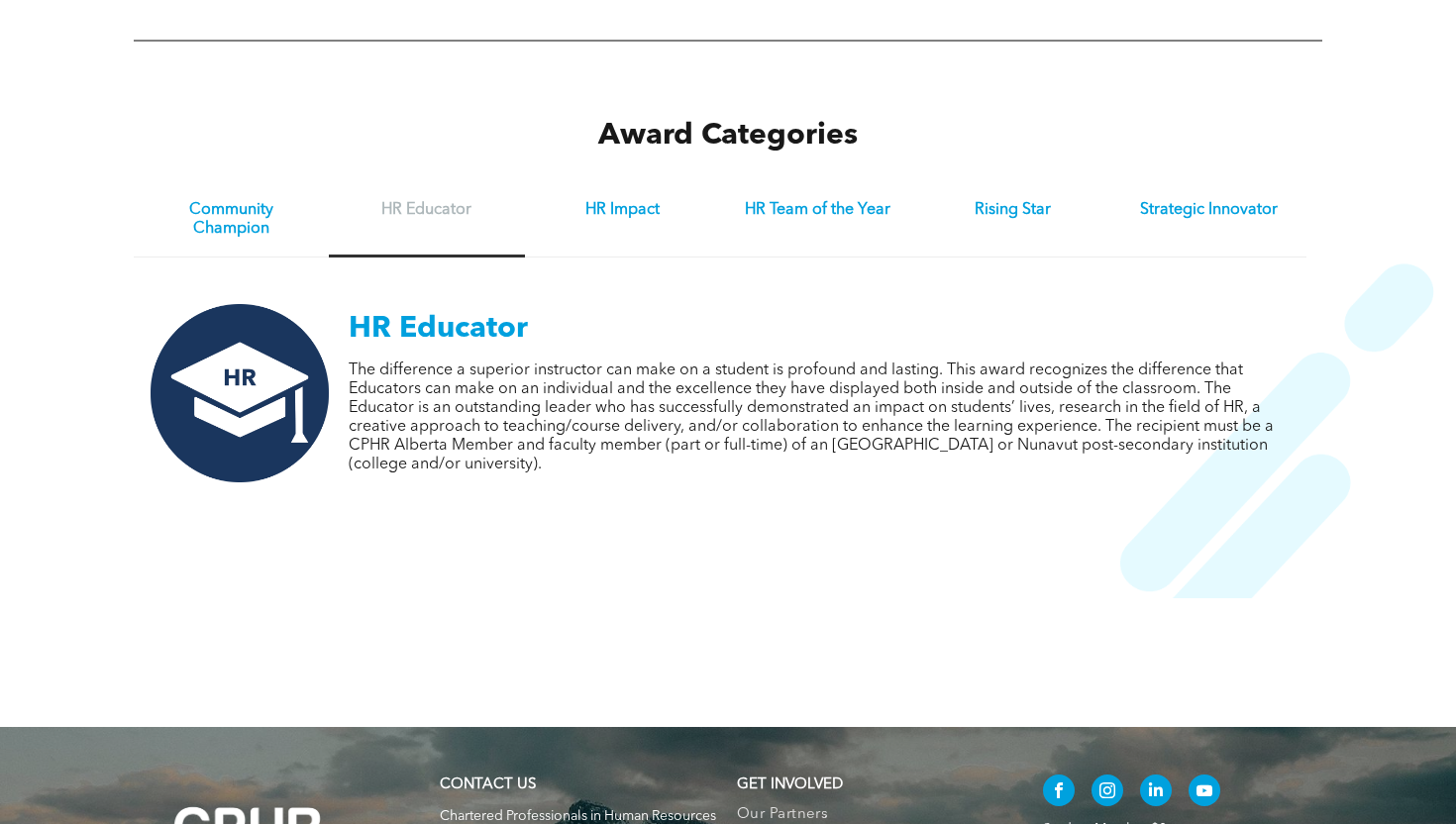 scroll, scrollTop: 2330, scrollLeft: 0, axis: vertical 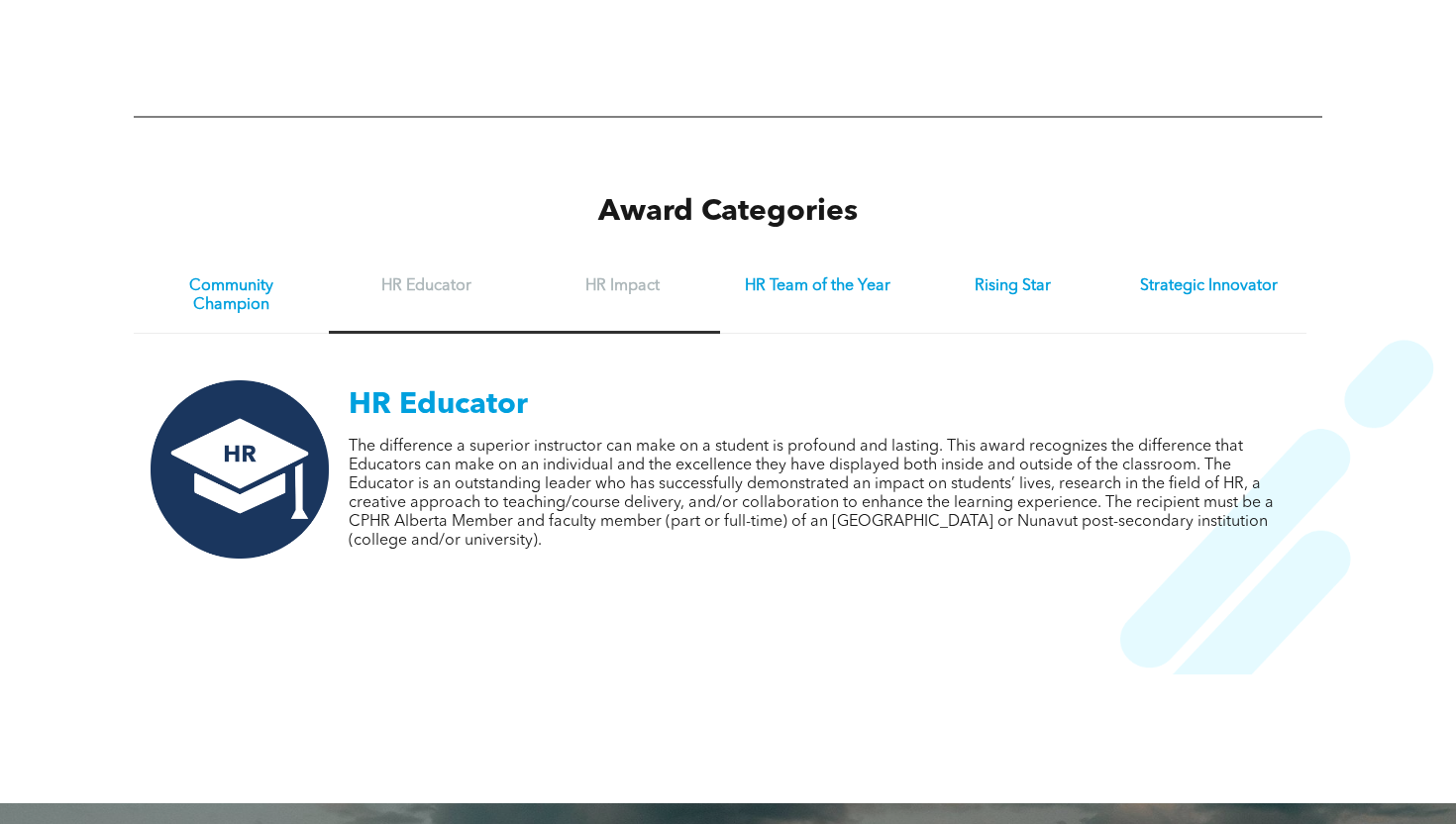 click on "HR Impact" at bounding box center (622, 296) 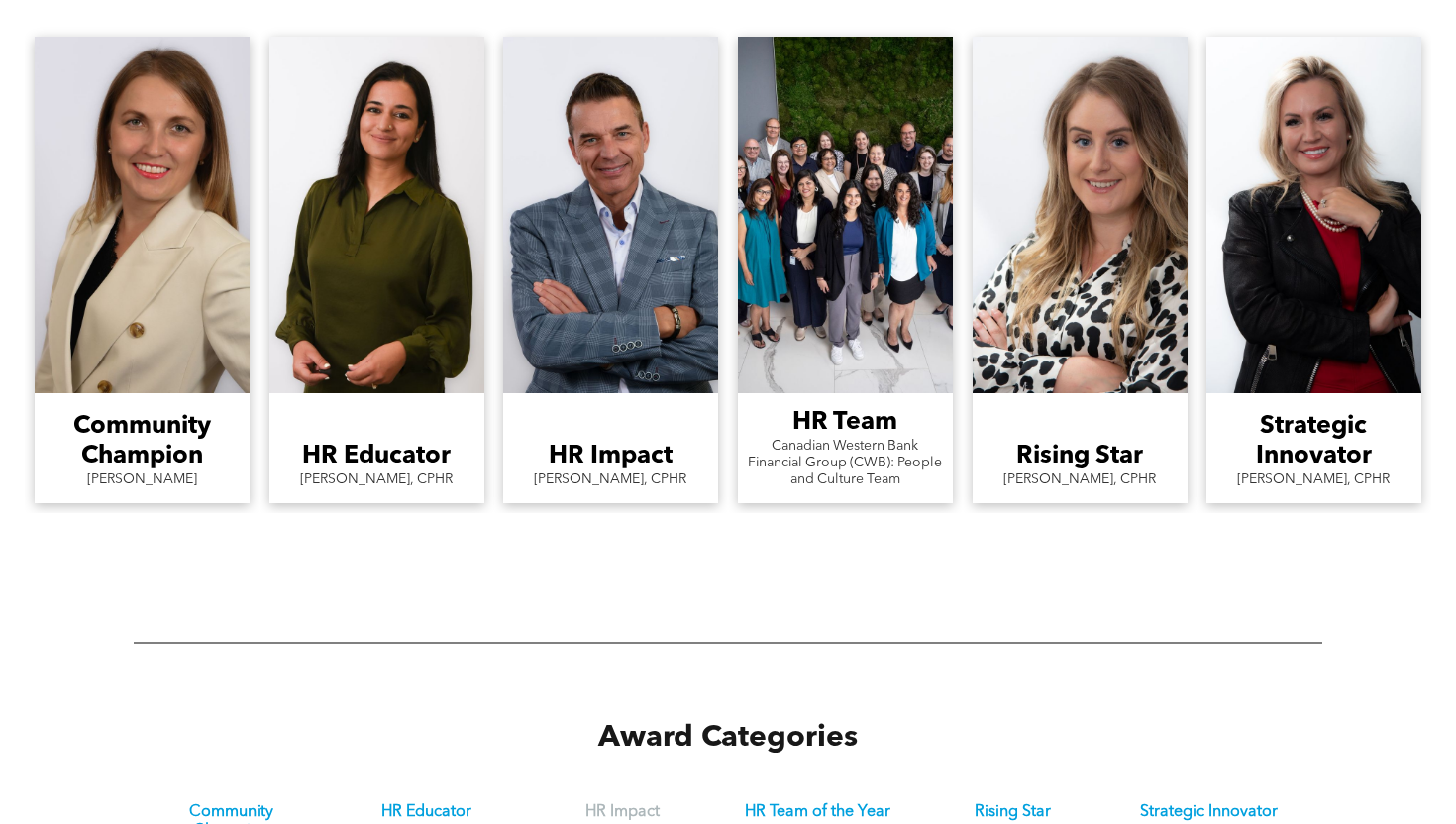 scroll, scrollTop: 1886, scrollLeft: 0, axis: vertical 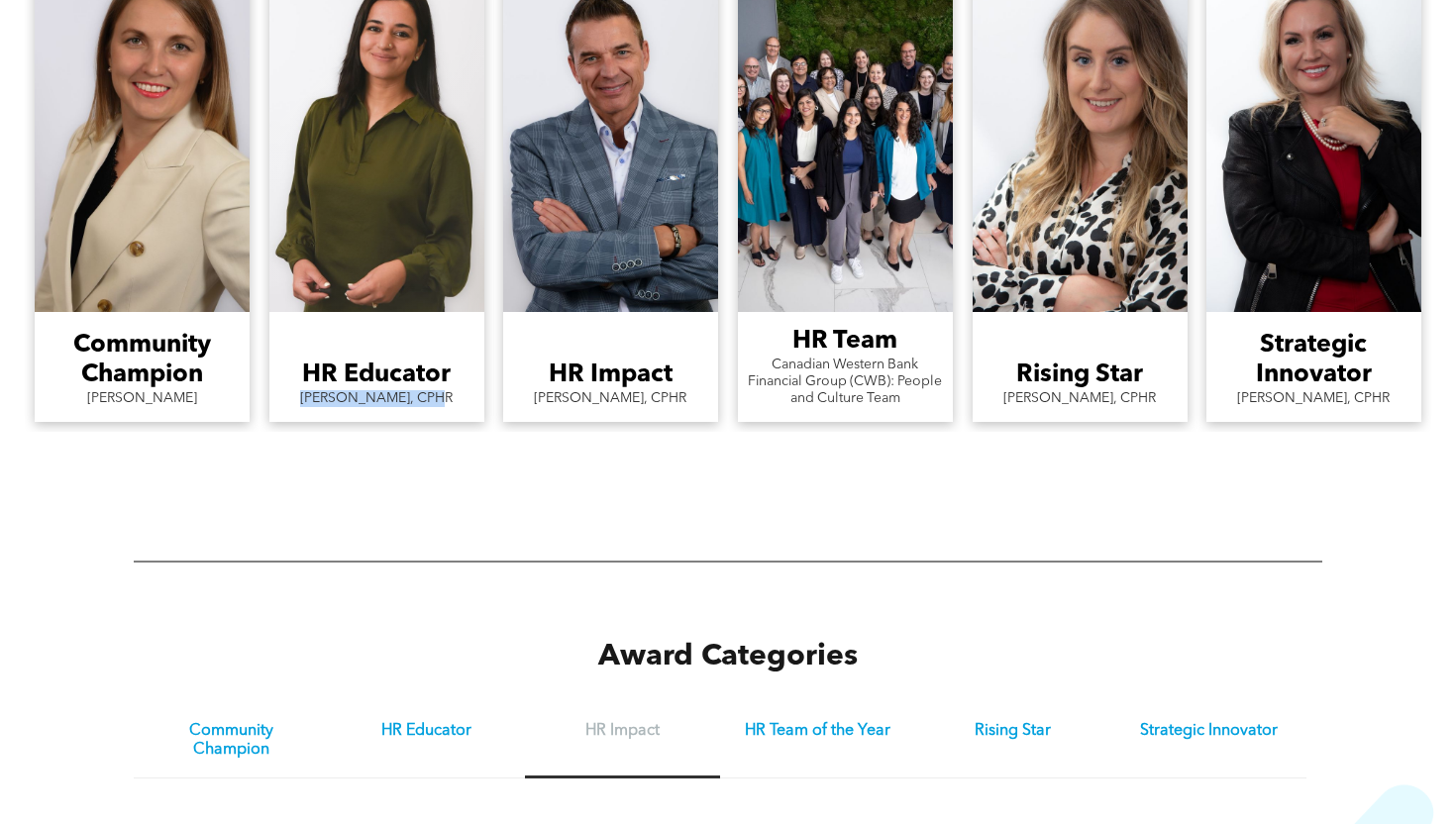 drag, startPoint x: 289, startPoint y: 382, endPoint x: 418, endPoint y: 385, distance: 129.0349 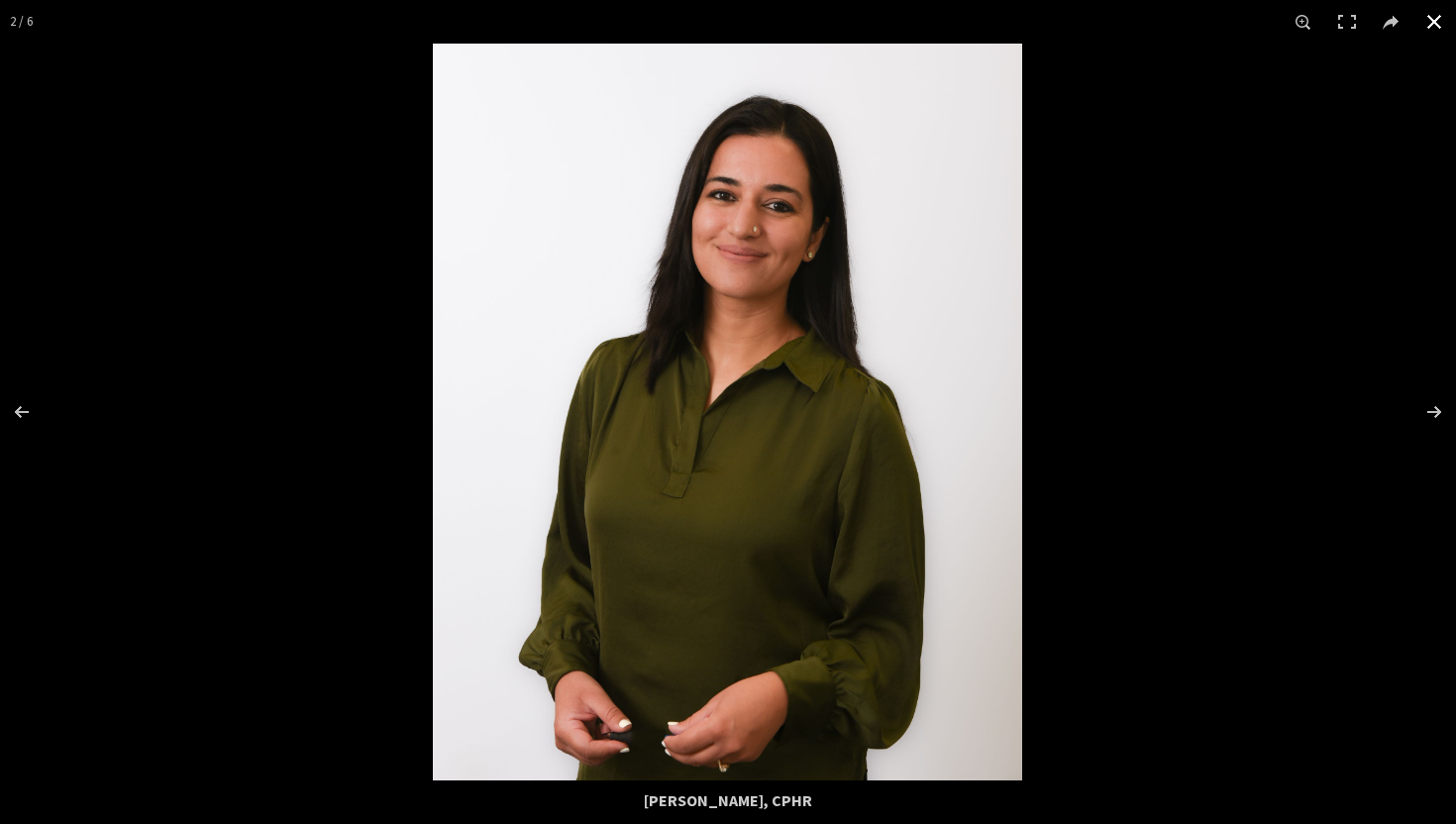 click at bounding box center [1434, 22] 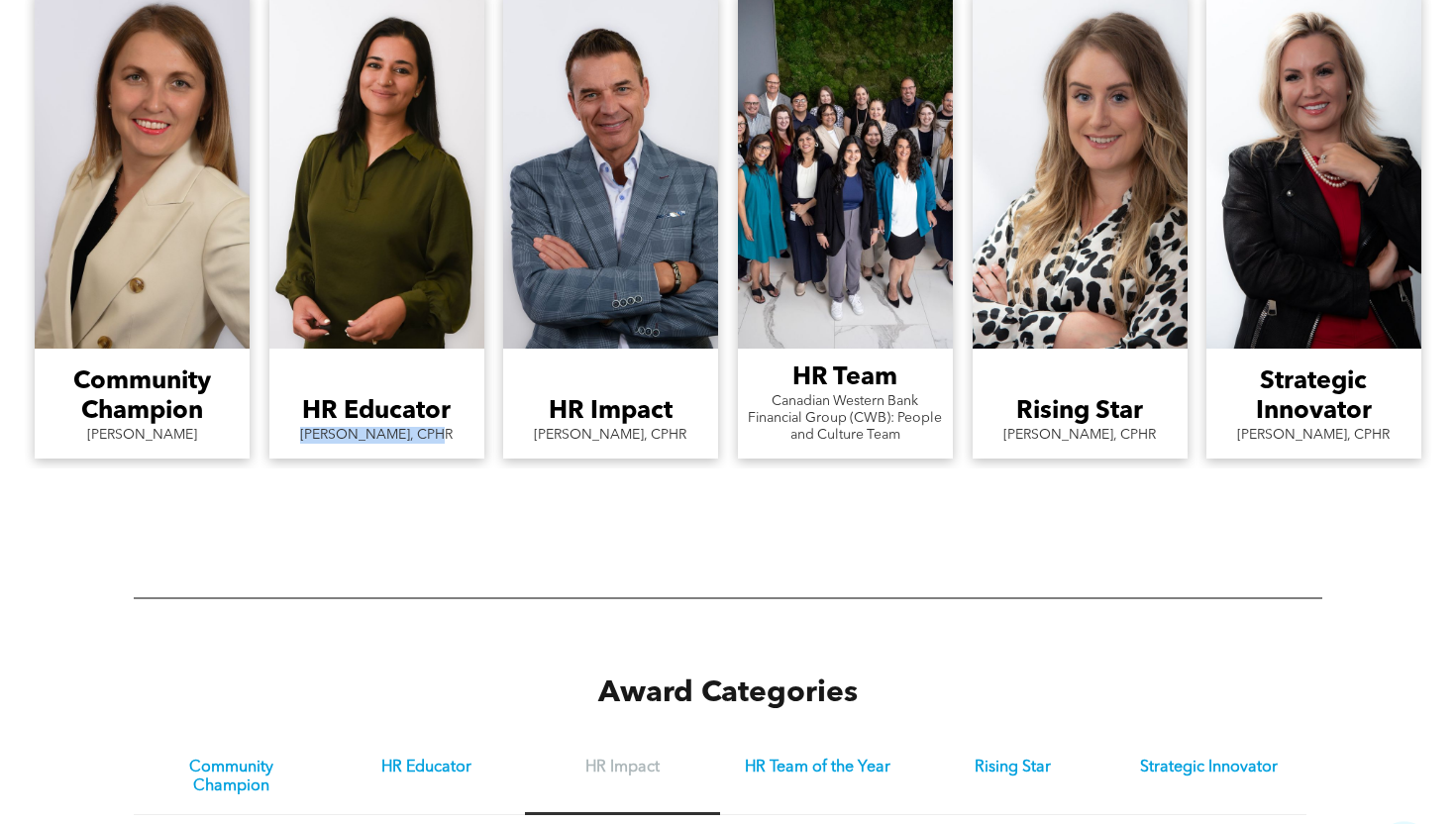 scroll, scrollTop: 1853, scrollLeft: 0, axis: vertical 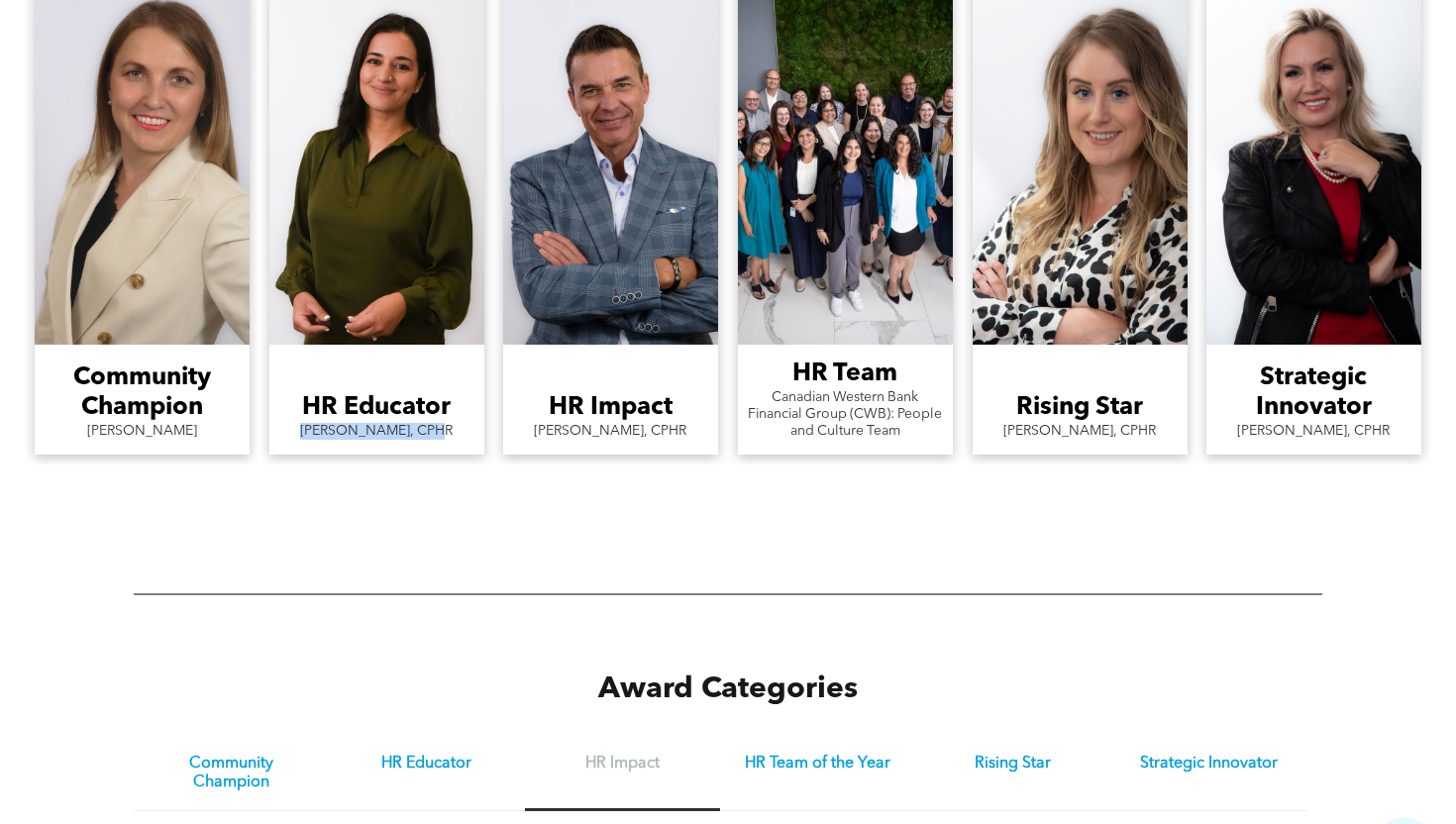 drag, startPoint x: 70, startPoint y: 413, endPoint x: 215, endPoint y: 410, distance: 145.03103 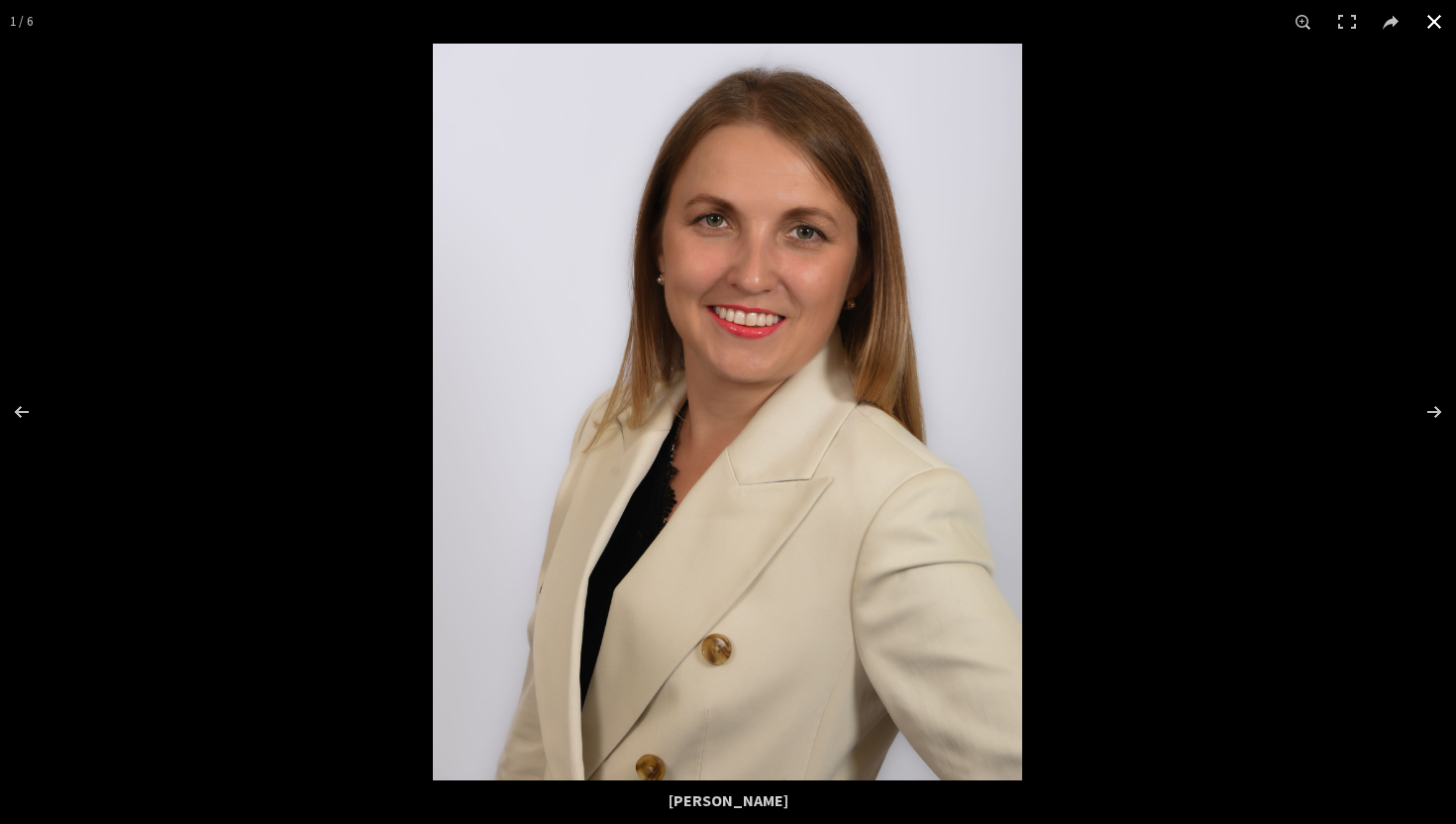 click at bounding box center [1434, 22] 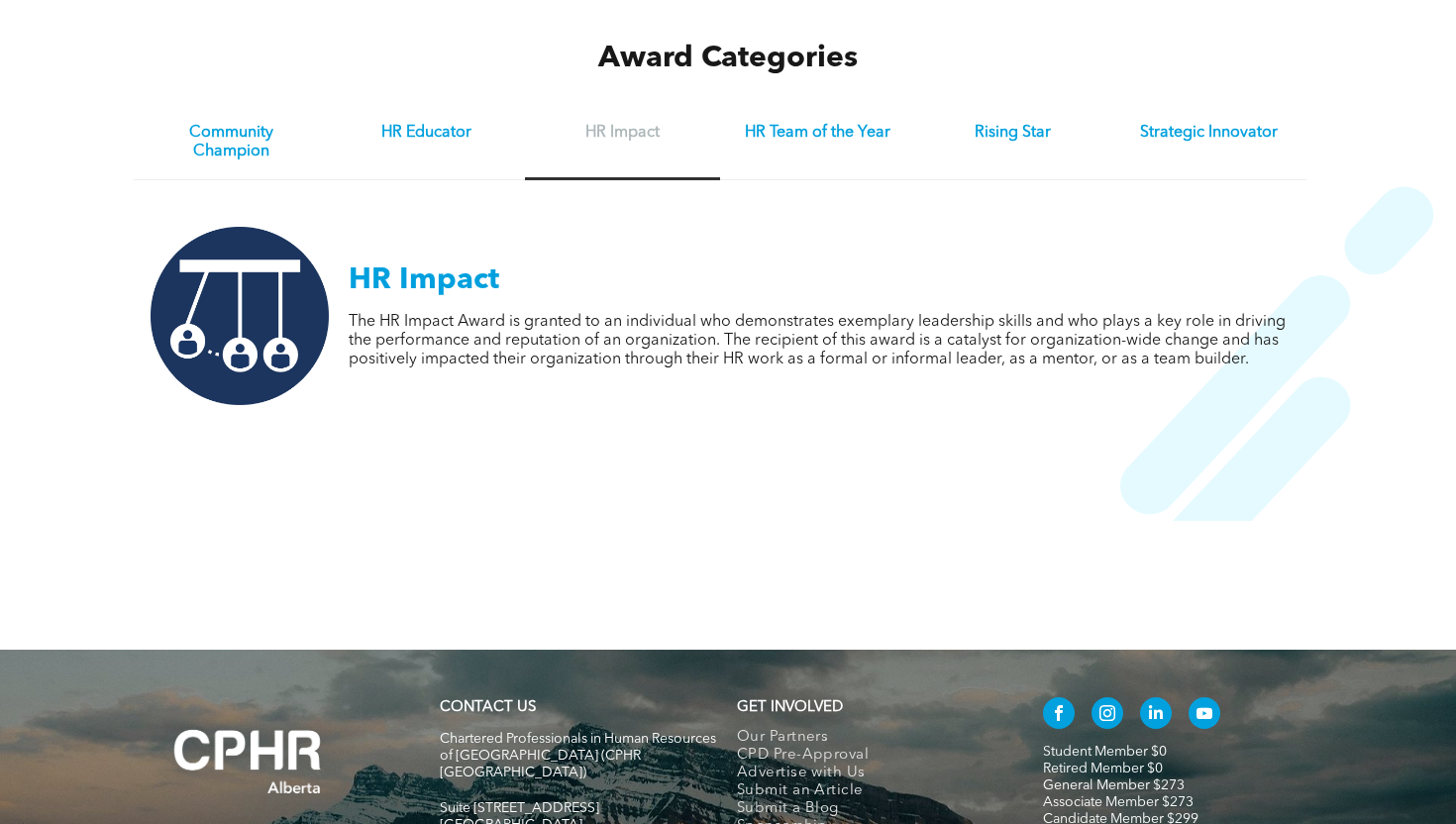 scroll, scrollTop: 2485, scrollLeft: 0, axis: vertical 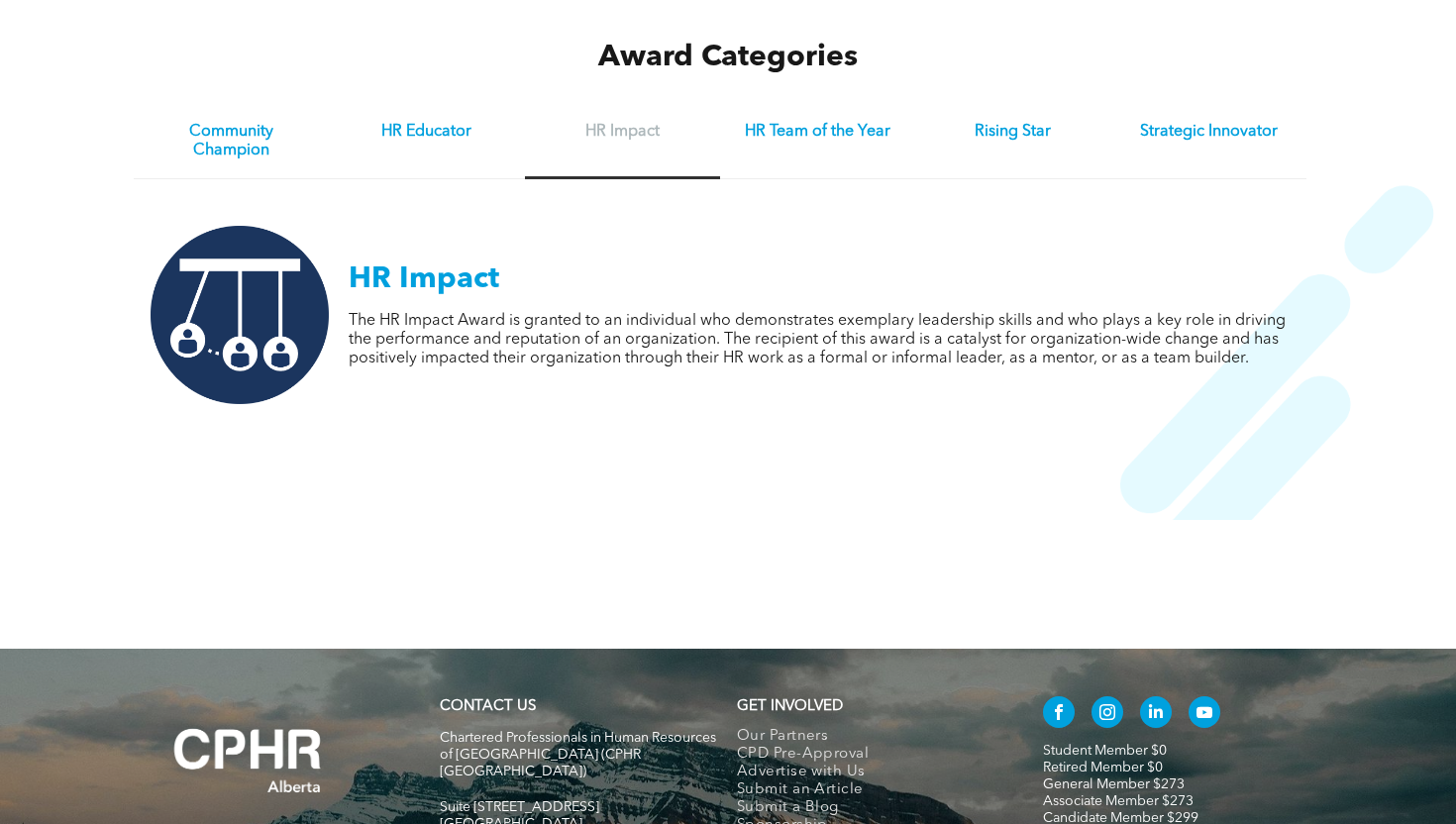 drag, startPoint x: 524, startPoint y: 282, endPoint x: 517, endPoint y: 377, distance: 95.25755 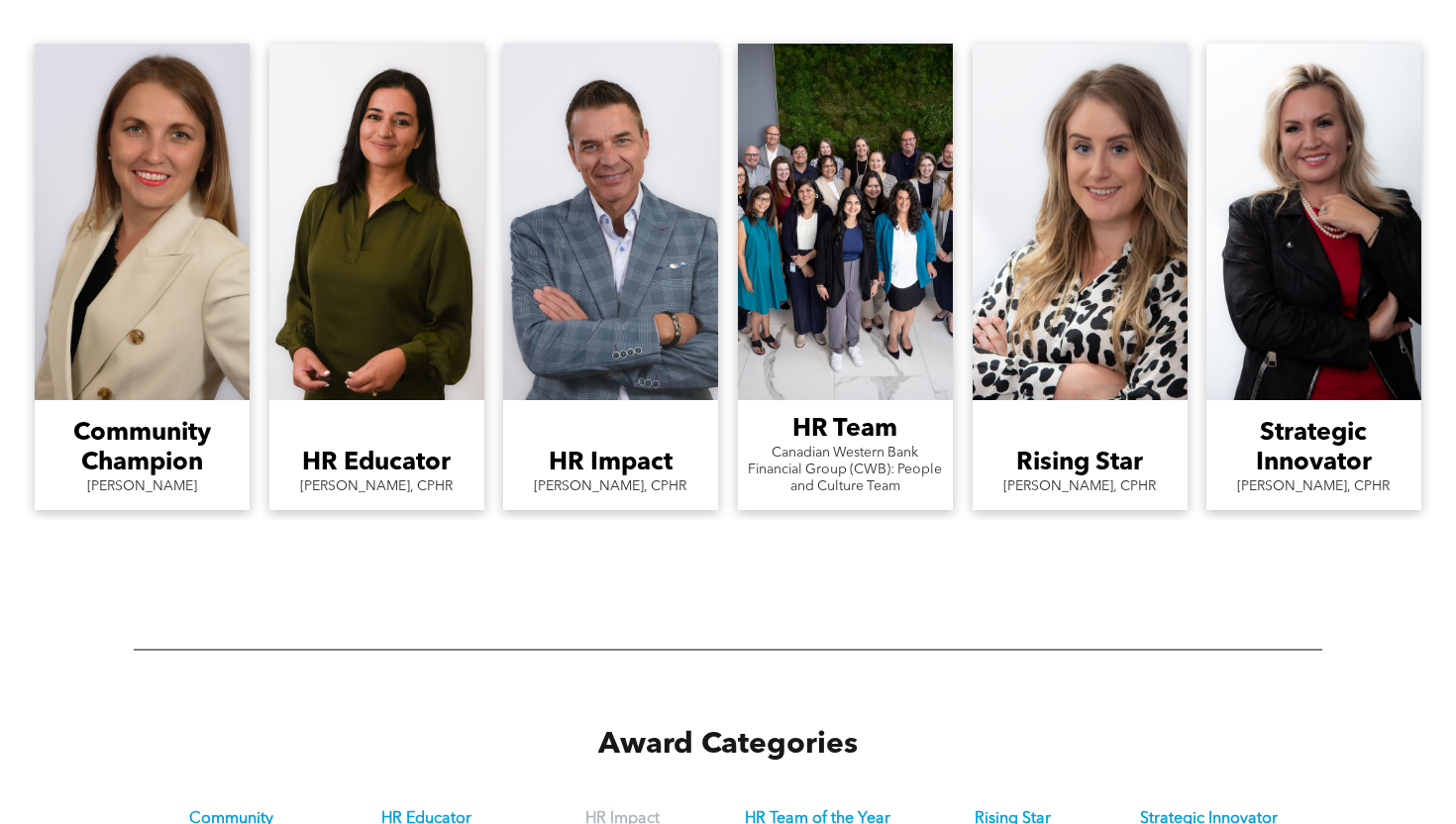 scroll, scrollTop: 1827, scrollLeft: 0, axis: vertical 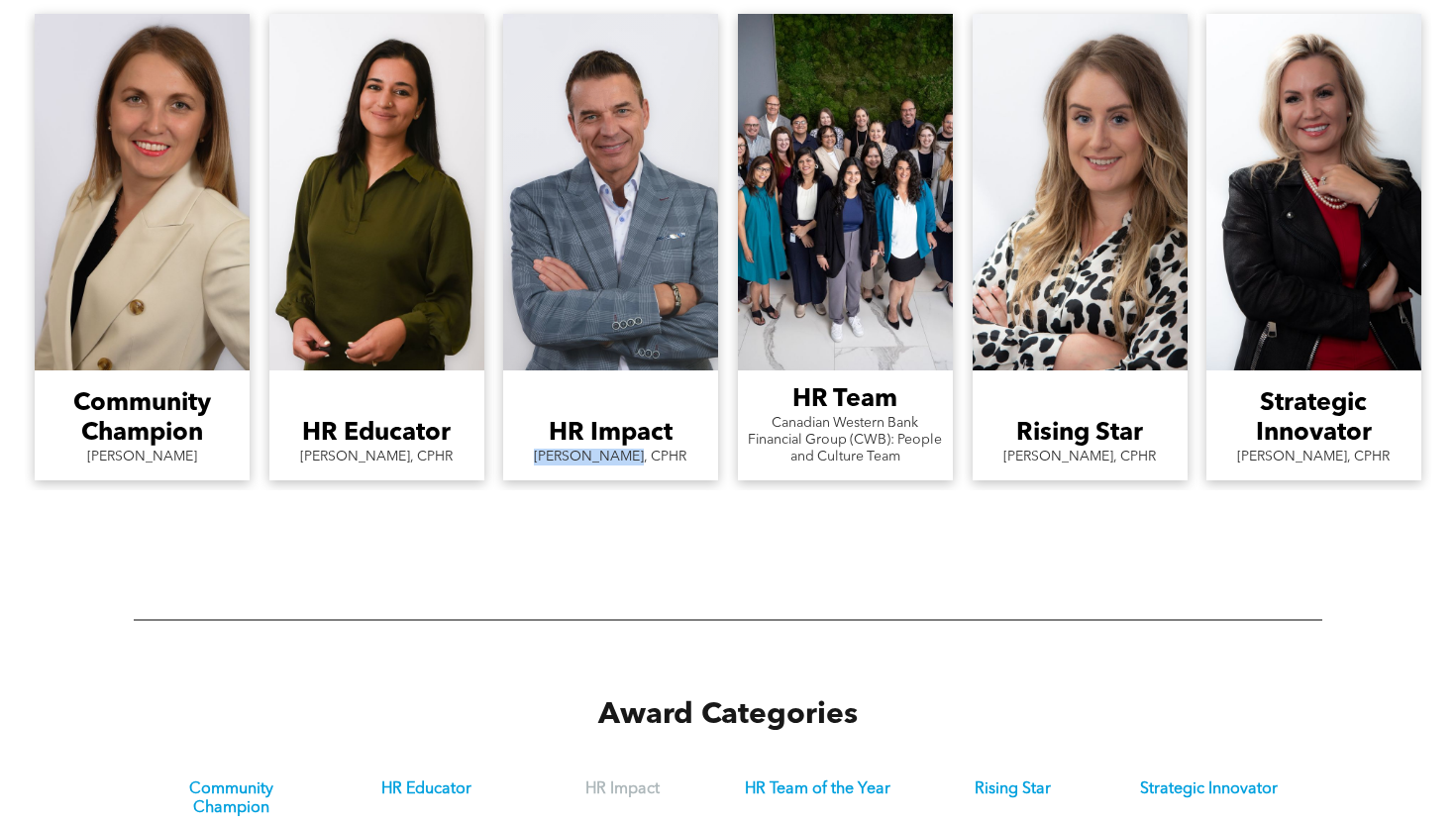 drag, startPoint x: 534, startPoint y: 437, endPoint x: 634, endPoint y: 439, distance: 100.02 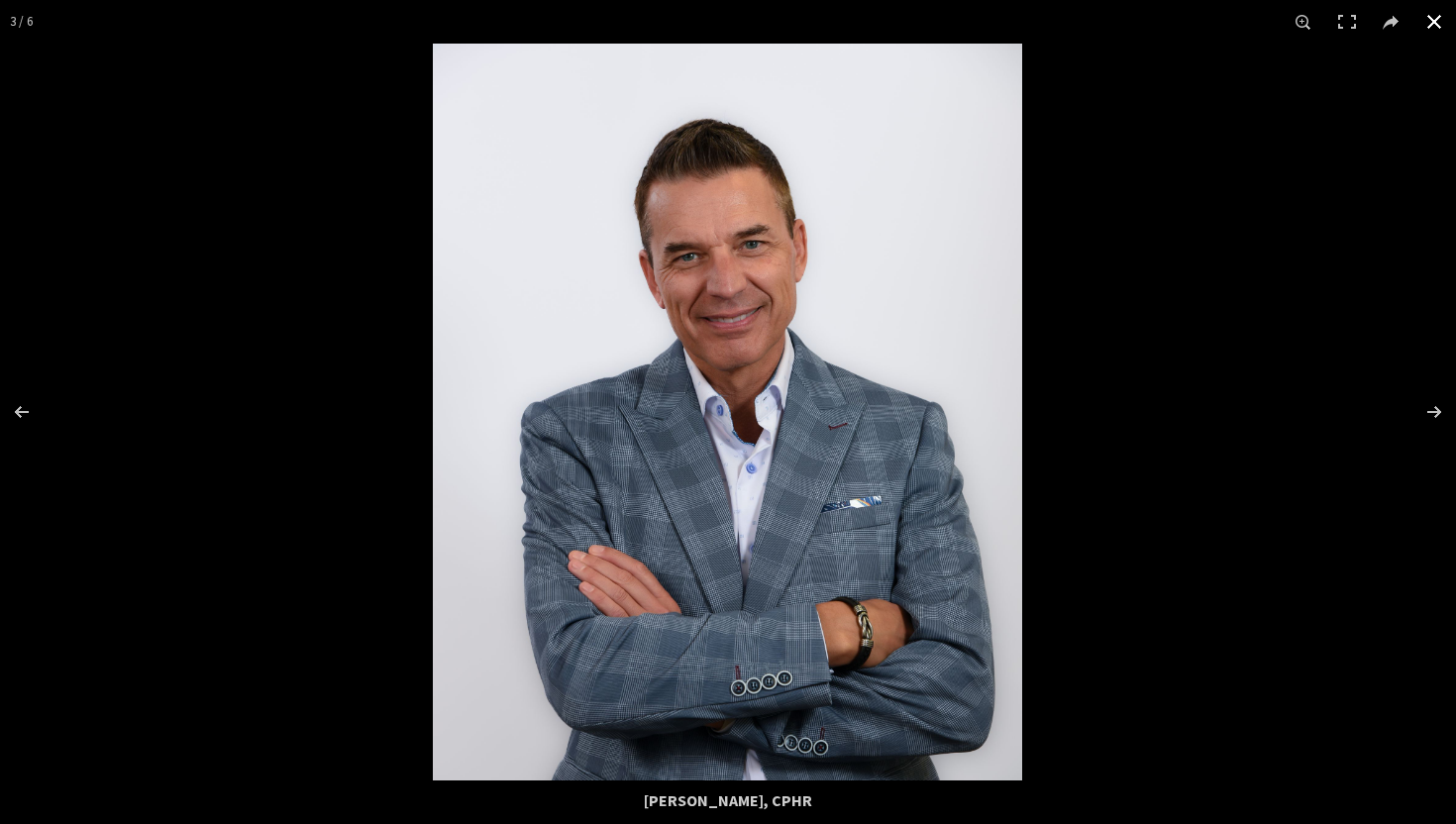 click at bounding box center (1434, 22) 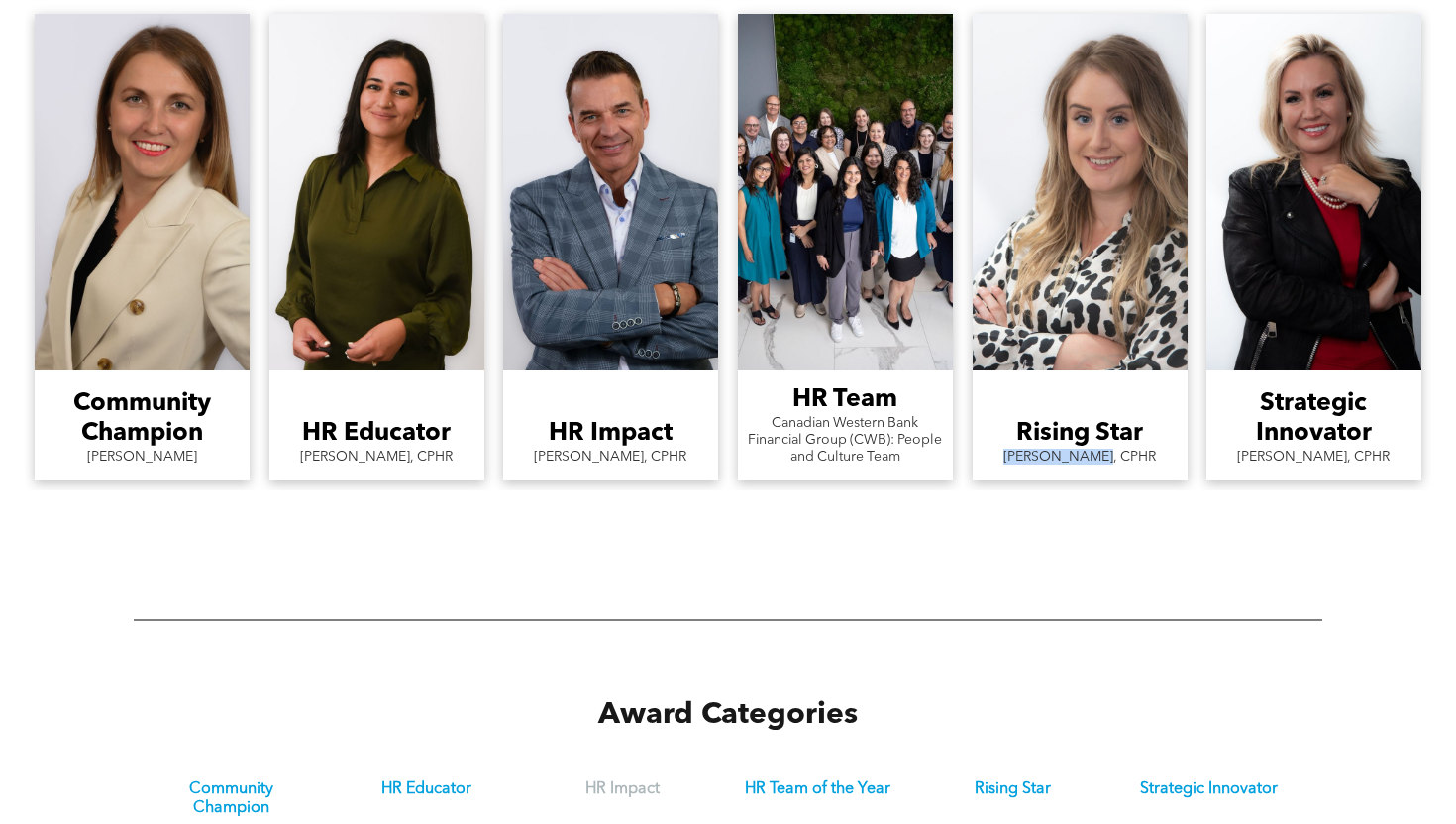 drag, startPoint x: 999, startPoint y: 436, endPoint x: 1103, endPoint y: 439, distance: 104.04326 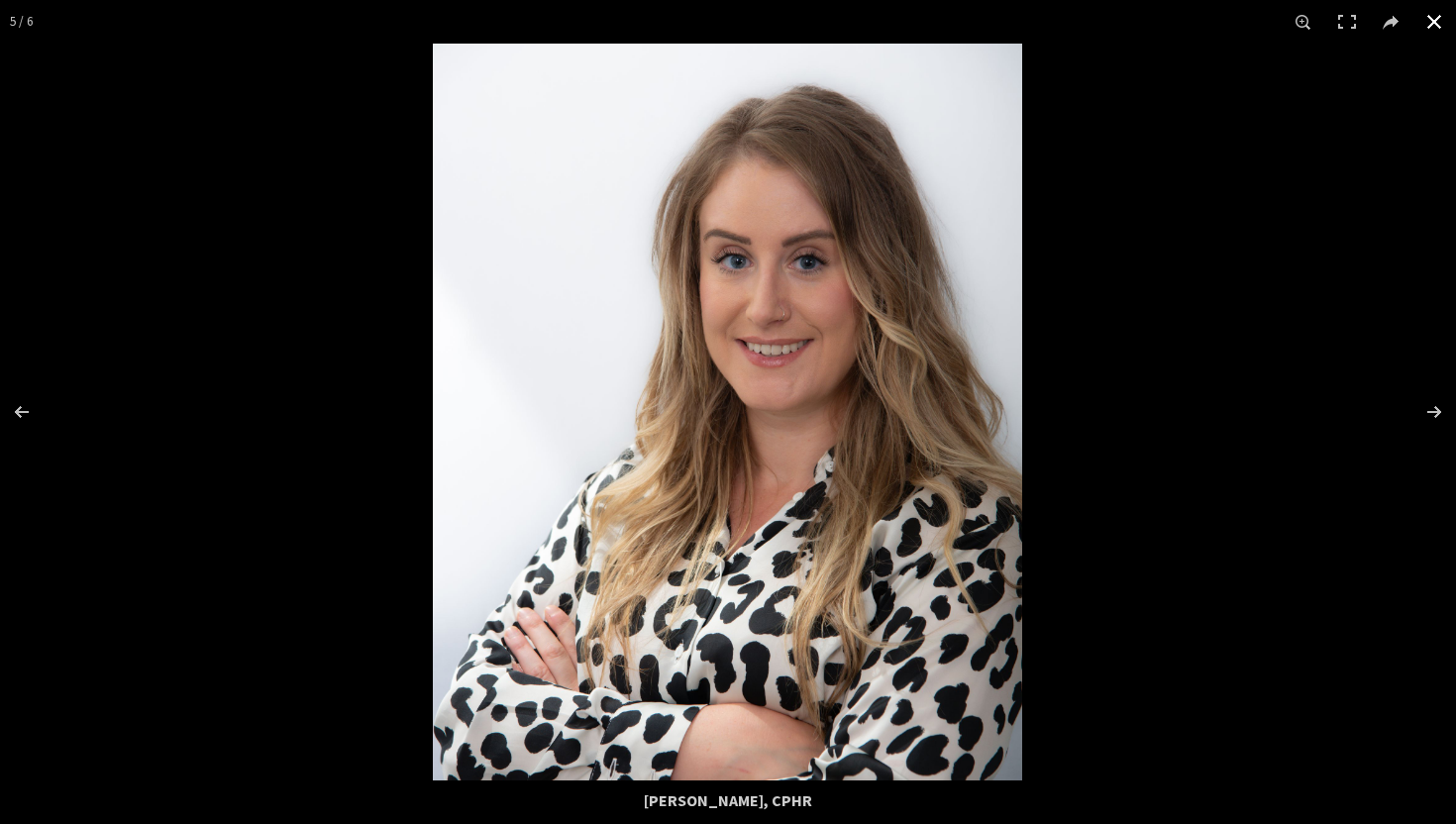 click at bounding box center [1434, 22] 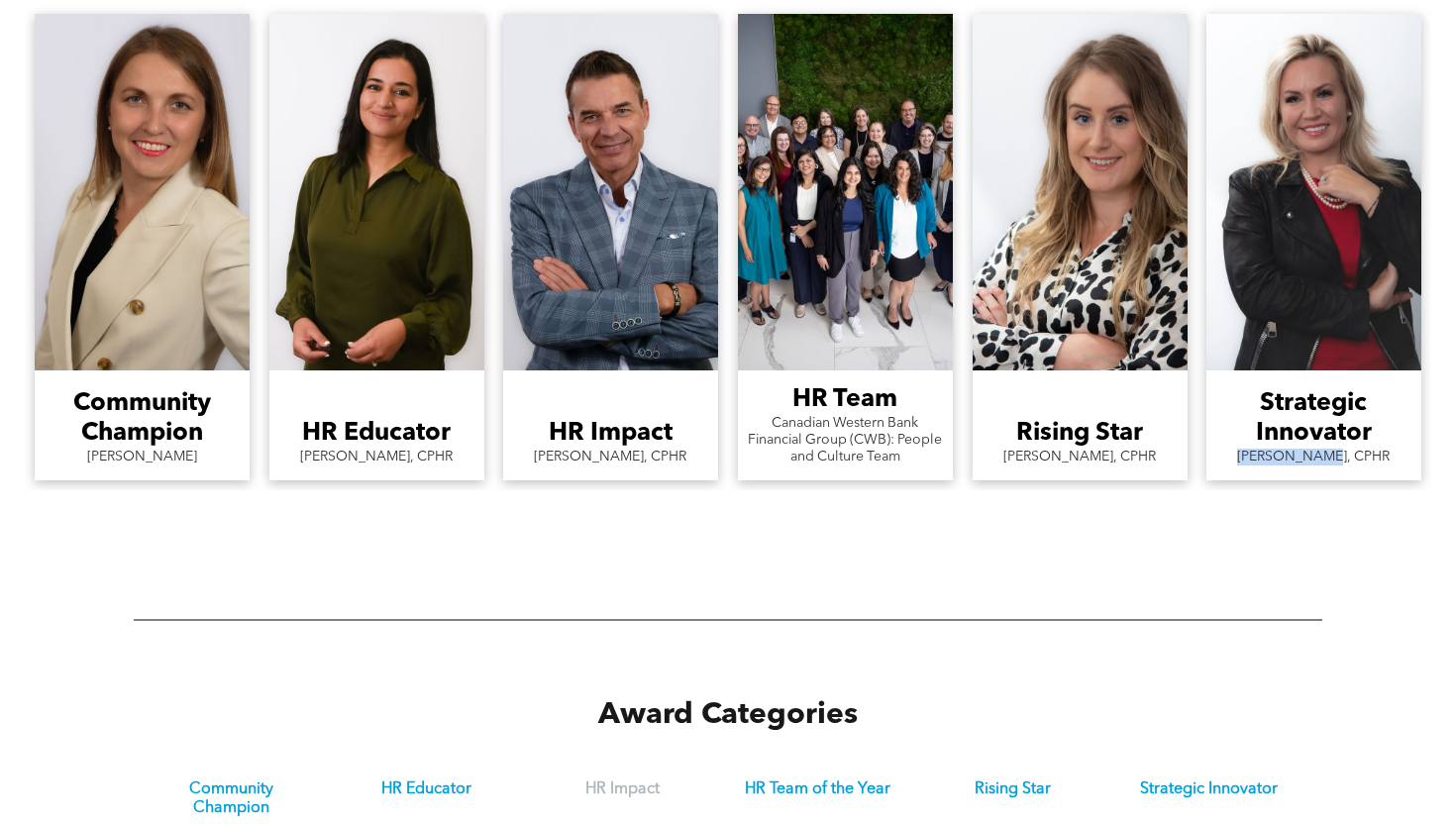 drag, startPoint x: 1248, startPoint y: 430, endPoint x: 1329, endPoint y: 441, distance: 81.7435 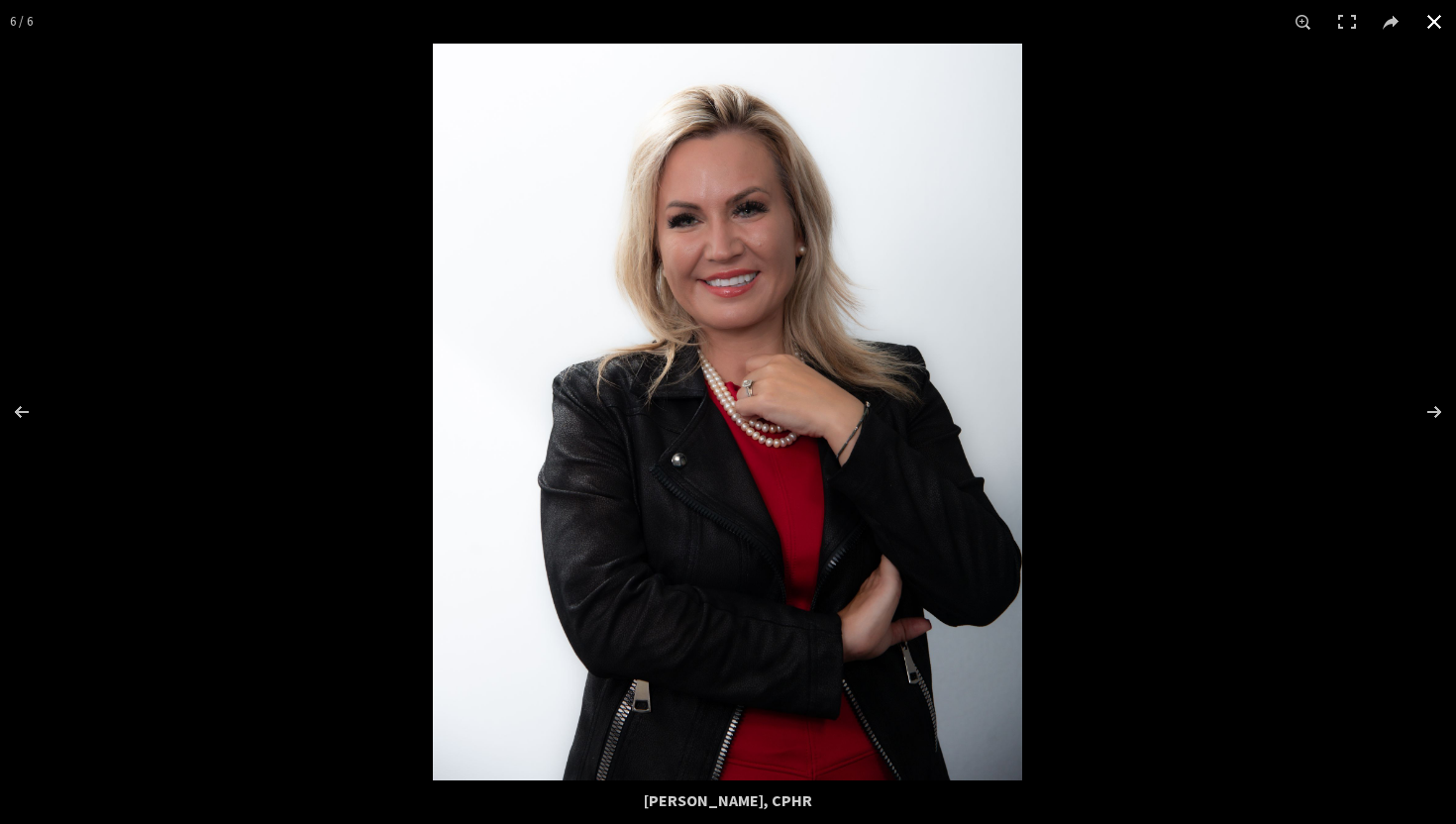 click at bounding box center (1434, 22) 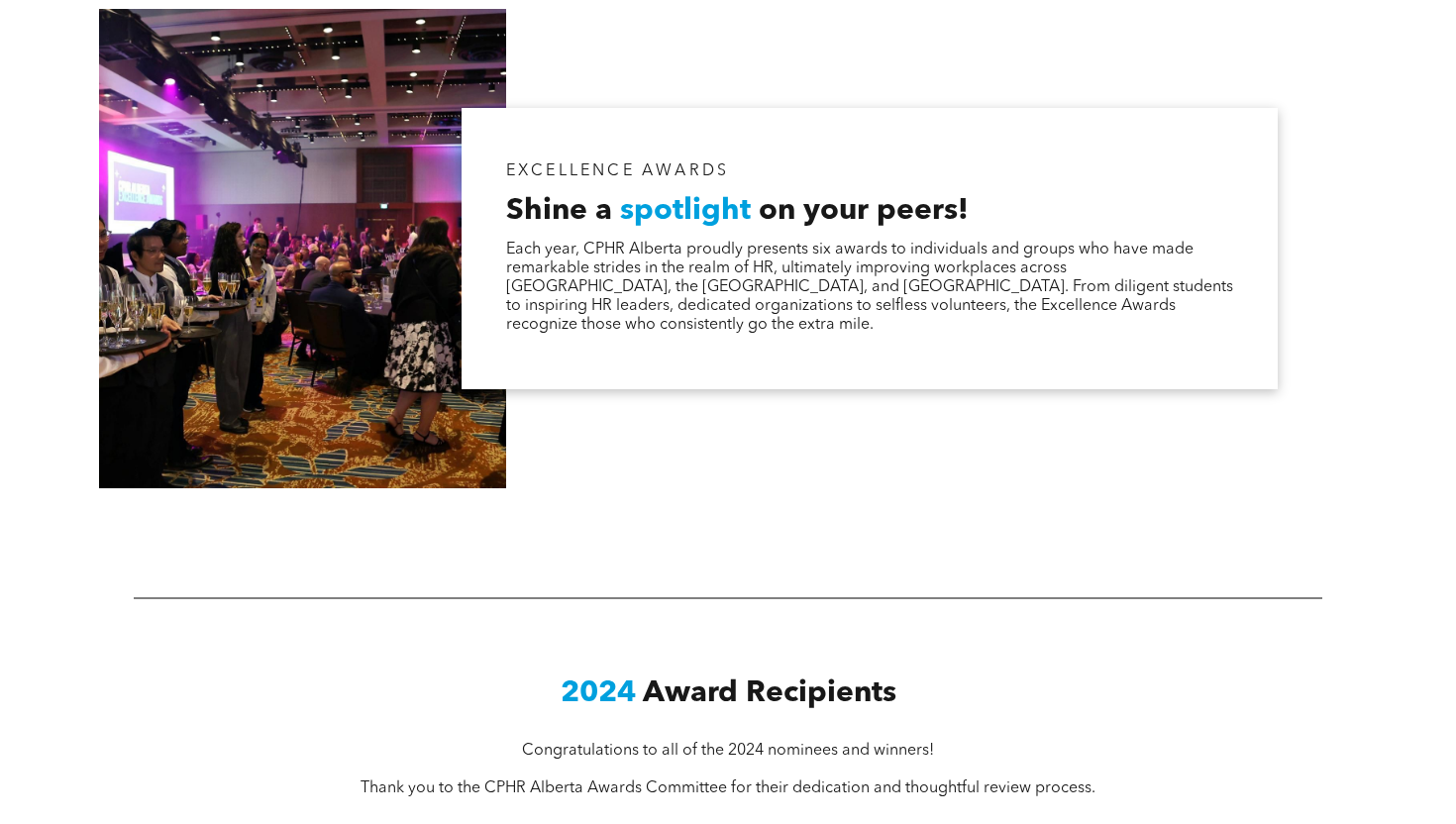 scroll, scrollTop: 0, scrollLeft: 0, axis: both 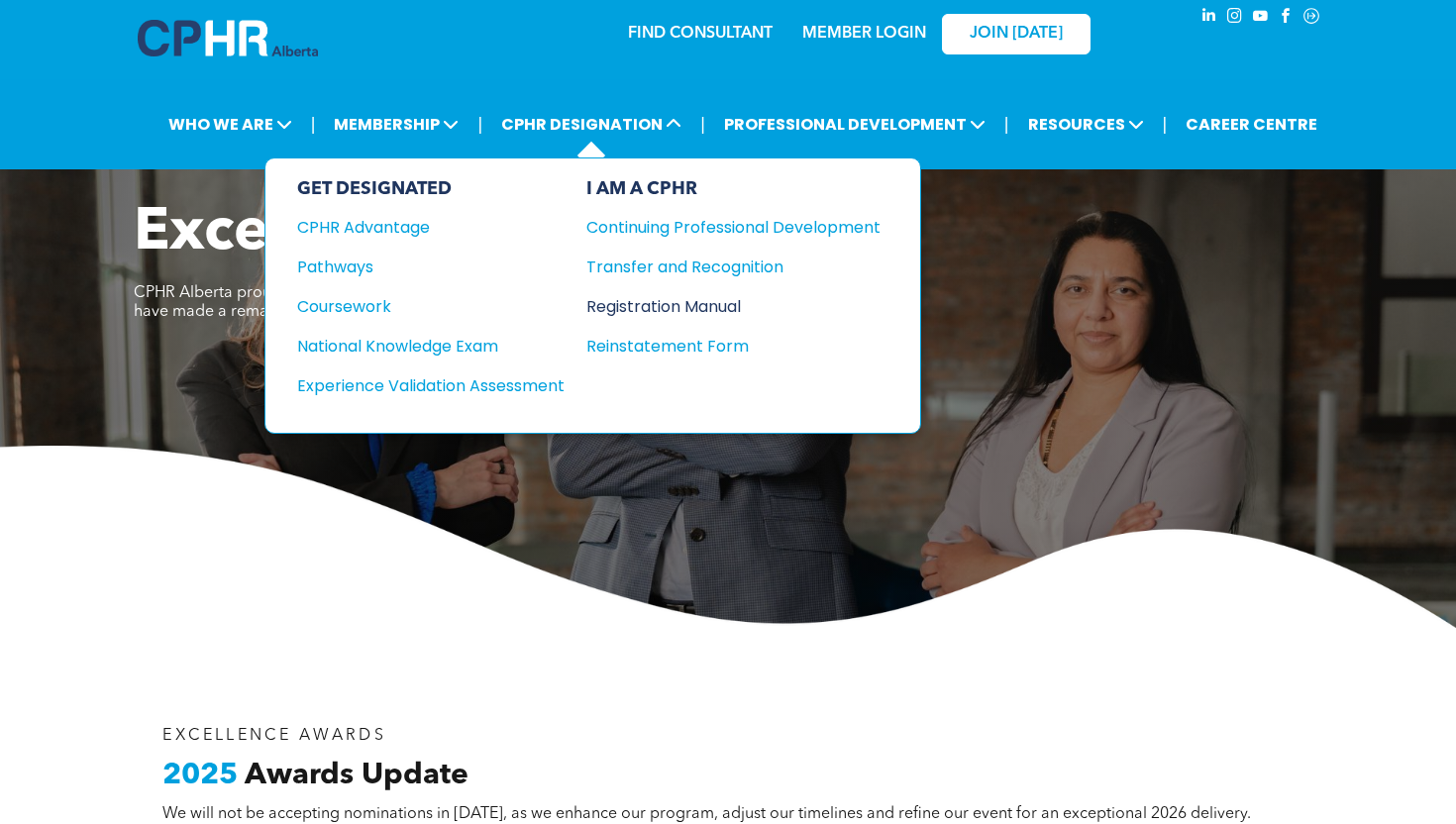 click on "Registration Manual" at bounding box center [718, 306] 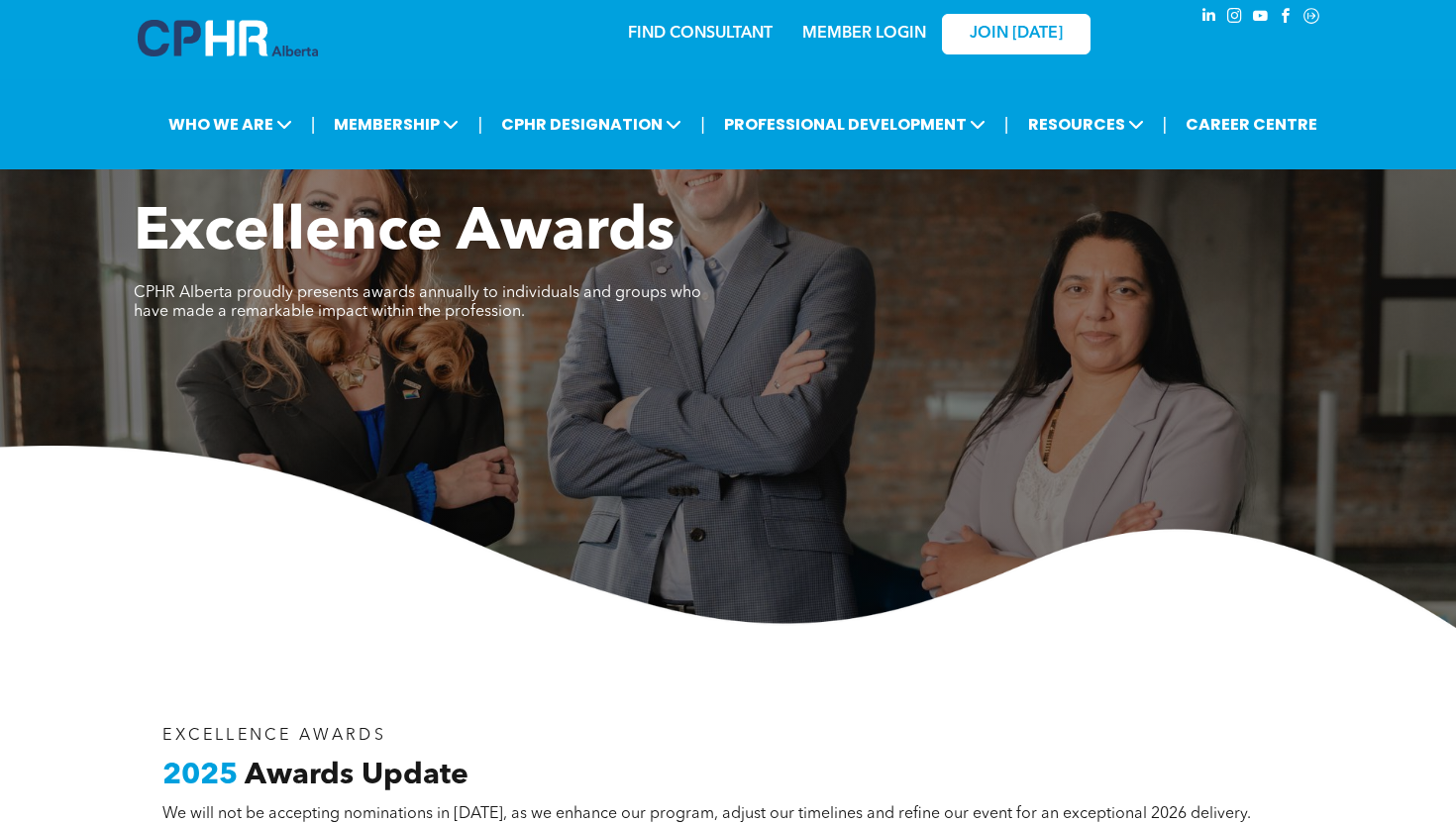 scroll, scrollTop: 0, scrollLeft: 0, axis: both 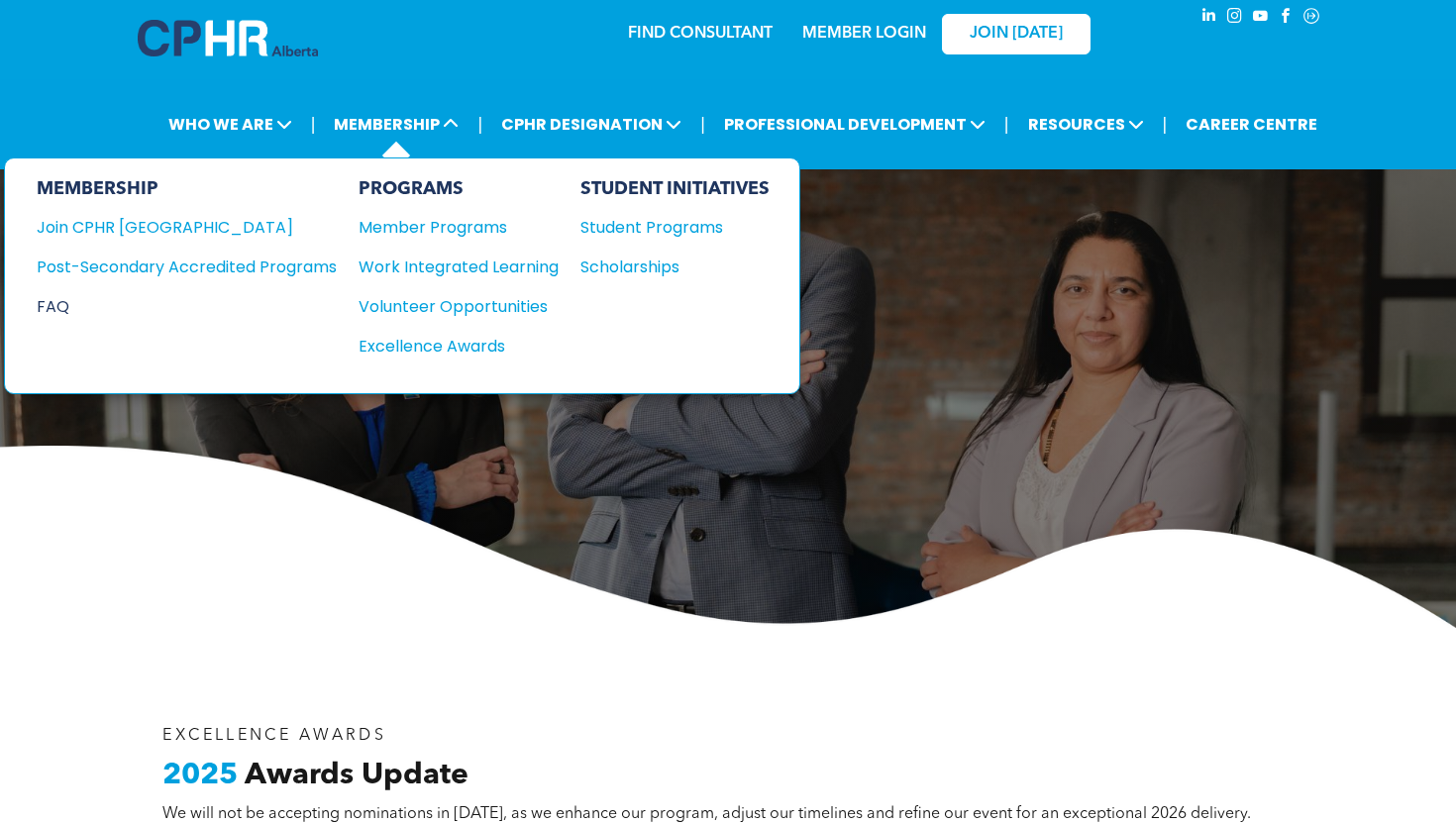 click on "FAQ" at bounding box center (171, 306) 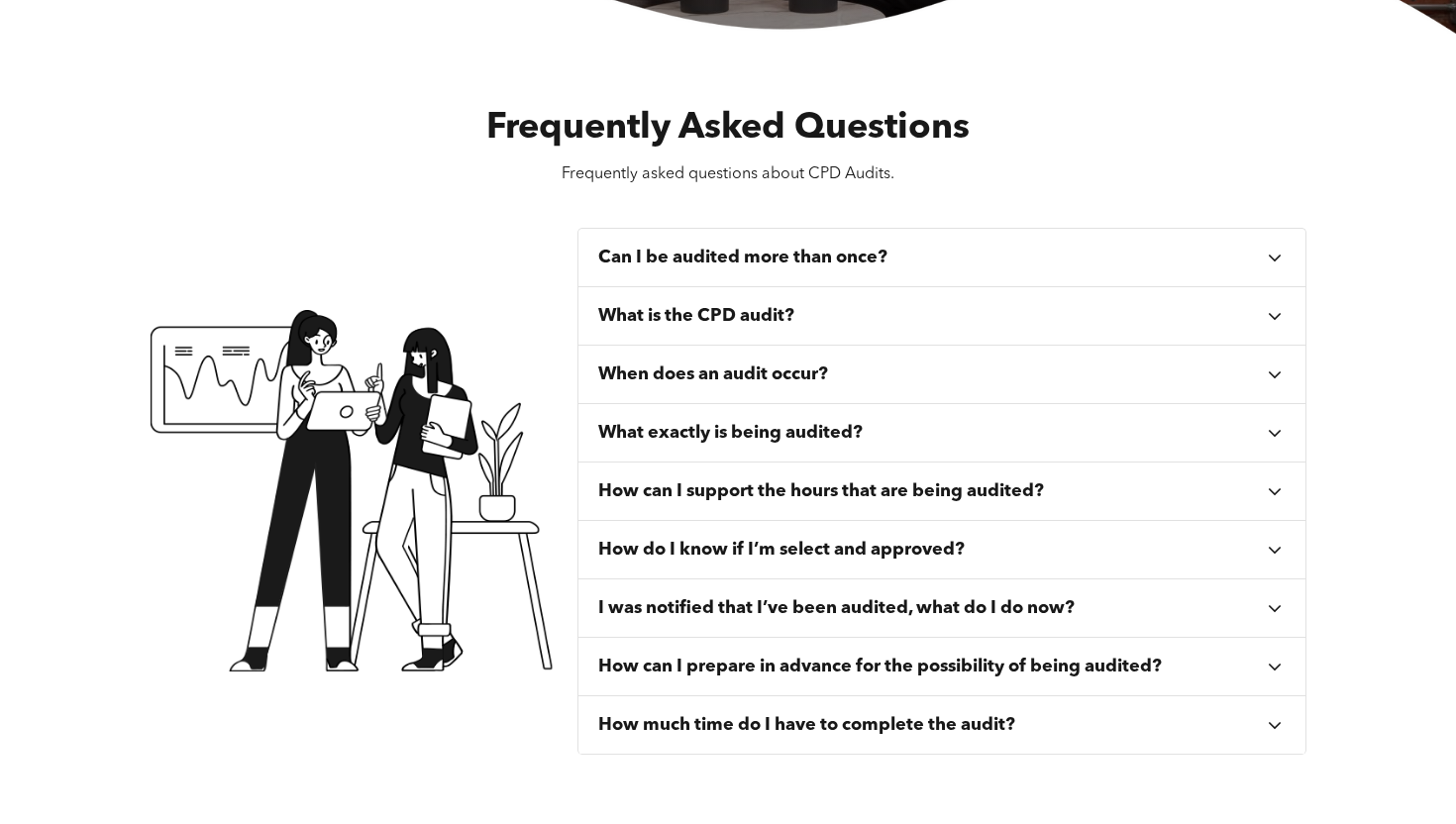 scroll, scrollTop: 721, scrollLeft: 0, axis: vertical 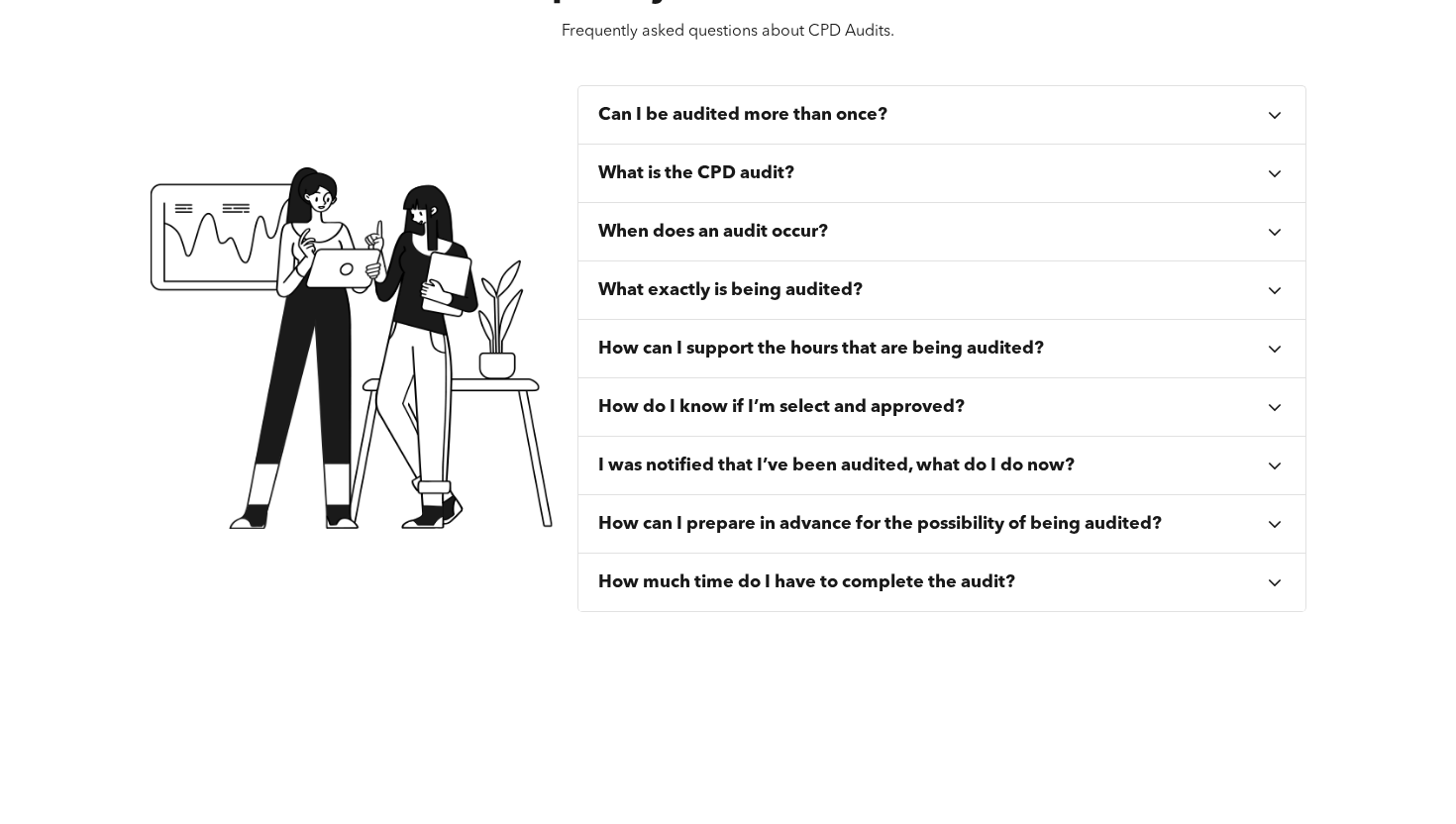 click on "I was notified that I’ve been audited, what do I do now?" at bounding box center [836, 465] 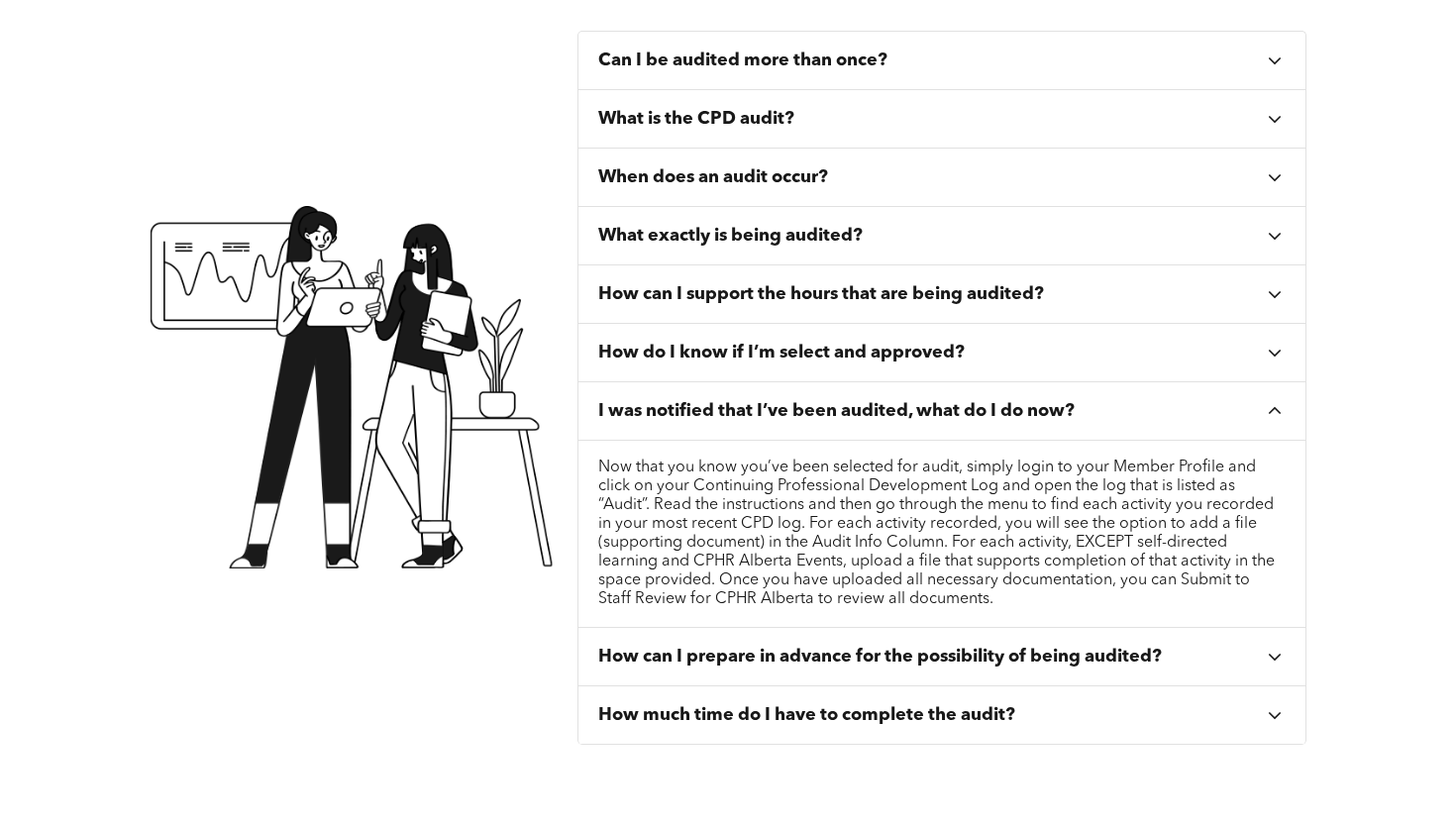 scroll, scrollTop: 787, scrollLeft: 0, axis: vertical 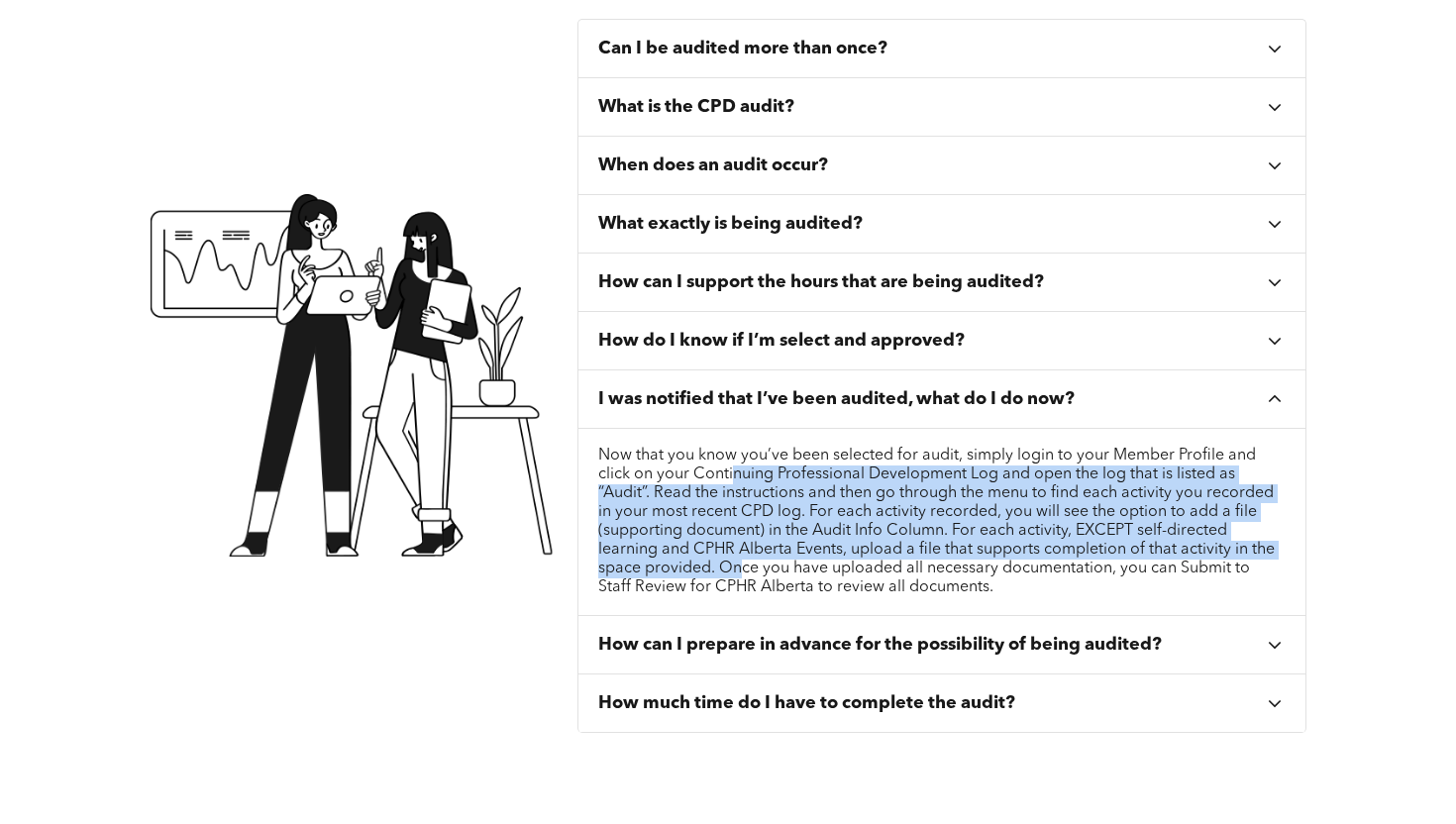 drag, startPoint x: 736, startPoint y: 475, endPoint x: 737, endPoint y: 577, distance: 102.0049 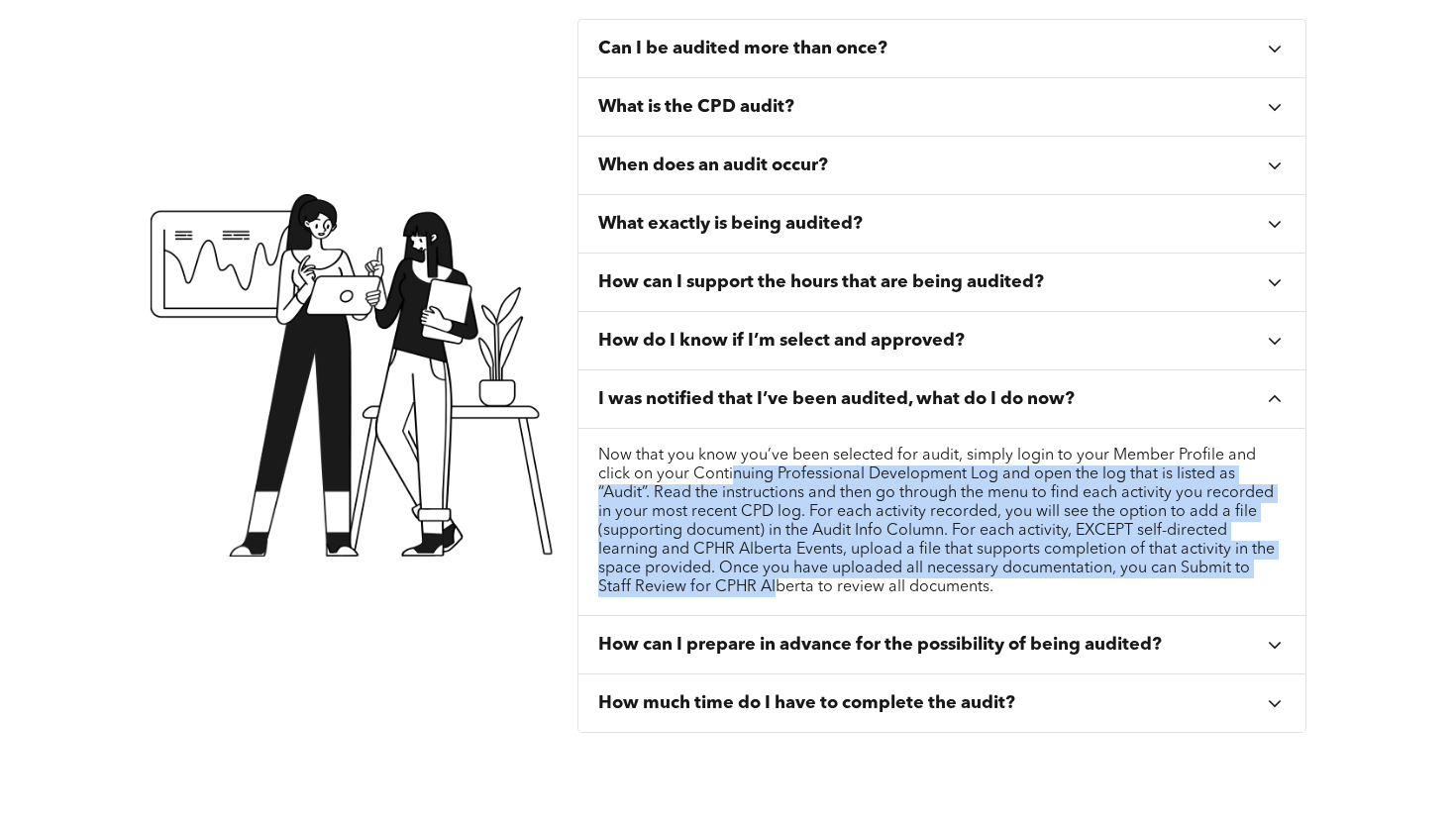 click on "Now that you know you’ve been selected for audit, simply login to your Member Profile and click on your Continuing Professional Development Log and open the log that is listed as “Audit”. Read the instructions and then go through the menu to find each activity you recorded in your most recent CPD log. For each activity recorded, you will see the option to add a file (supporting document) in the Audit Info Column. For each activity, EXCEPT self-directed learning and CPHR Alberta Events, upload a file that supports completion of that activity in the space provided. Once you have uploaded all necessary documentation, you can Submit to Staff Review for CPHR Alberta to review all documents." at bounding box center (942, 522) 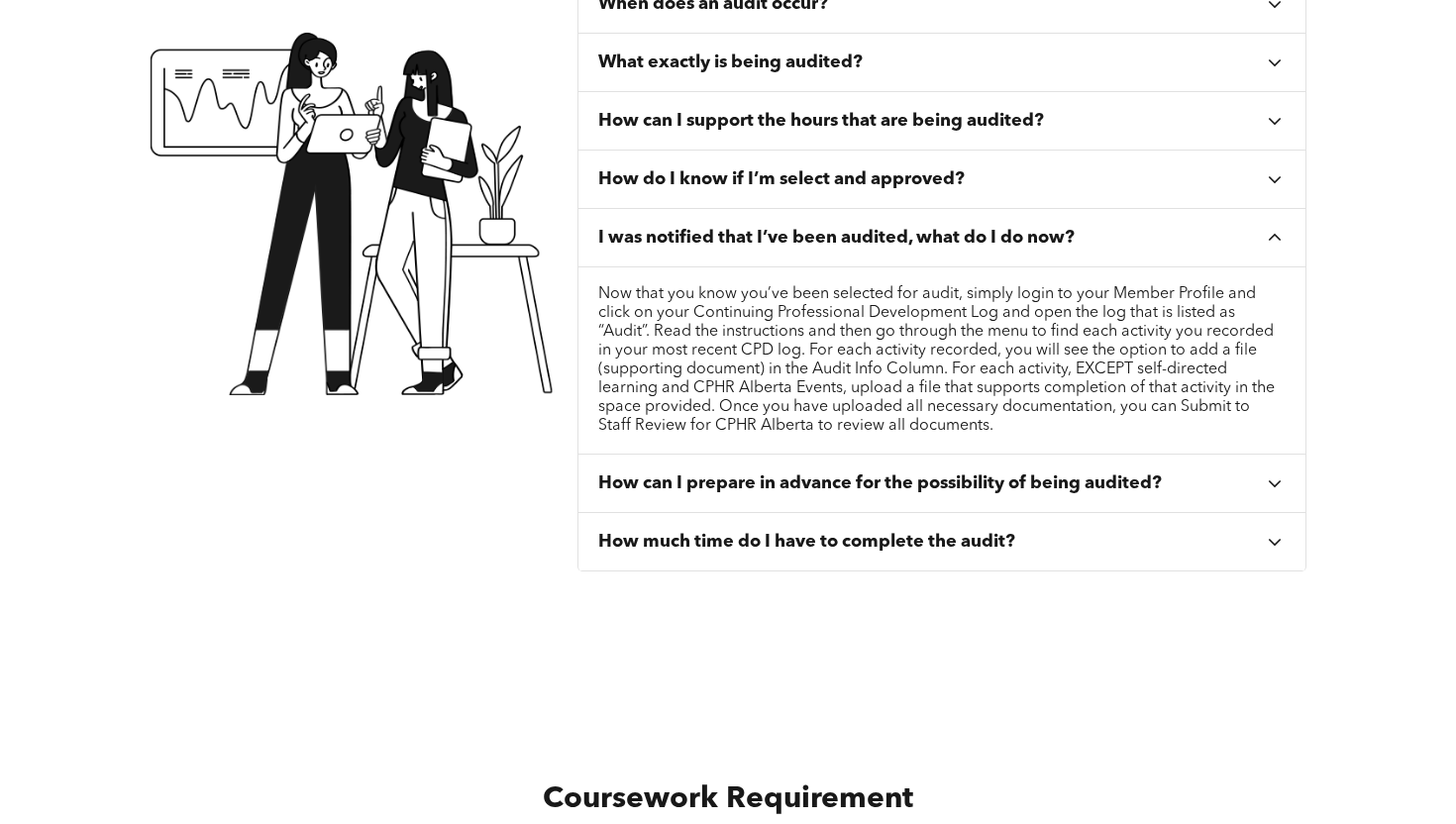 click on "Can I be audited more than once?
If you are randomly selected for CPD Audit more than once in three years, CPHR Alberta will not complete the second audit. Members will only be audited once every three years at the most.
What is the CPD audit?
Each year 3% of submitted CPD logs are randomly selected for audit by CPHR Alberta. During this audit, CPHR Alberta will work with you to verify that the hours you recorded in your annual CPD log were completed as recorded.
When does an audit occur?
CPHR Alberta begins the audit in April each year.
What exactly is being audited?
CPHR Alberta will only be looking to verify the hours you recorded on your most recently submitted CPD log. This means you will only have to confirm the hours you recorded in the previous year." at bounding box center (728, 154) 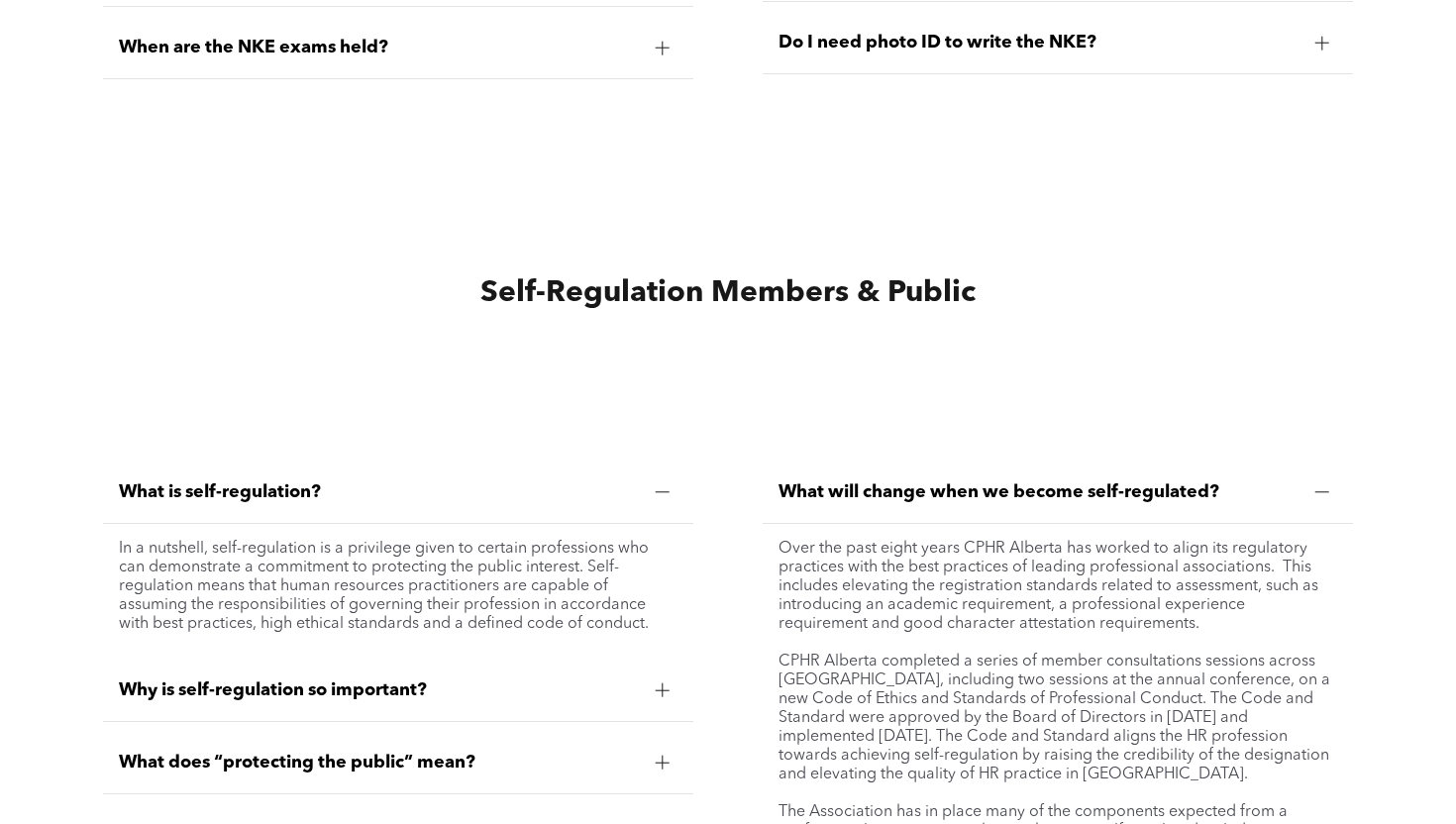 scroll, scrollTop: 7362, scrollLeft: 0, axis: vertical 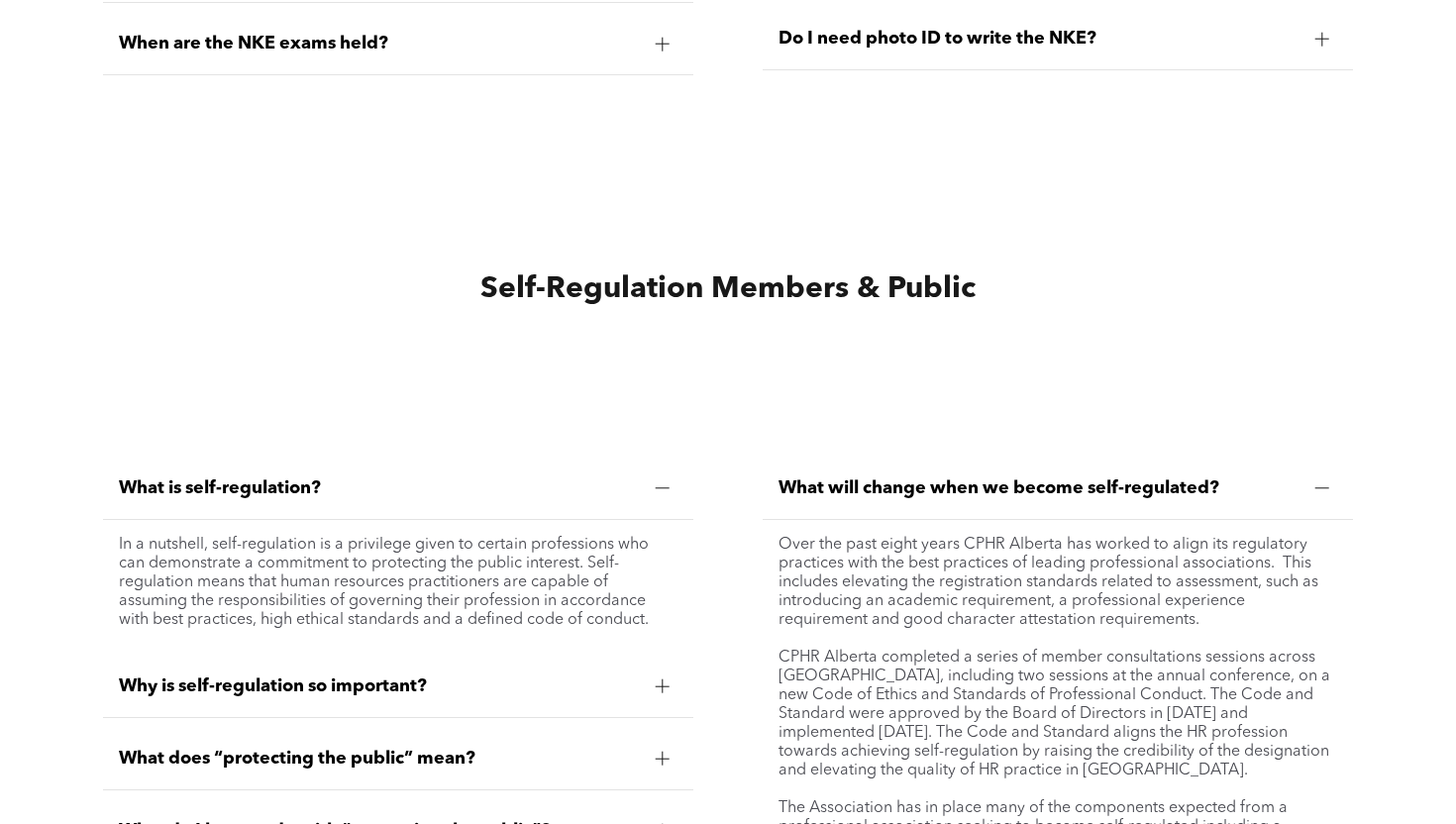 click at bounding box center [662, 488] 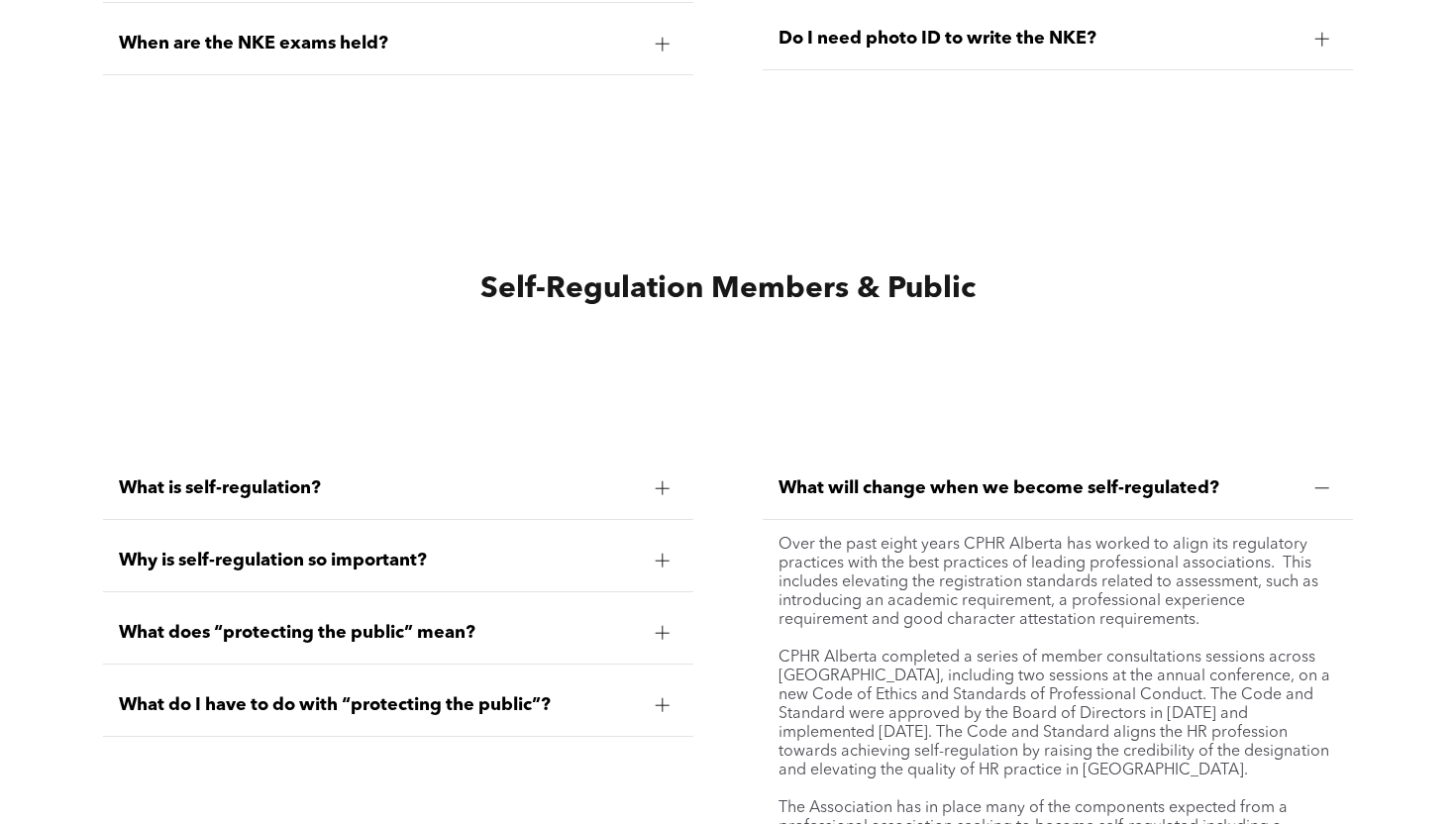 scroll, scrollTop: 7421, scrollLeft: 0, axis: vertical 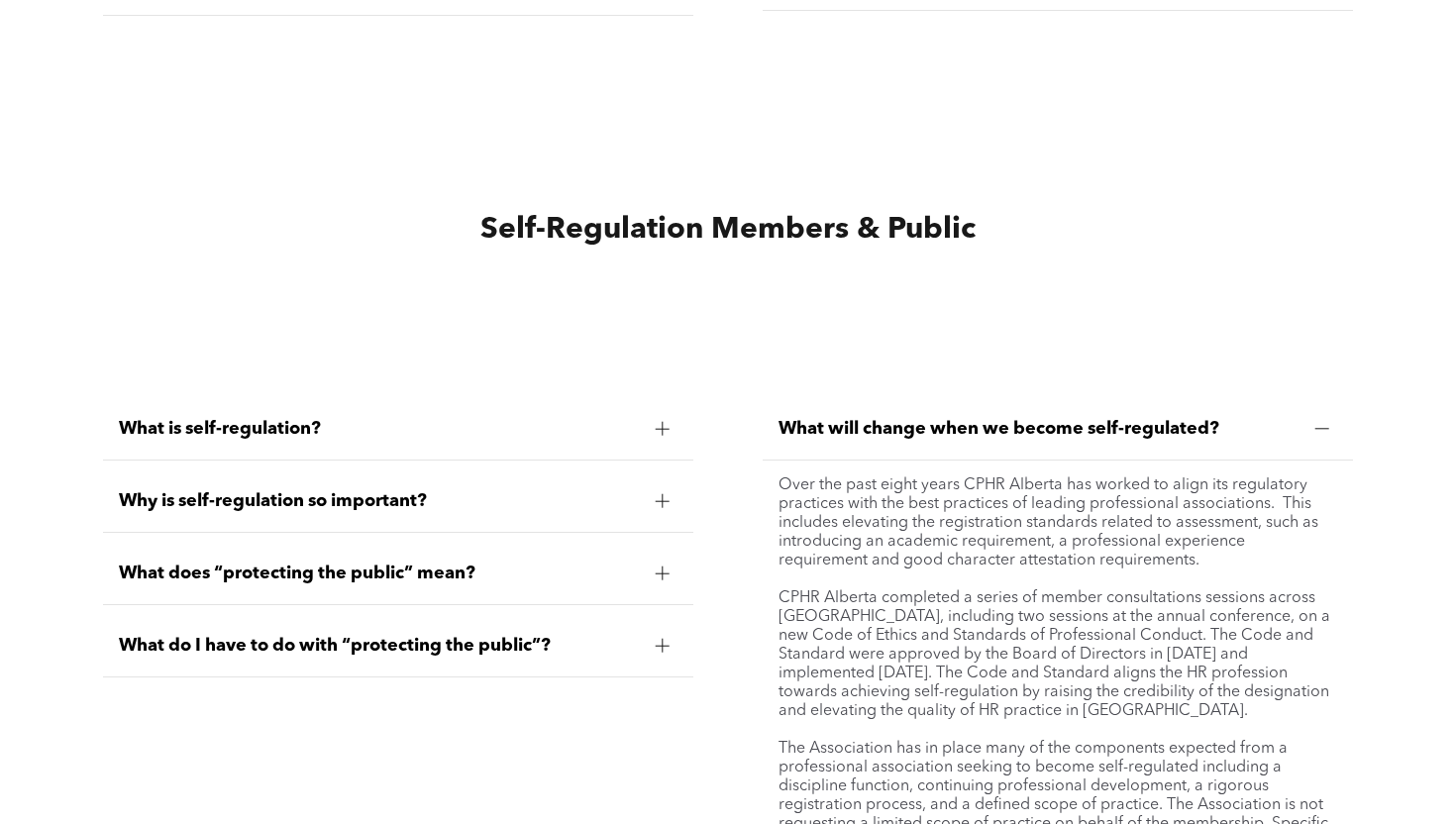 click at bounding box center [1322, 429] 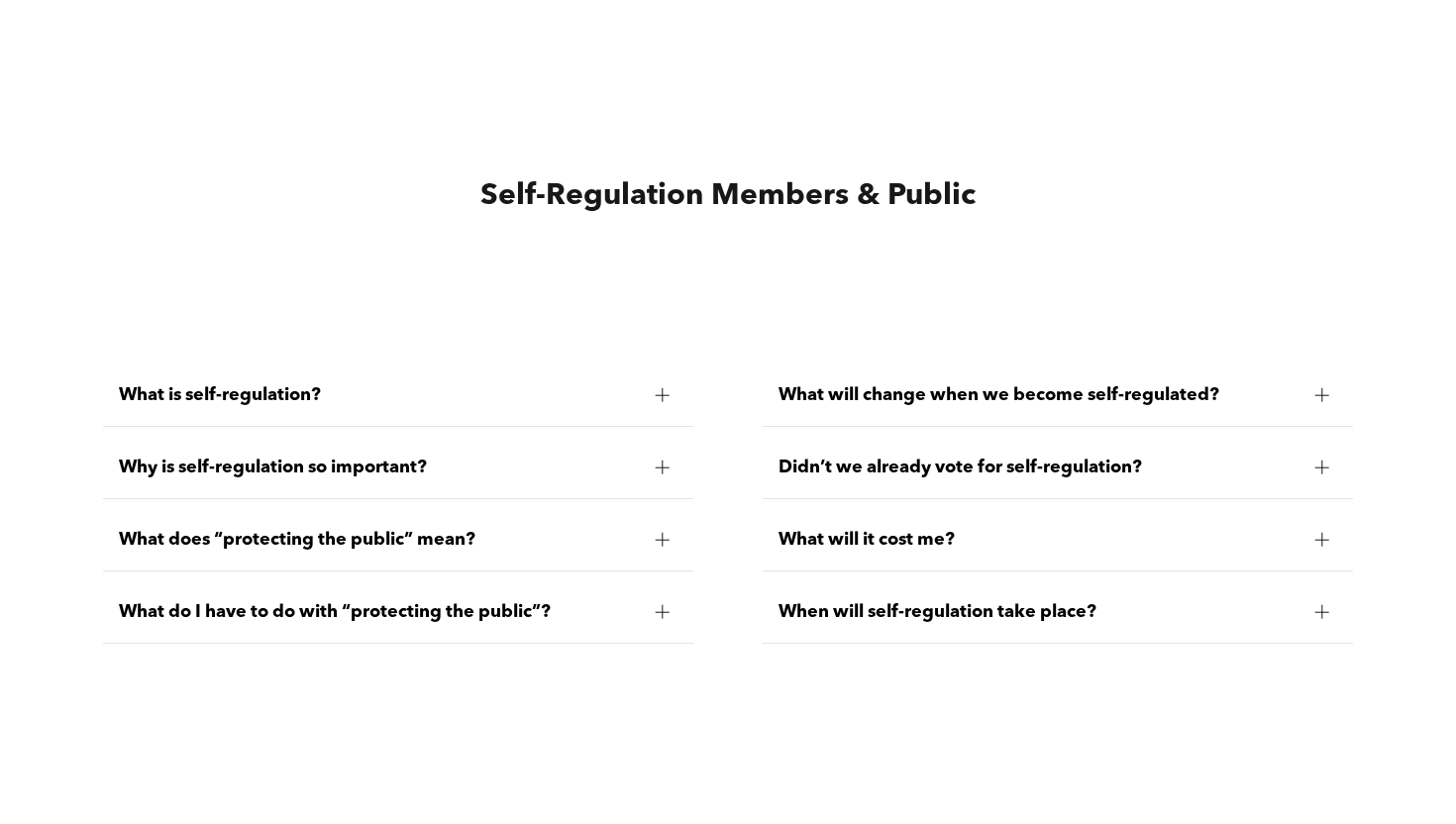 scroll, scrollTop: 7457, scrollLeft: 0, axis: vertical 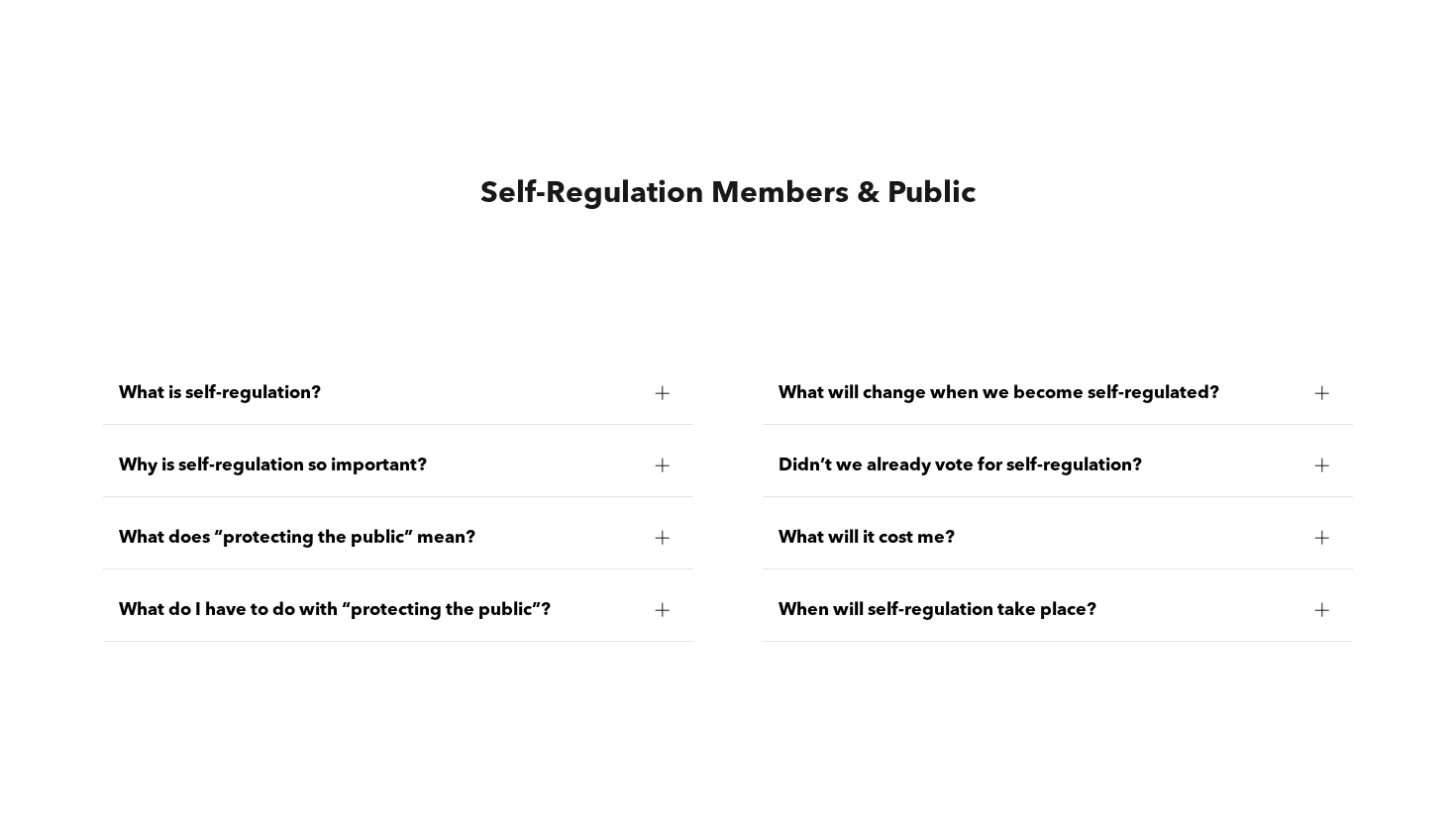 click on "What will change when we become self-regulated?" at bounding box center [1038, 393] 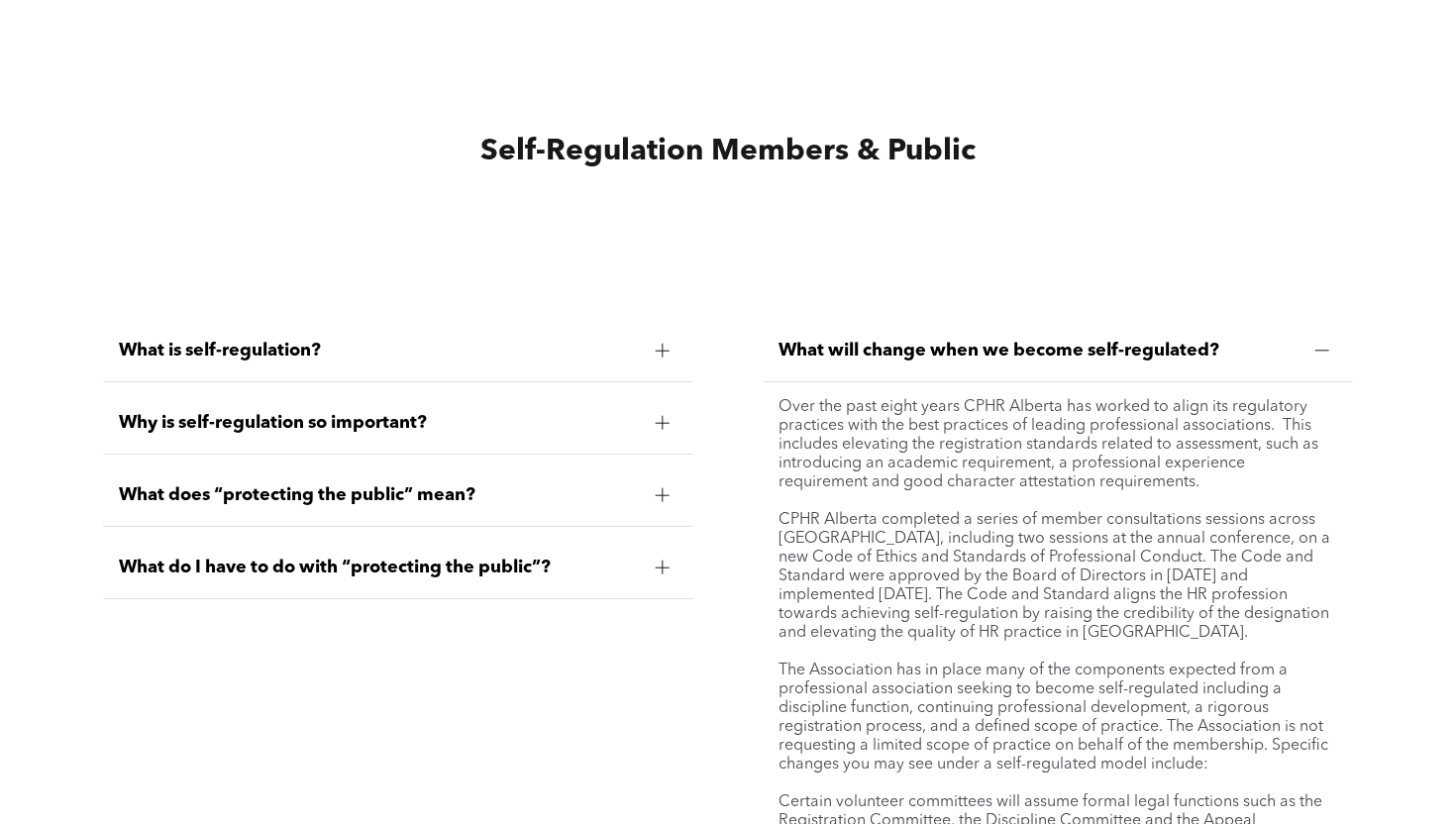 scroll, scrollTop: 7500, scrollLeft: 0, axis: vertical 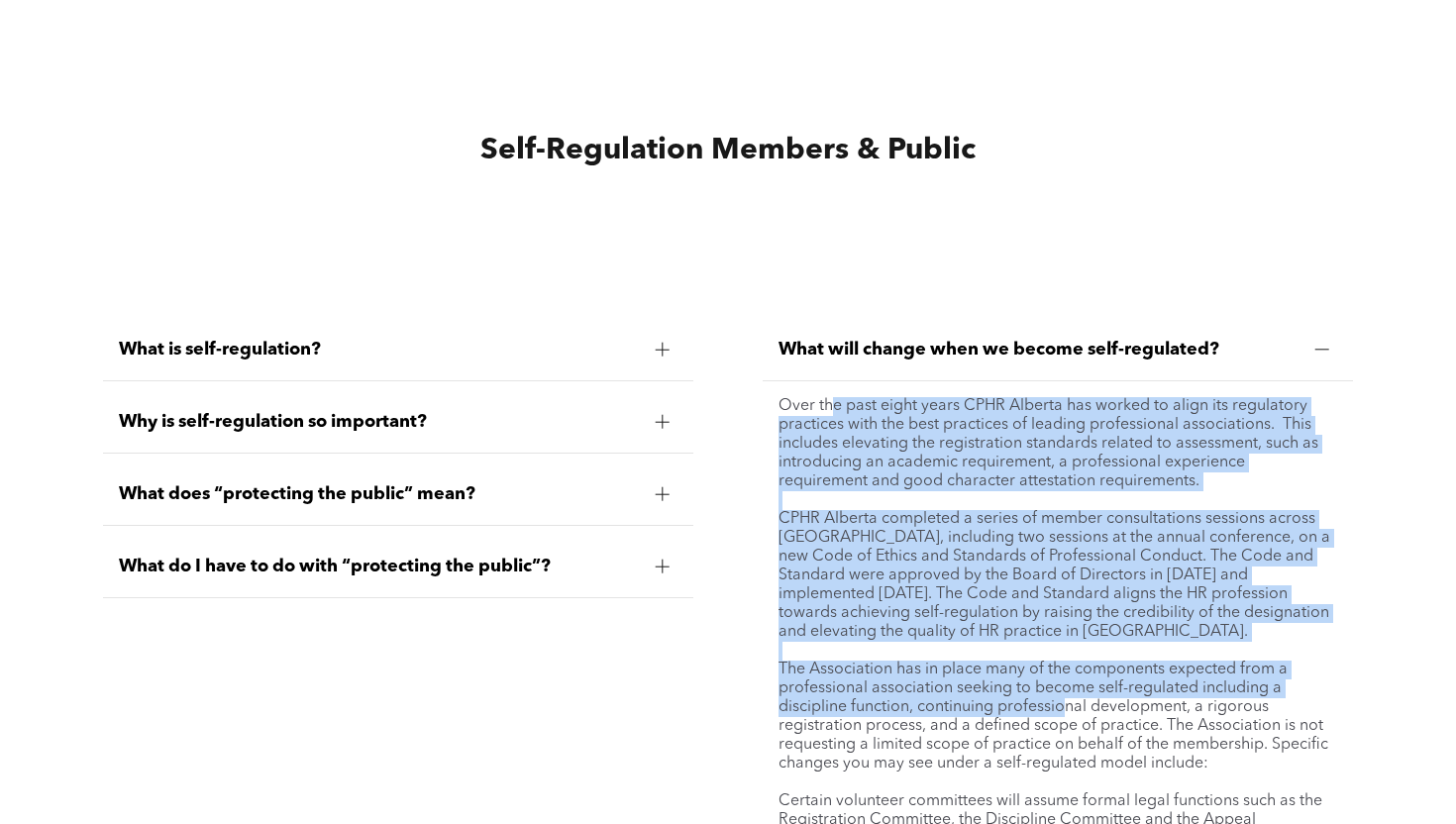 drag, startPoint x: 832, startPoint y: 369, endPoint x: 1062, endPoint y: 674, distance: 382.00131 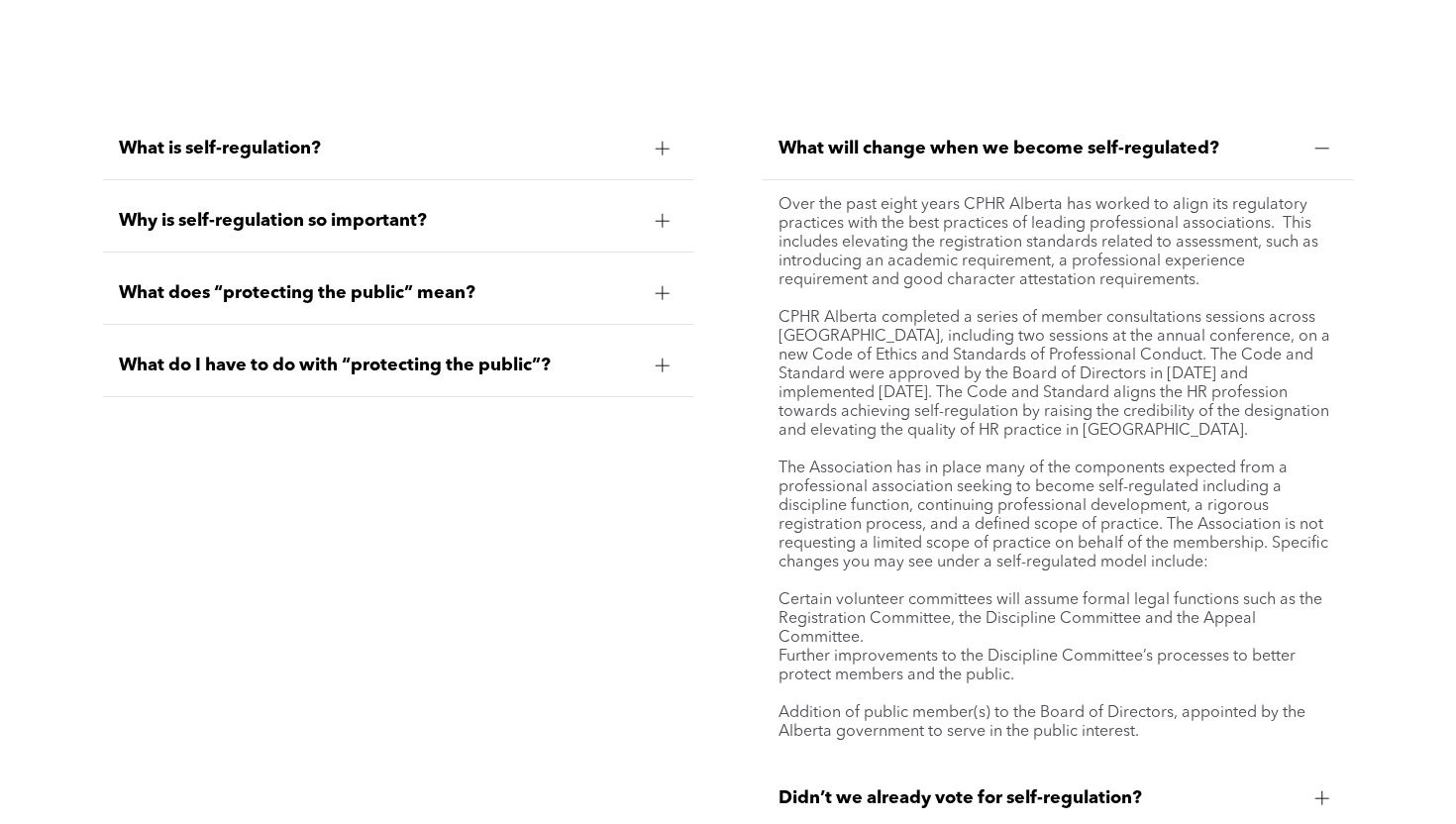 scroll, scrollTop: 7703, scrollLeft: 0, axis: vertical 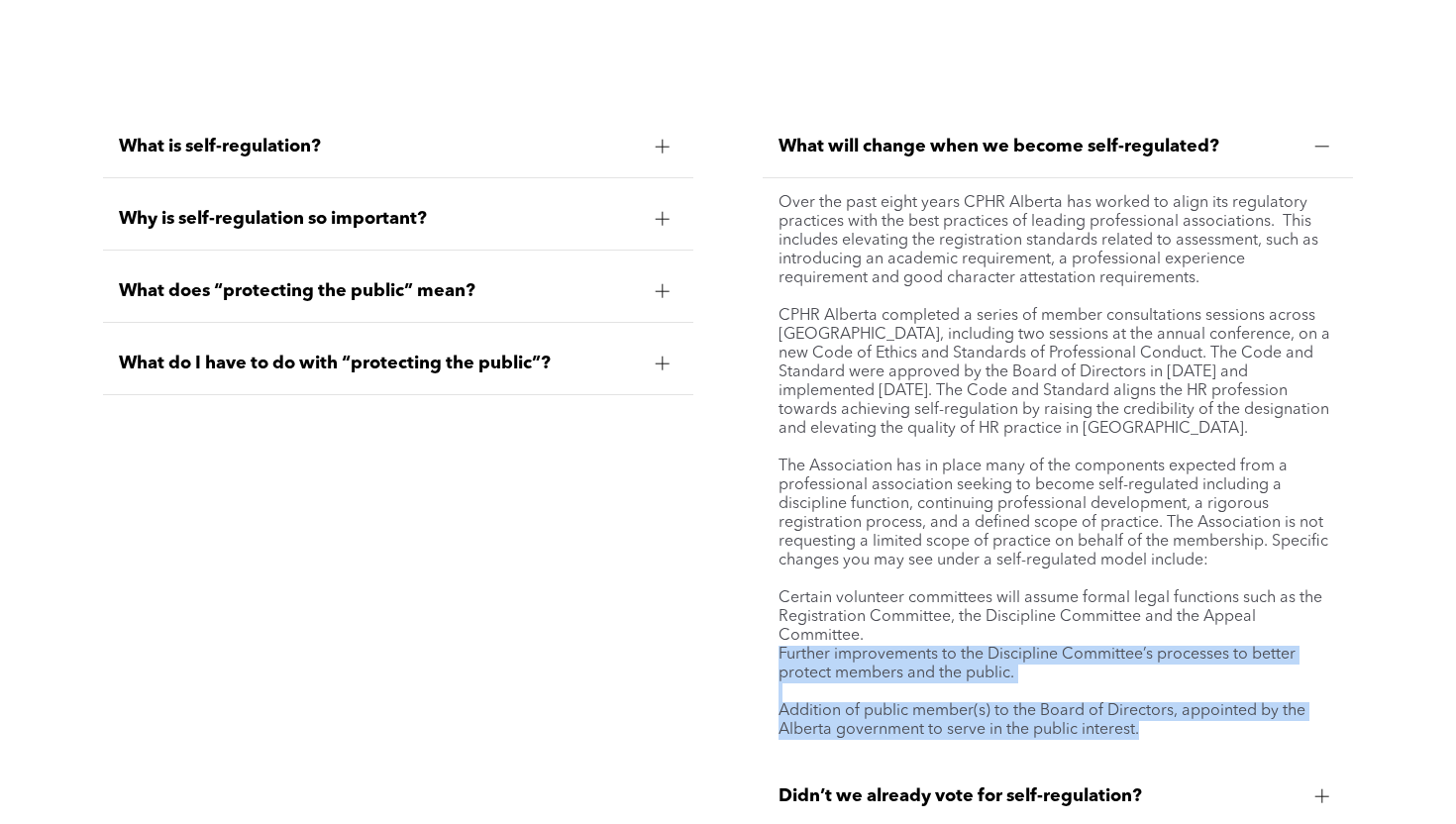 drag, startPoint x: 1032, startPoint y: 647, endPoint x: 860, endPoint y: 715, distance: 184.95405 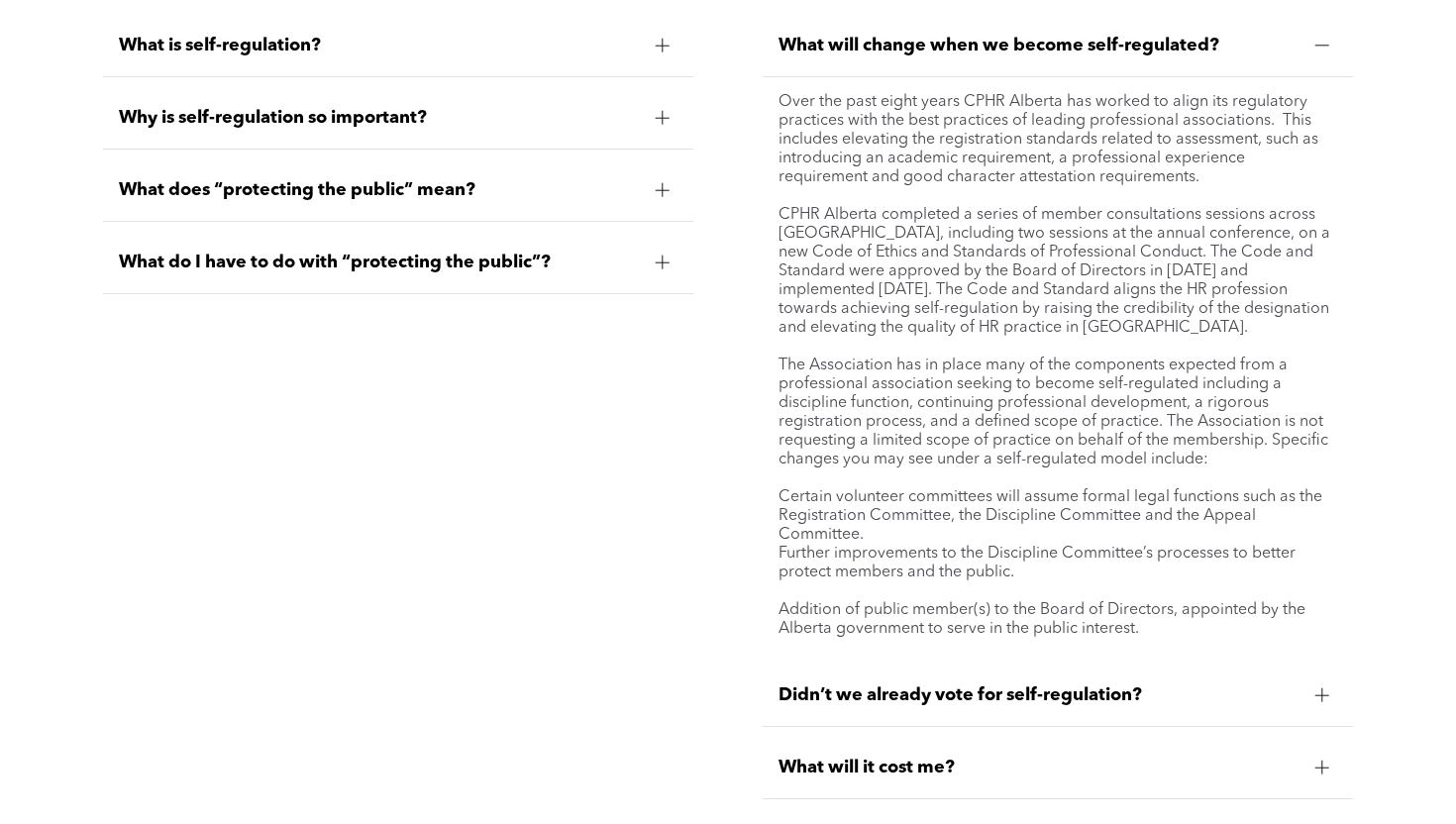 scroll, scrollTop: 7828, scrollLeft: 0, axis: vertical 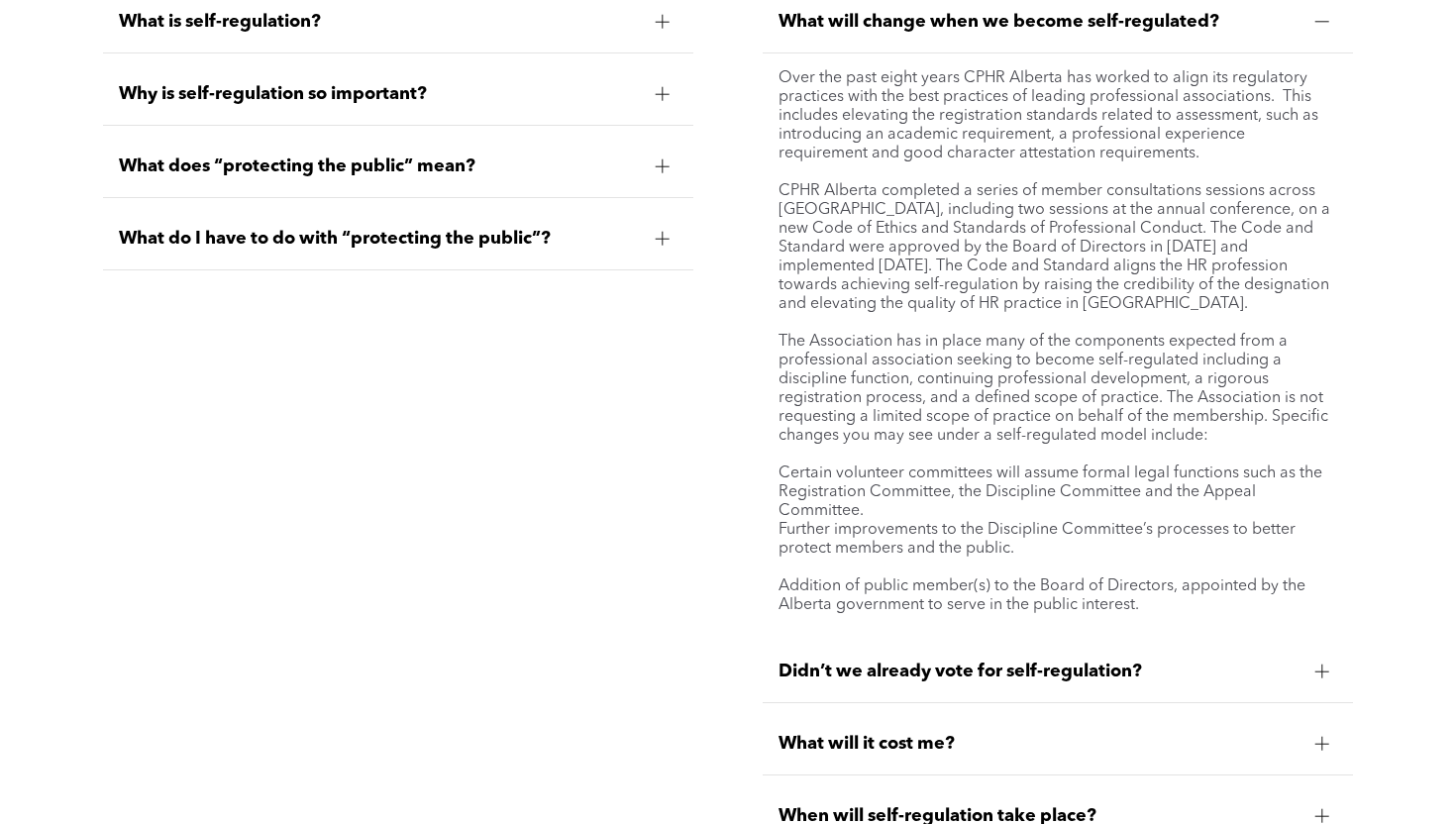 click on "Didn’t we already vote for self-regulation?" at bounding box center [1038, 671] 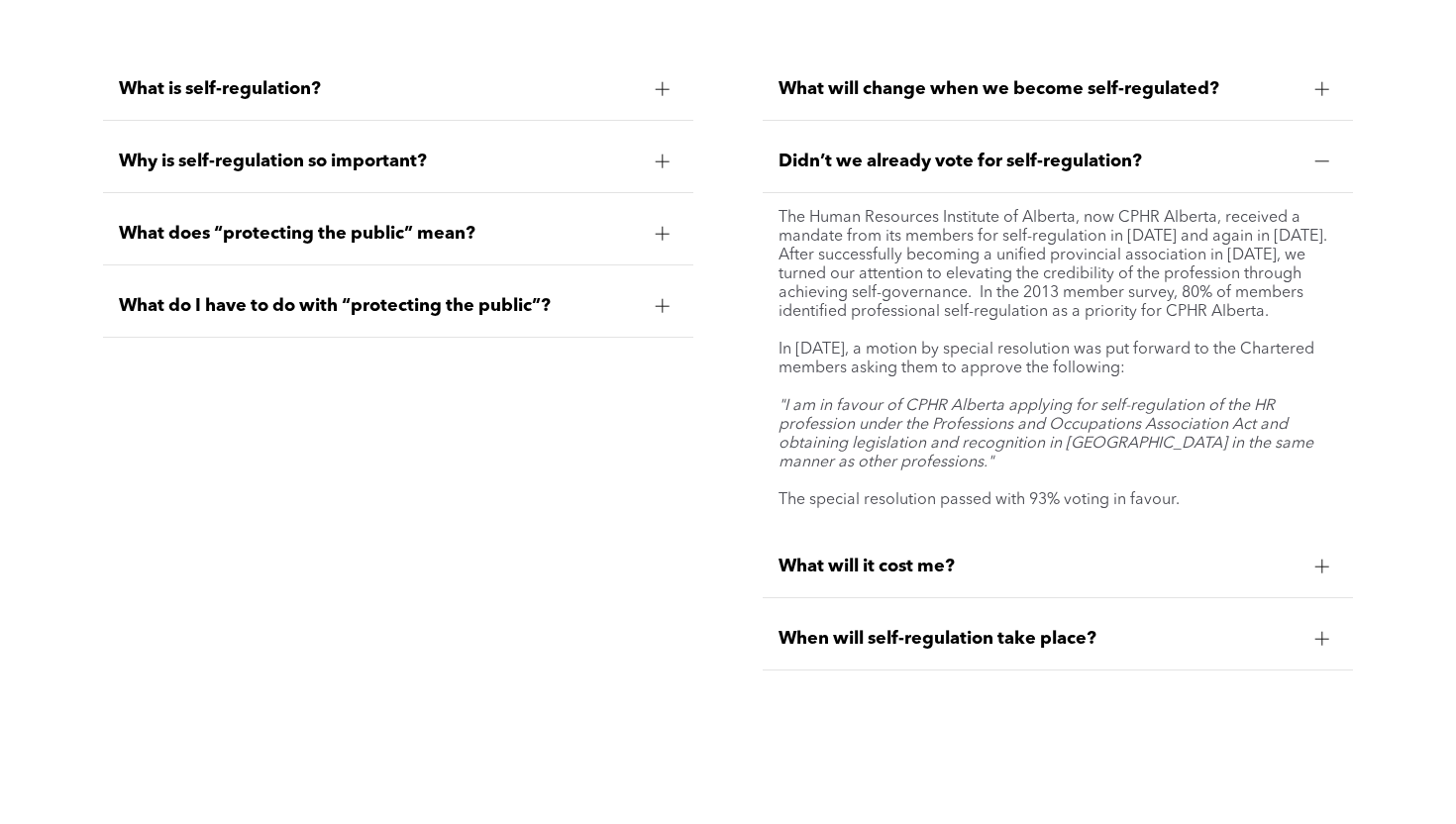 scroll, scrollTop: 7757, scrollLeft: 0, axis: vertical 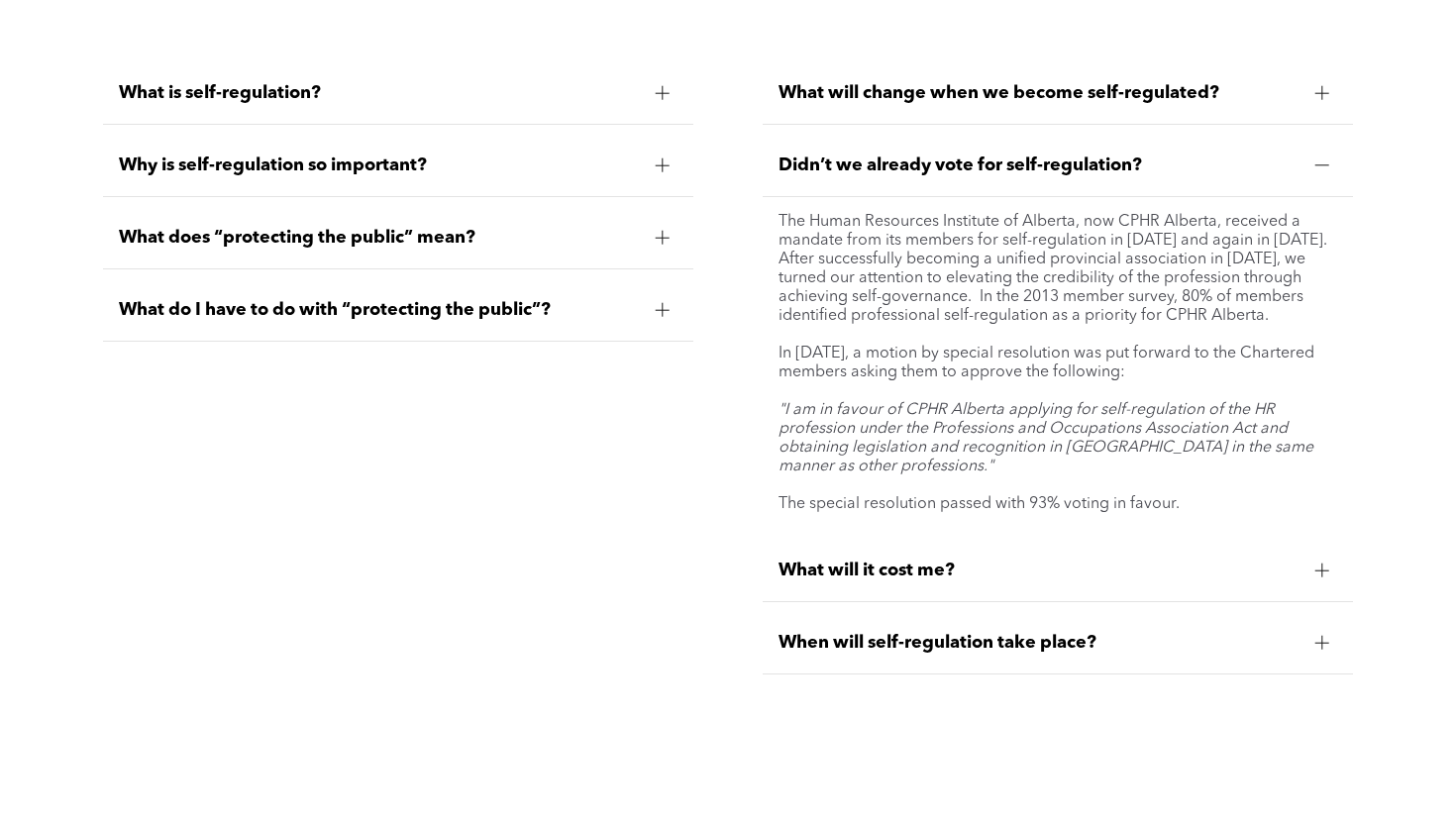 click on "When will self-regulation take place?" at bounding box center (1038, 643) 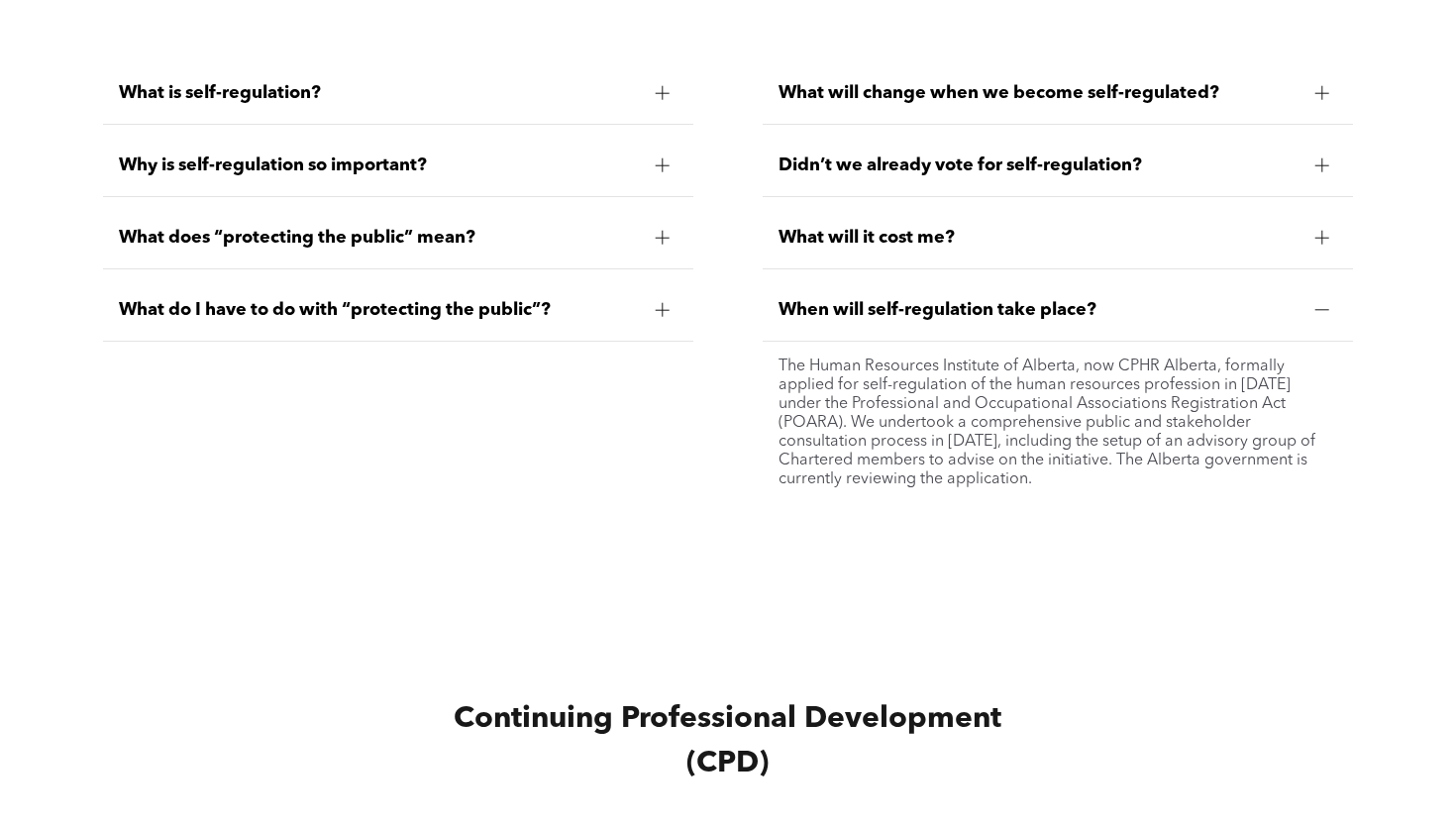 drag, startPoint x: 1026, startPoint y: 435, endPoint x: 851, endPoint y: 411, distance: 176.638 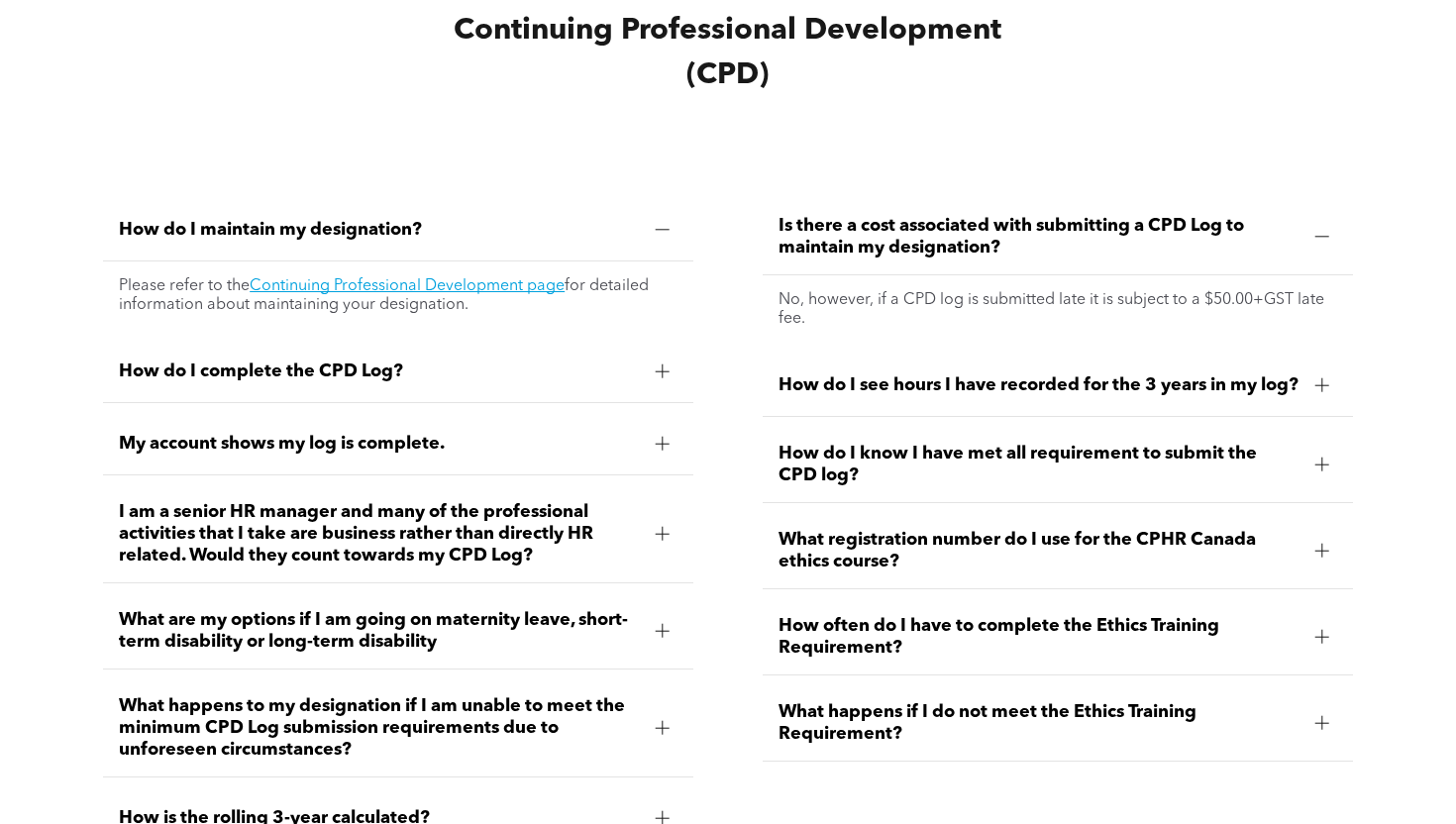 scroll, scrollTop: 8446, scrollLeft: 0, axis: vertical 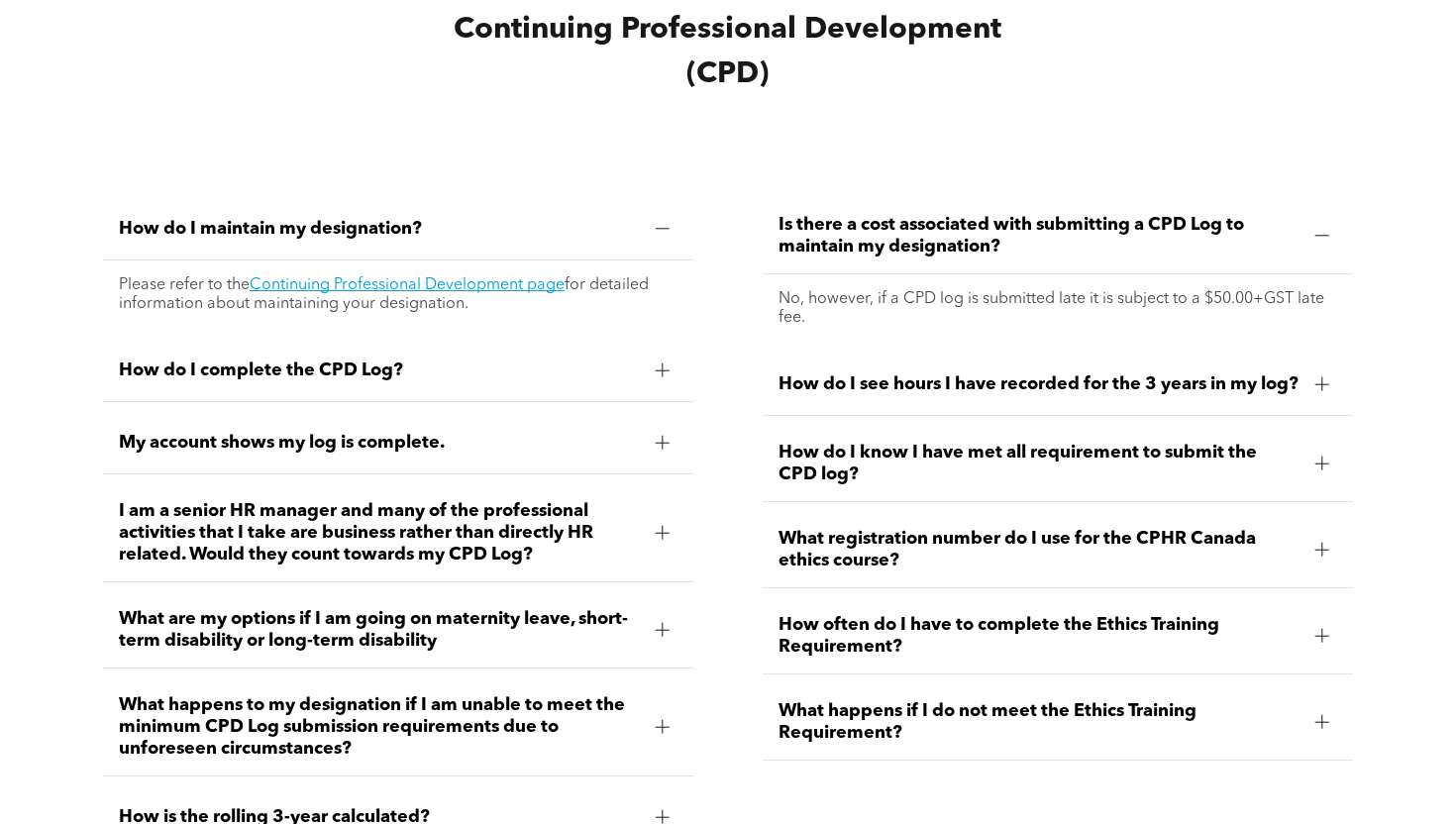 click on "My account shows my log is complete." at bounding box center (378, 443) 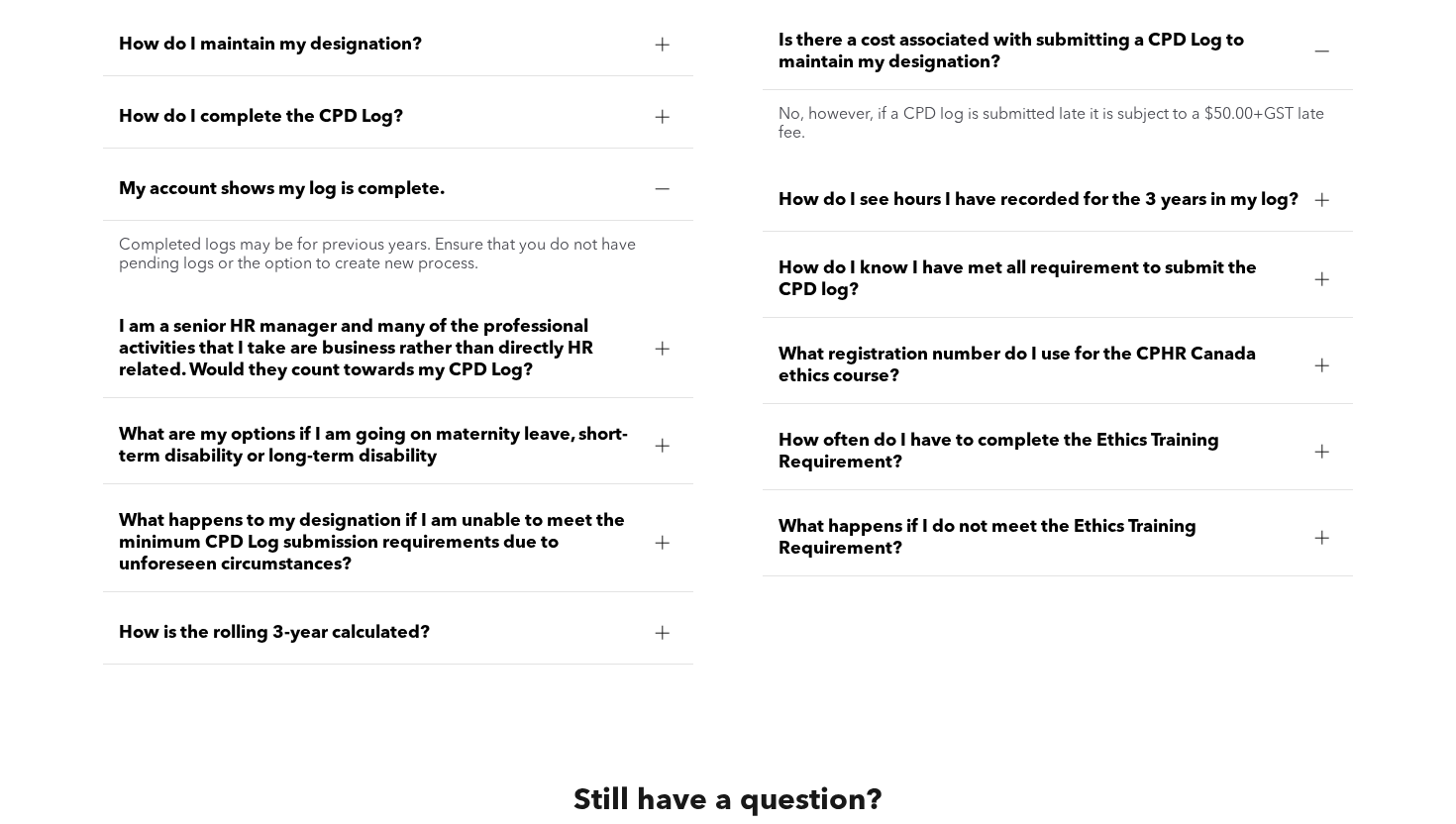 scroll, scrollTop: 8632, scrollLeft: 0, axis: vertical 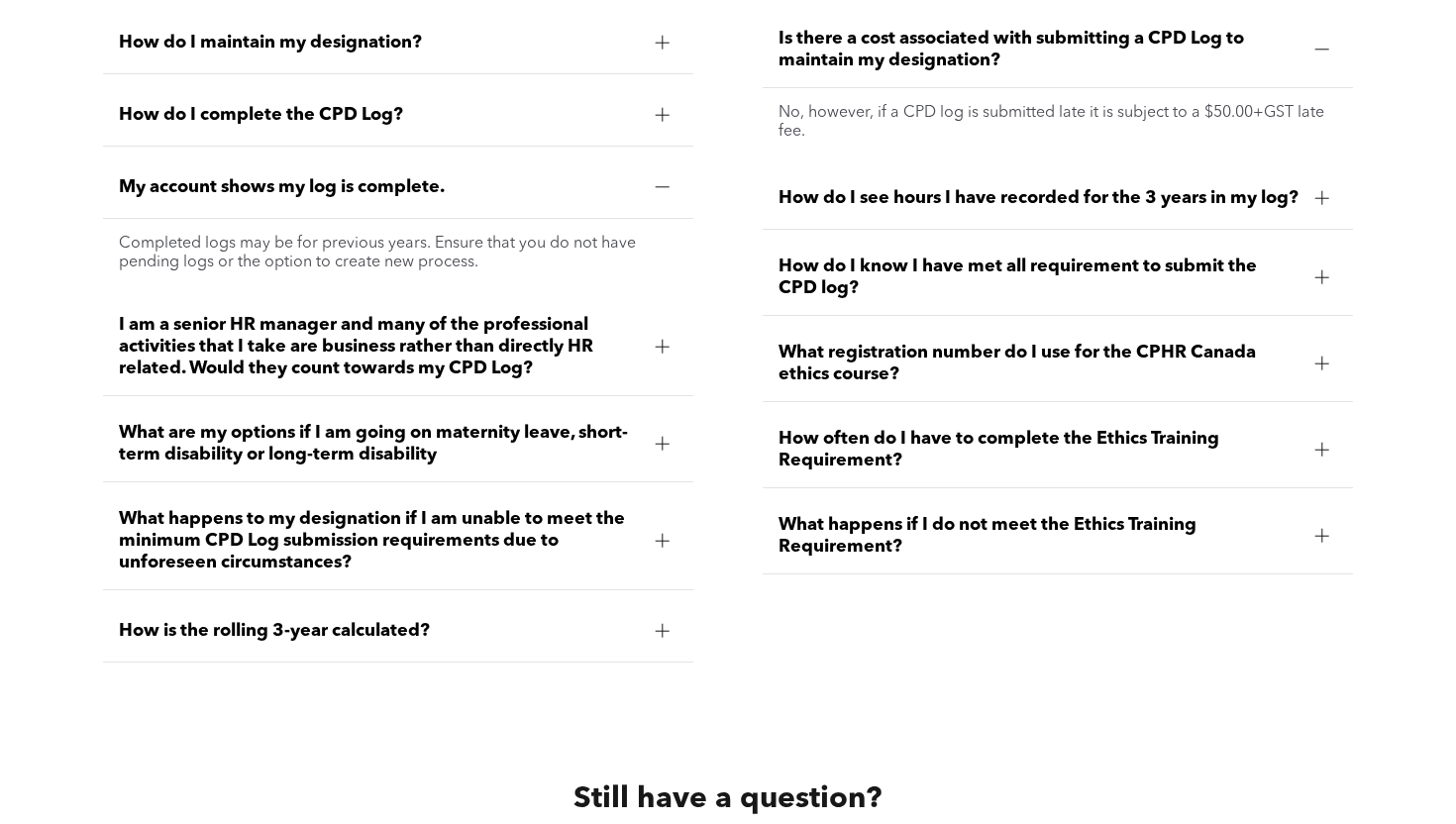 click on "What are my options if I am going on maternity leave, short-term disability or long-term disability" at bounding box center (378, 444) 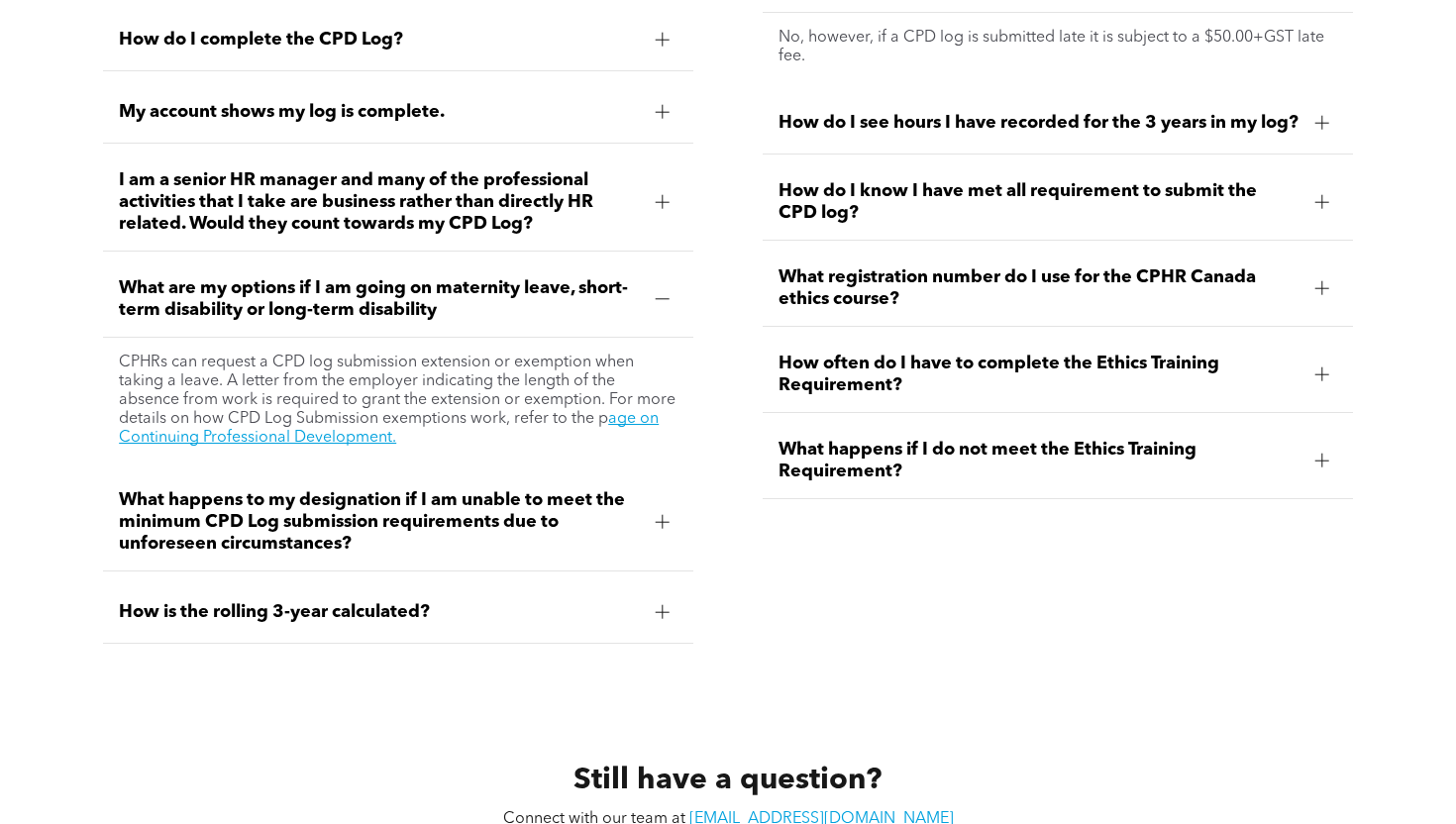 scroll, scrollTop: 8713, scrollLeft: 0, axis: vertical 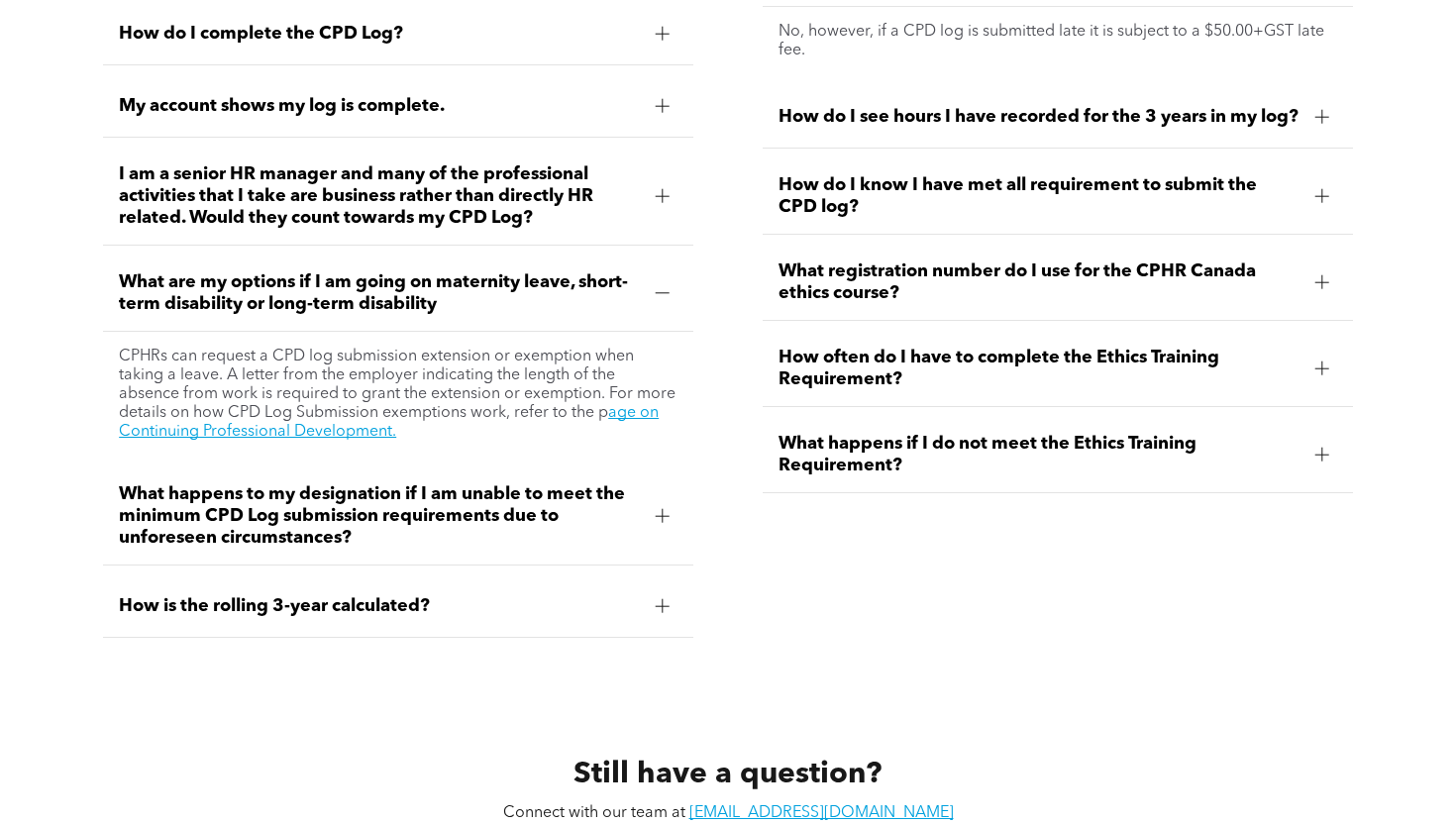 click on "What happens to my designation if I am unable to meet the minimum CPD Log submission requirements due to unforeseen circumstances?" at bounding box center (378, 516) 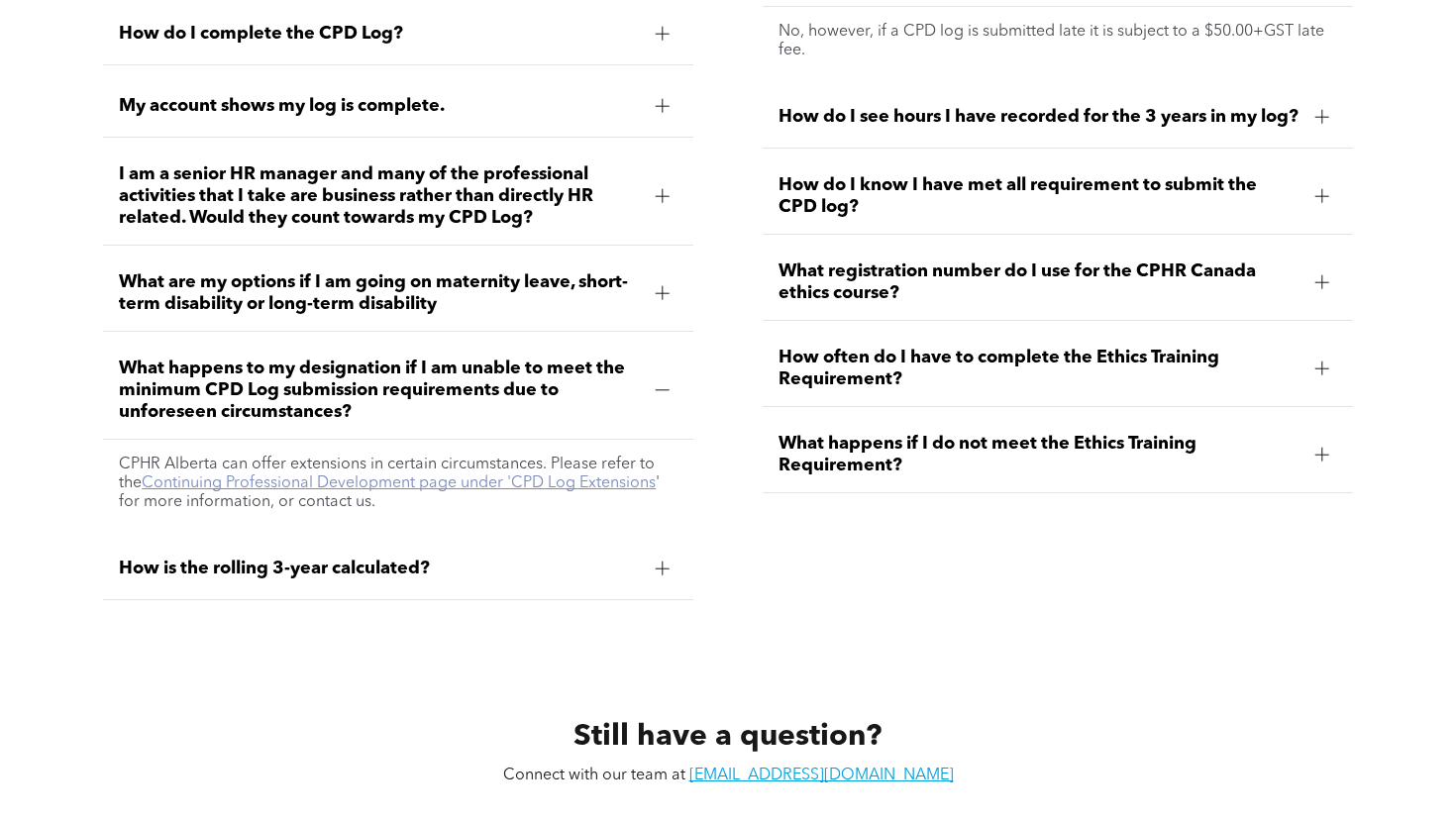 click on "Continuing Professional Development page under 'CPD Log Extensions" at bounding box center (398, 483) 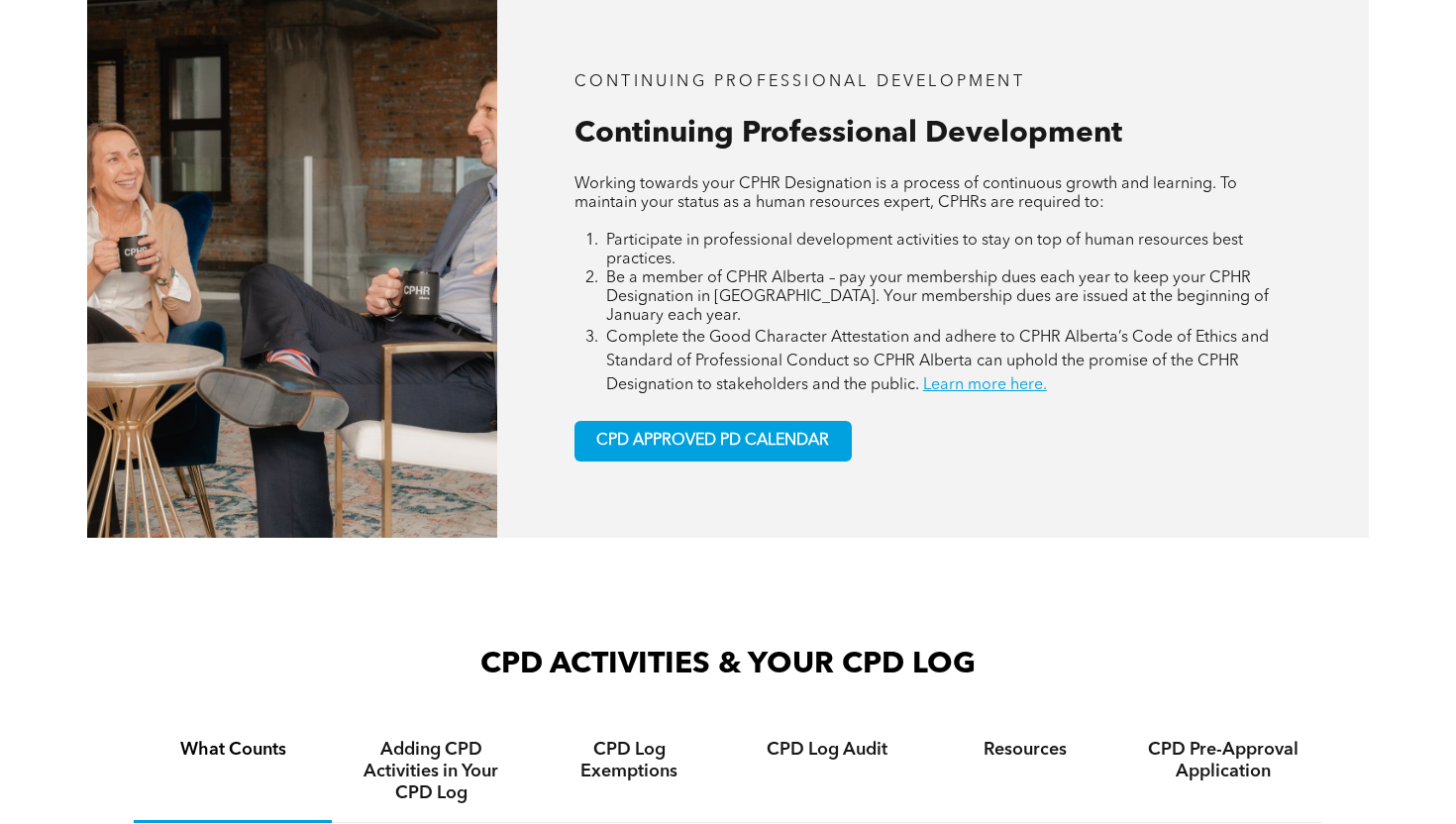 scroll, scrollTop: 826, scrollLeft: 0, axis: vertical 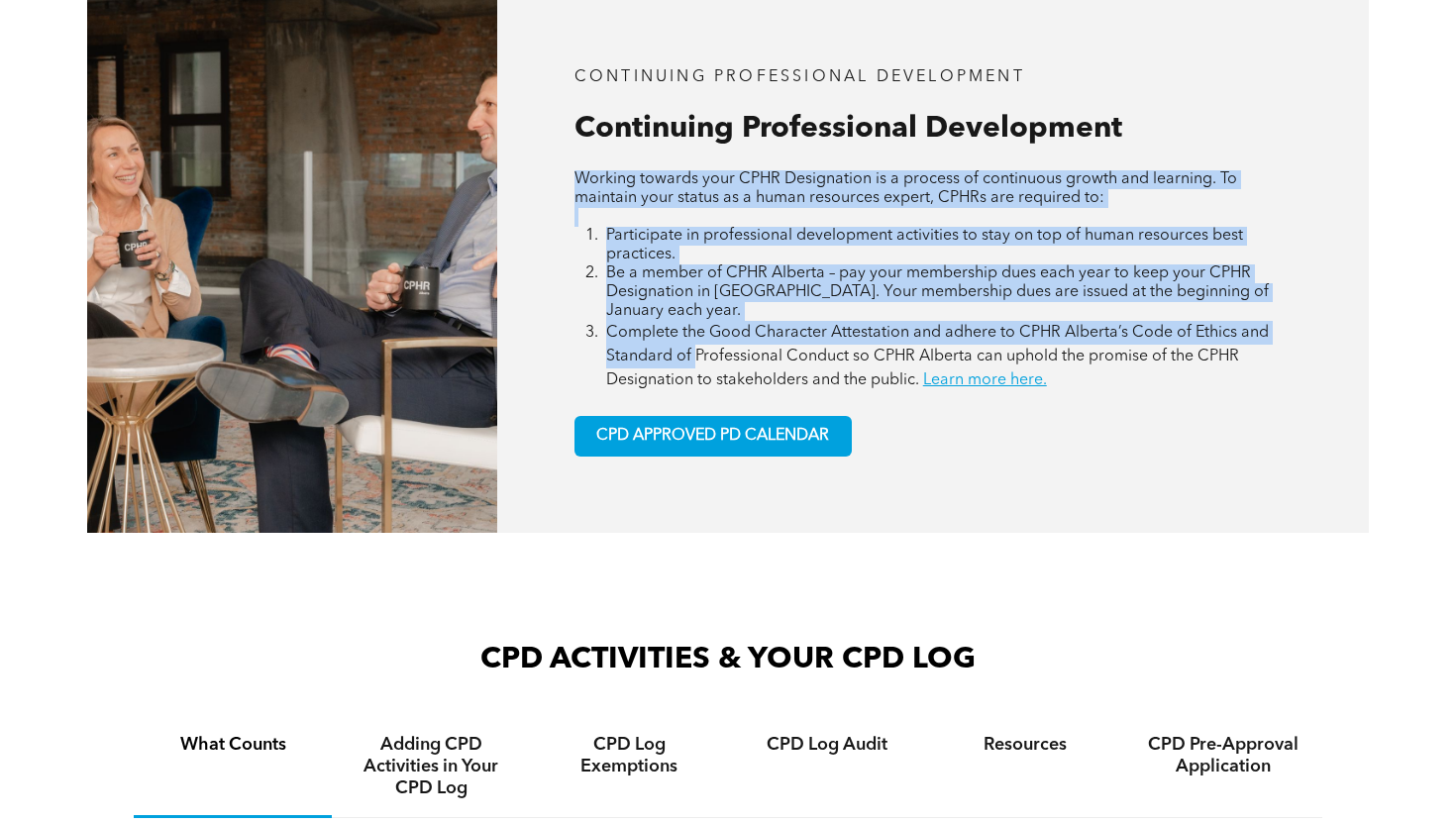 drag, startPoint x: 677, startPoint y: 169, endPoint x: 696, endPoint y: 362, distance: 193.93298 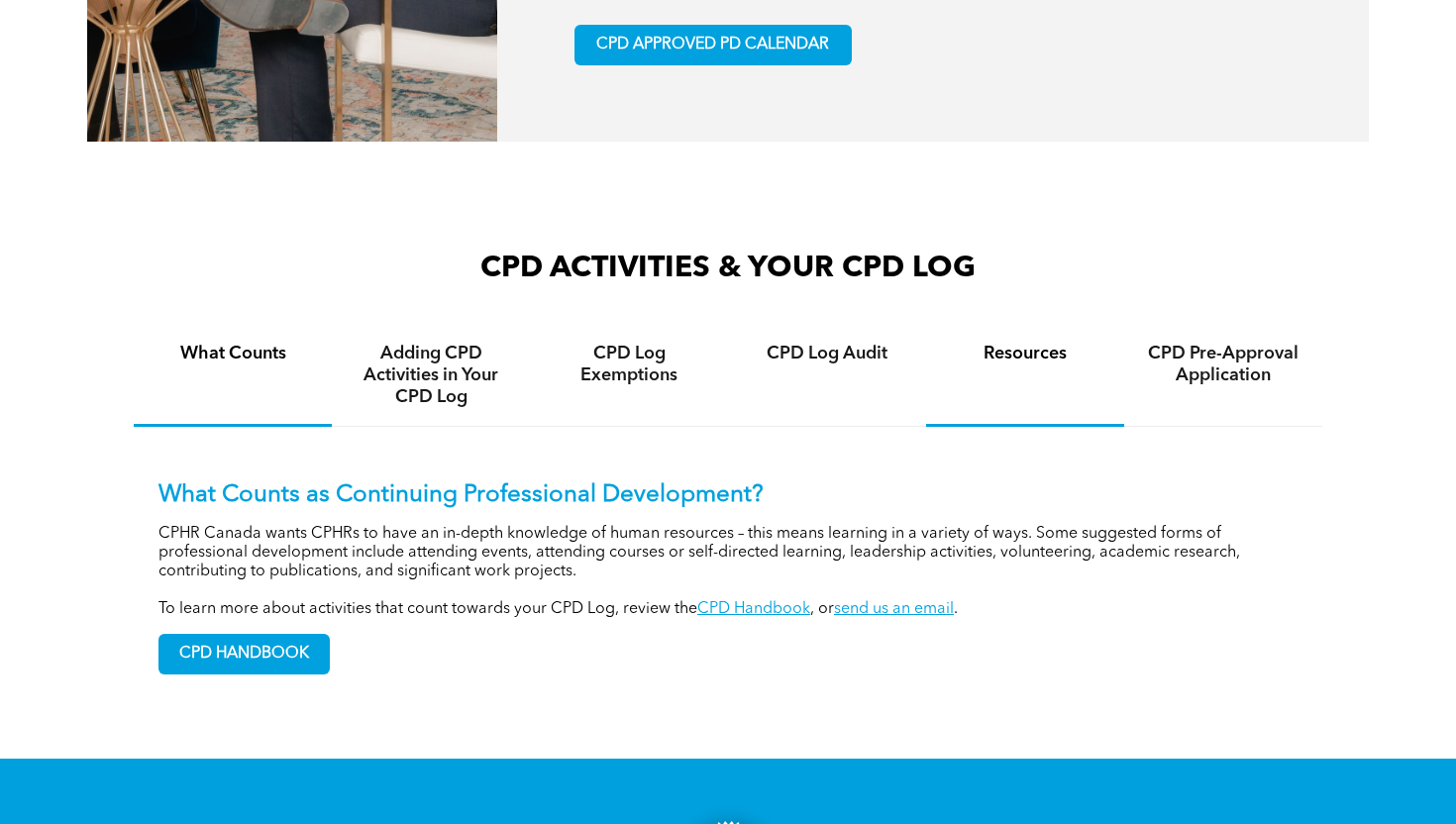 scroll, scrollTop: 1220, scrollLeft: 0, axis: vertical 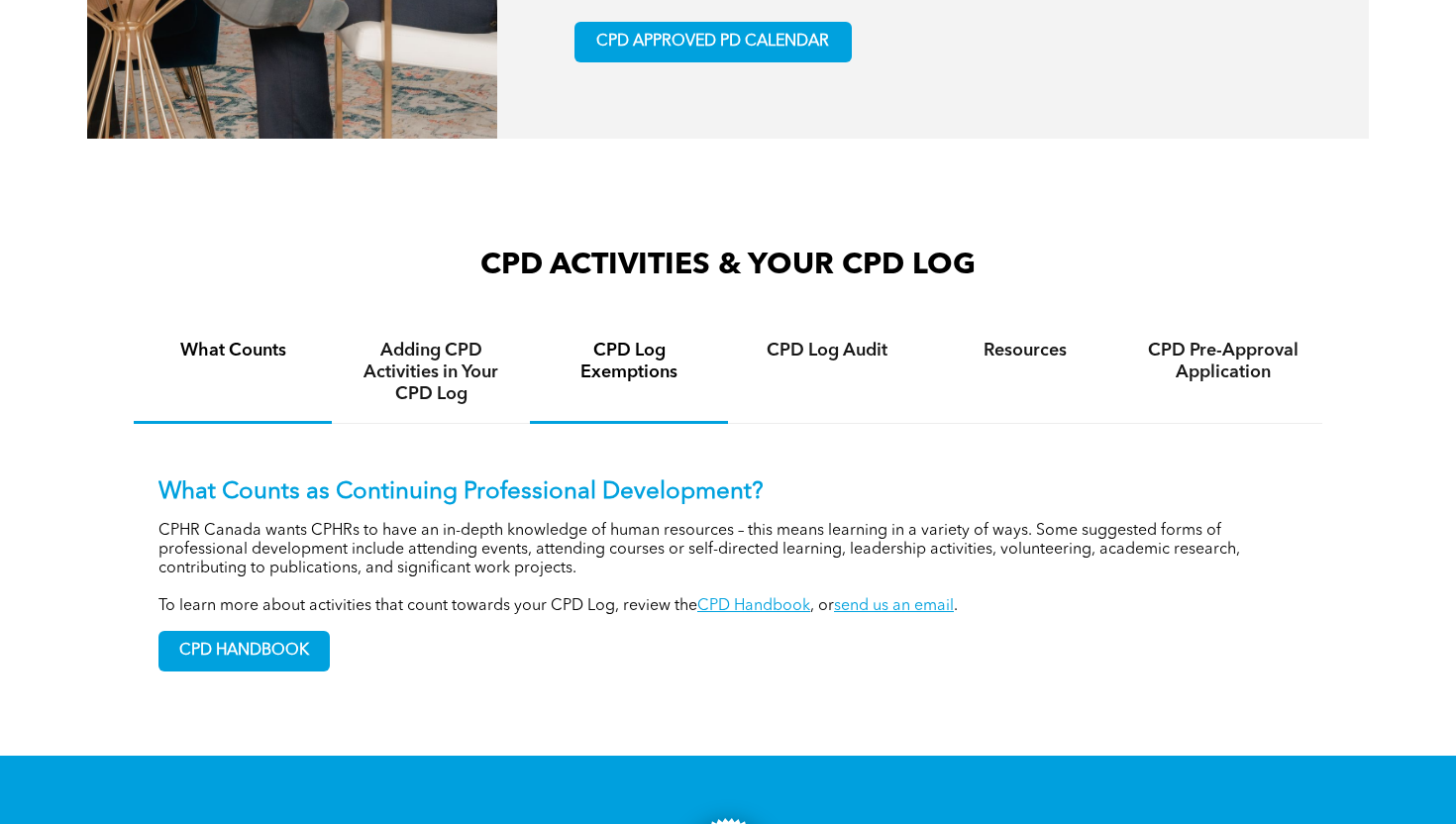 click on "CPD Log Exemptions" at bounding box center [629, 361] 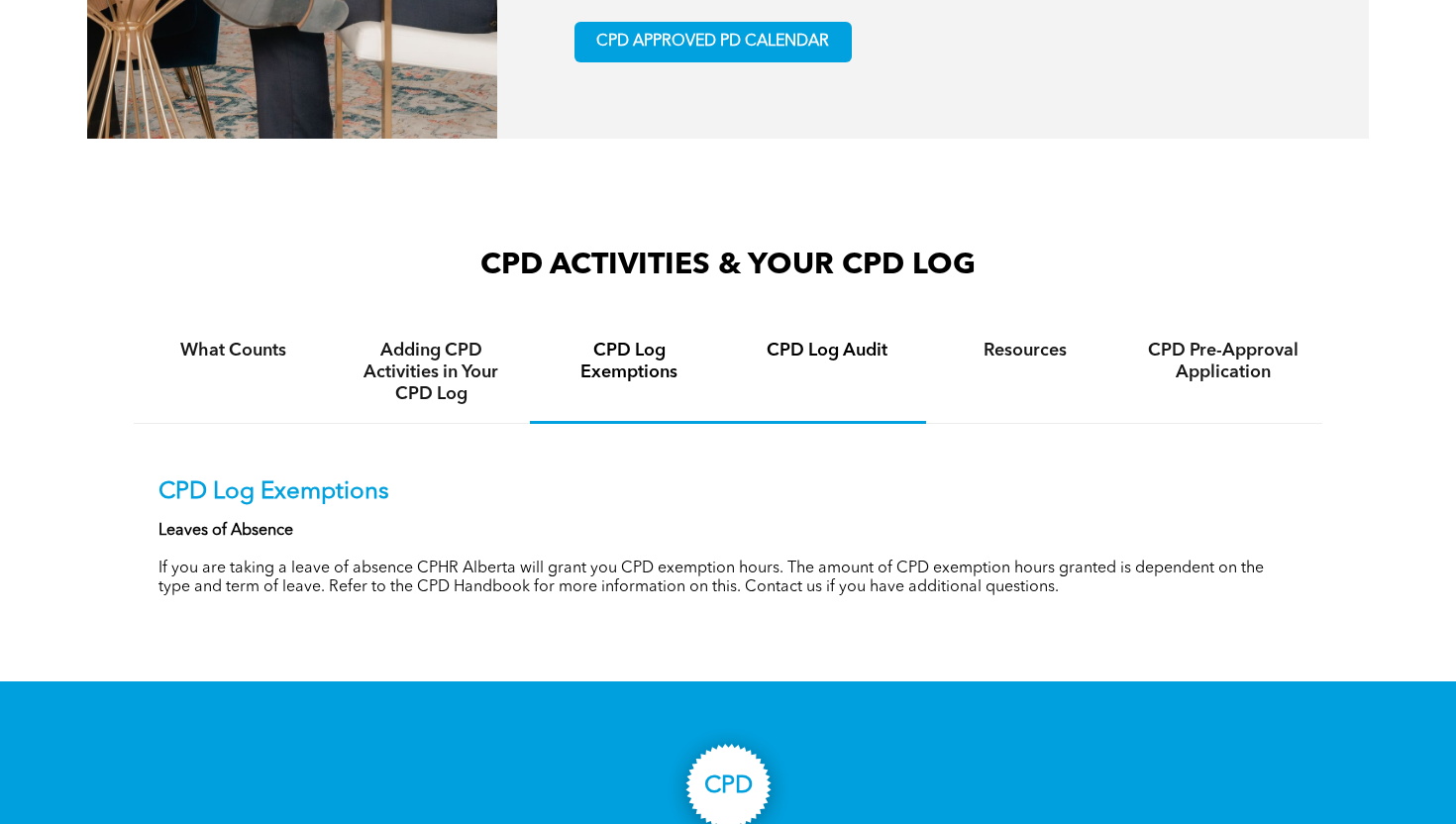 click on "CPD Log Audit" at bounding box center [827, 372] 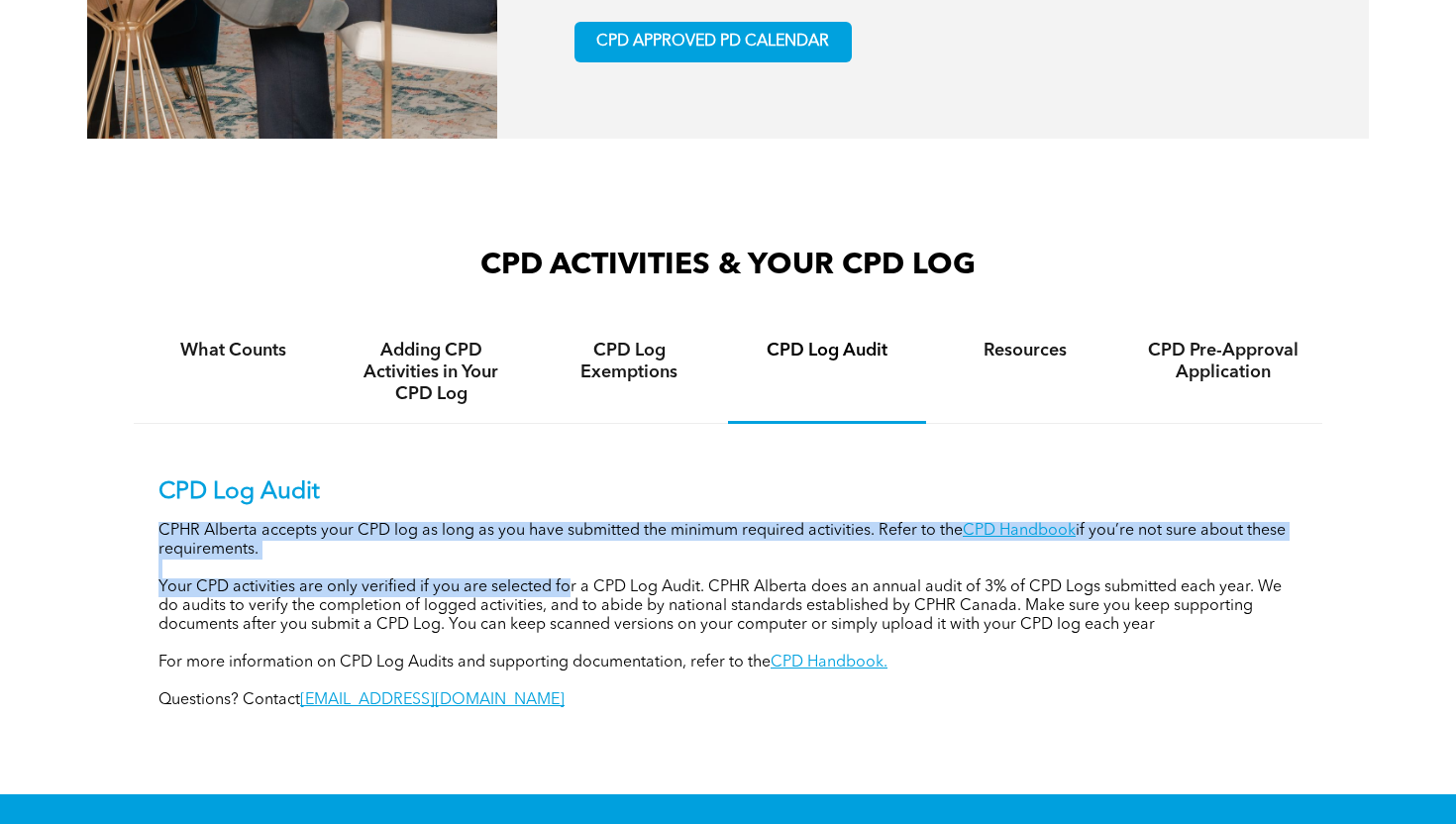 drag, startPoint x: 601, startPoint y: 479, endPoint x: 566, endPoint y: 585, distance: 111.62885 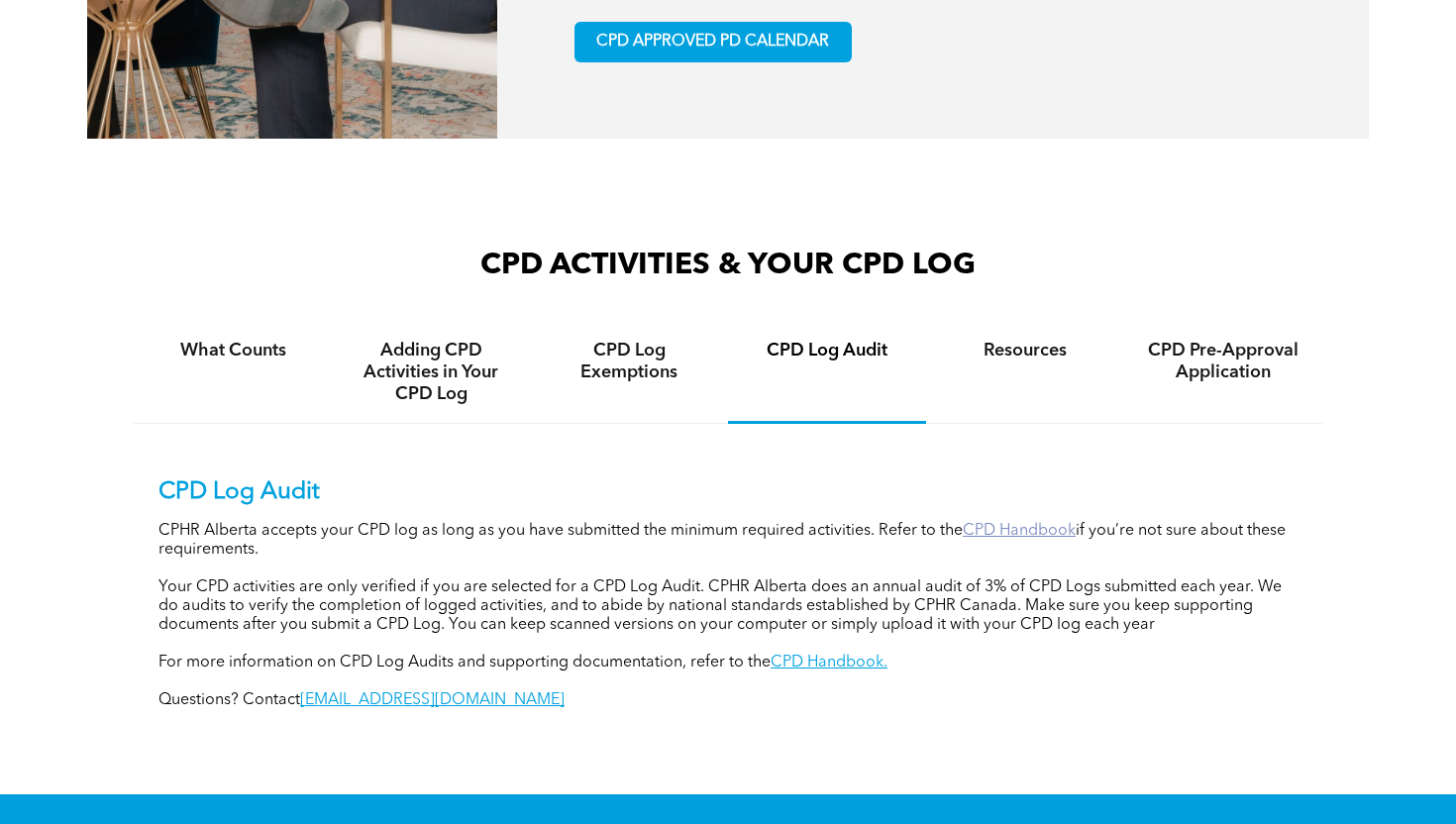 click on "CPD Handbook" at bounding box center [1019, 531] 